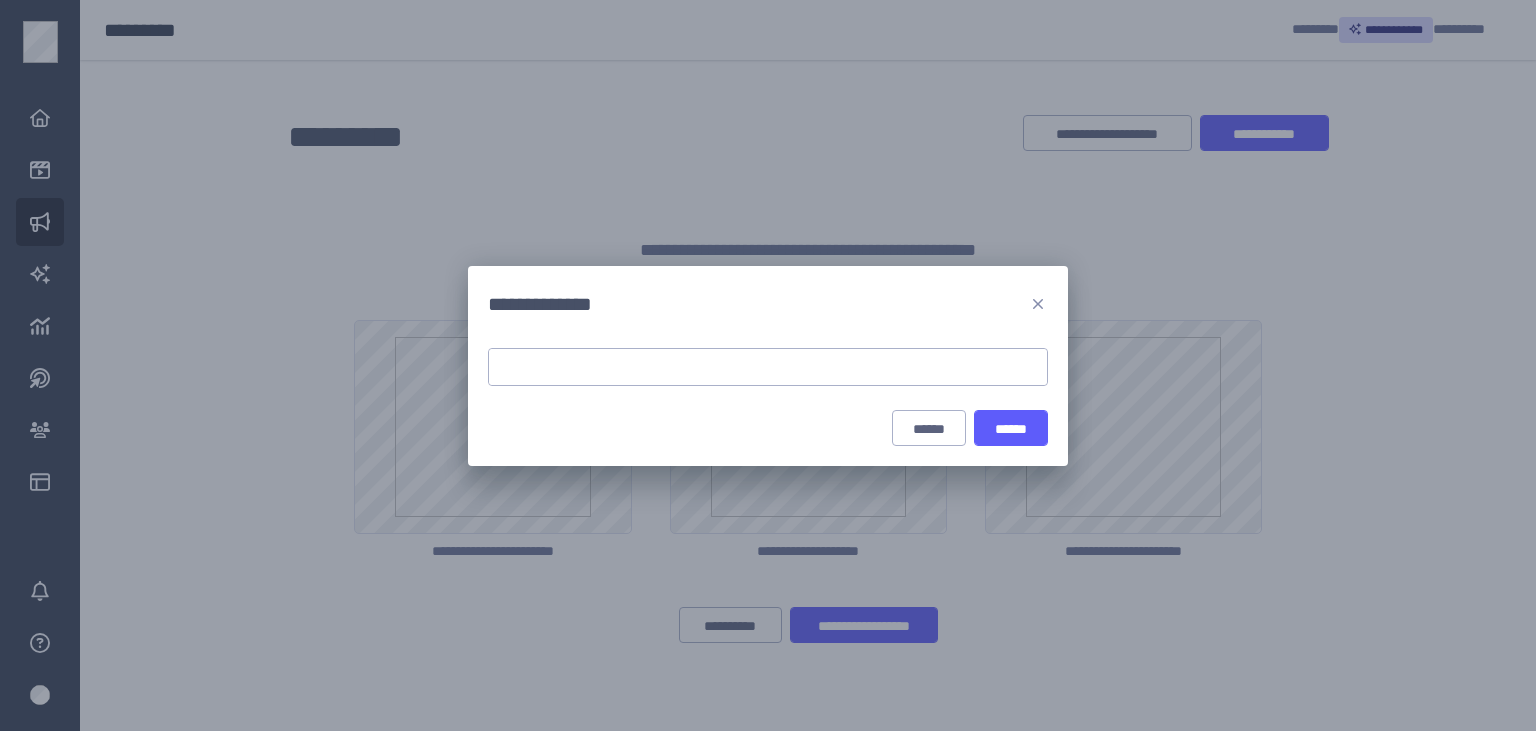 scroll, scrollTop: 0, scrollLeft: 0, axis: both 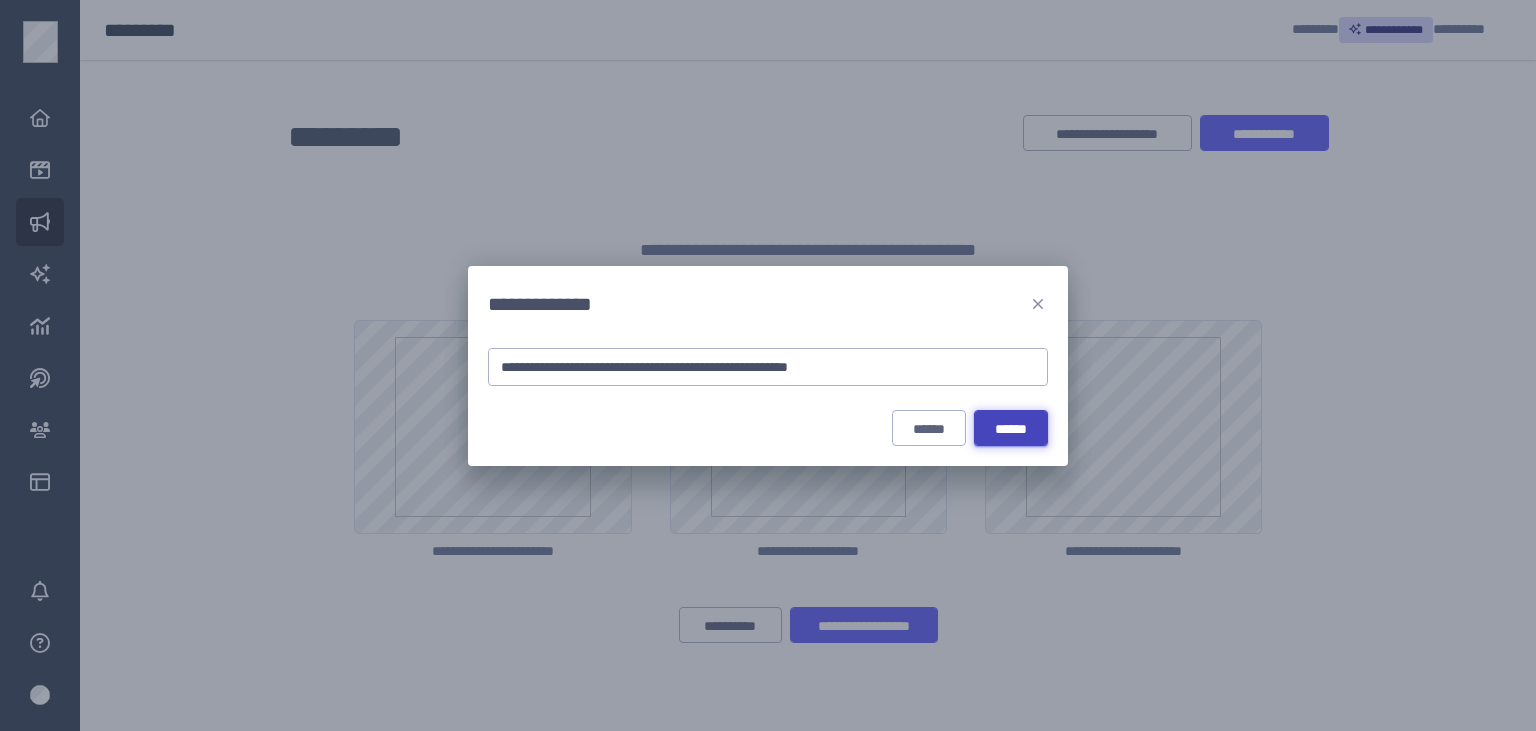type on "**********" 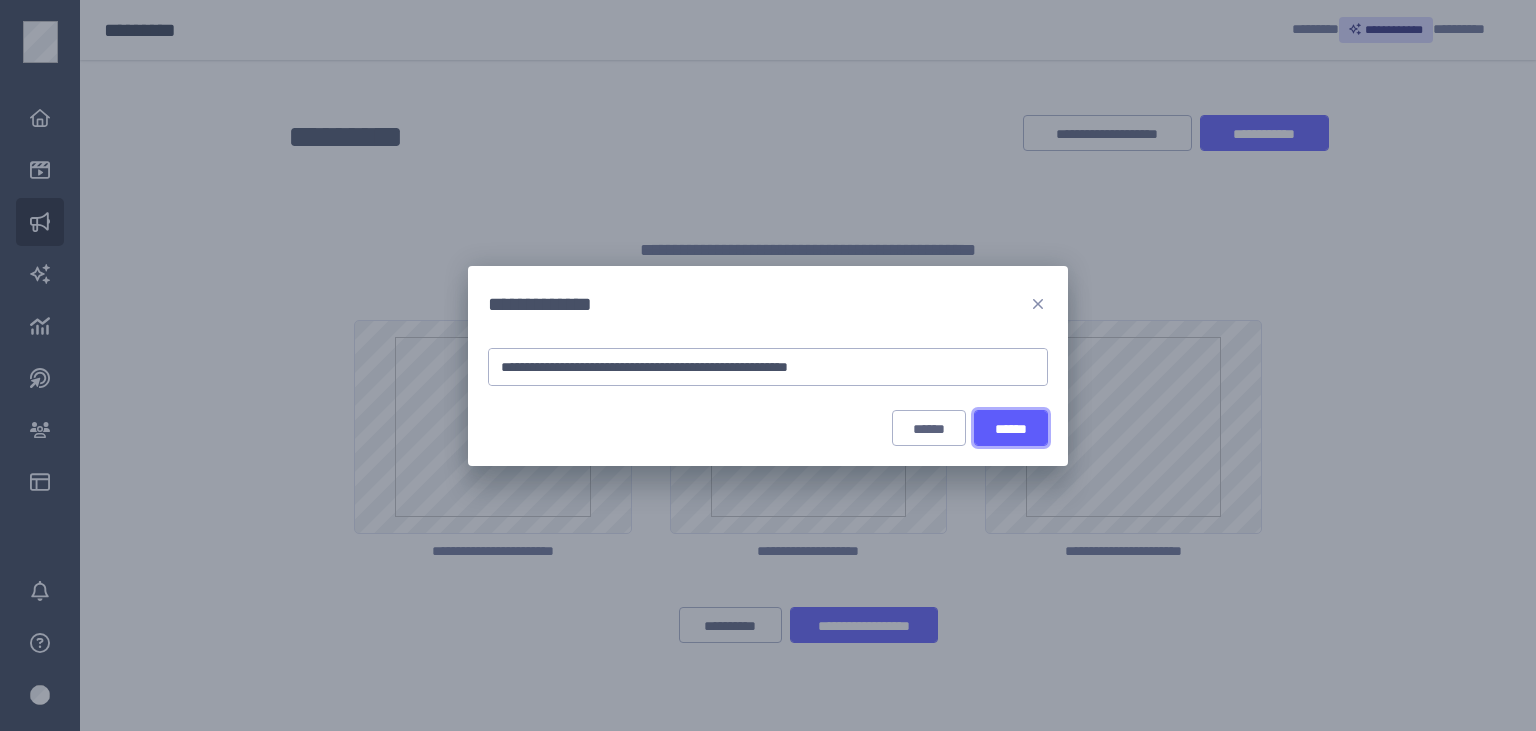 click on "******" at bounding box center (1011, 429) 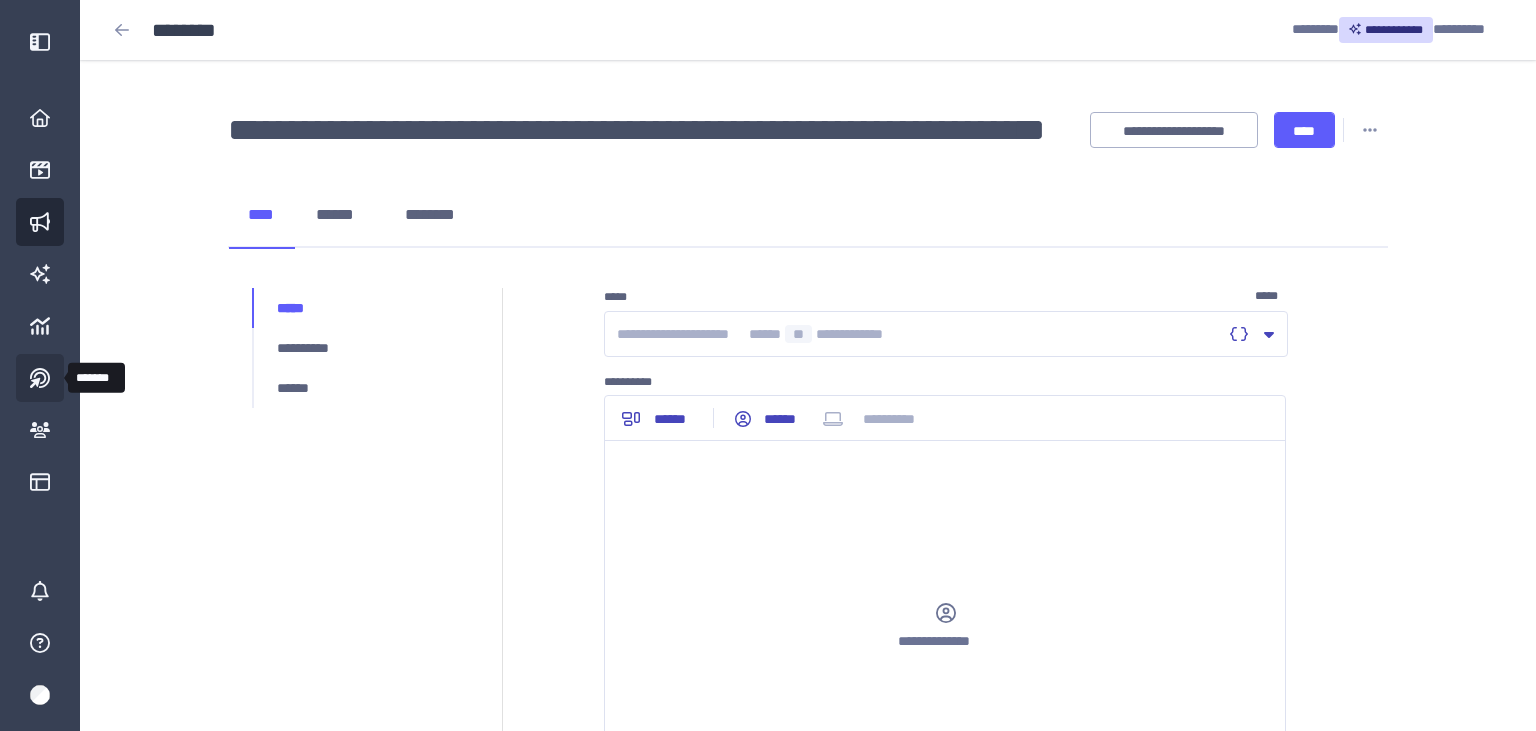 click 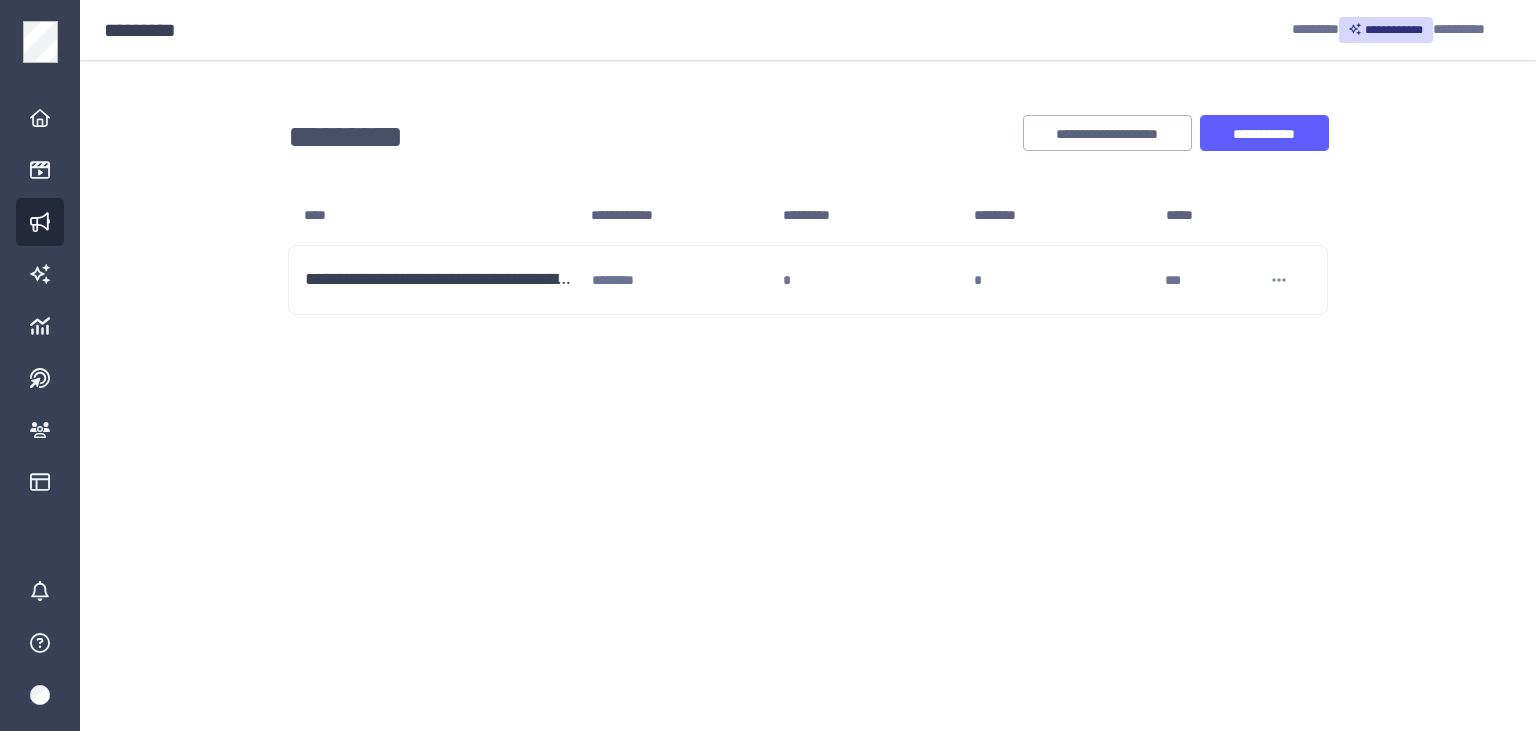 scroll, scrollTop: 0, scrollLeft: 0, axis: both 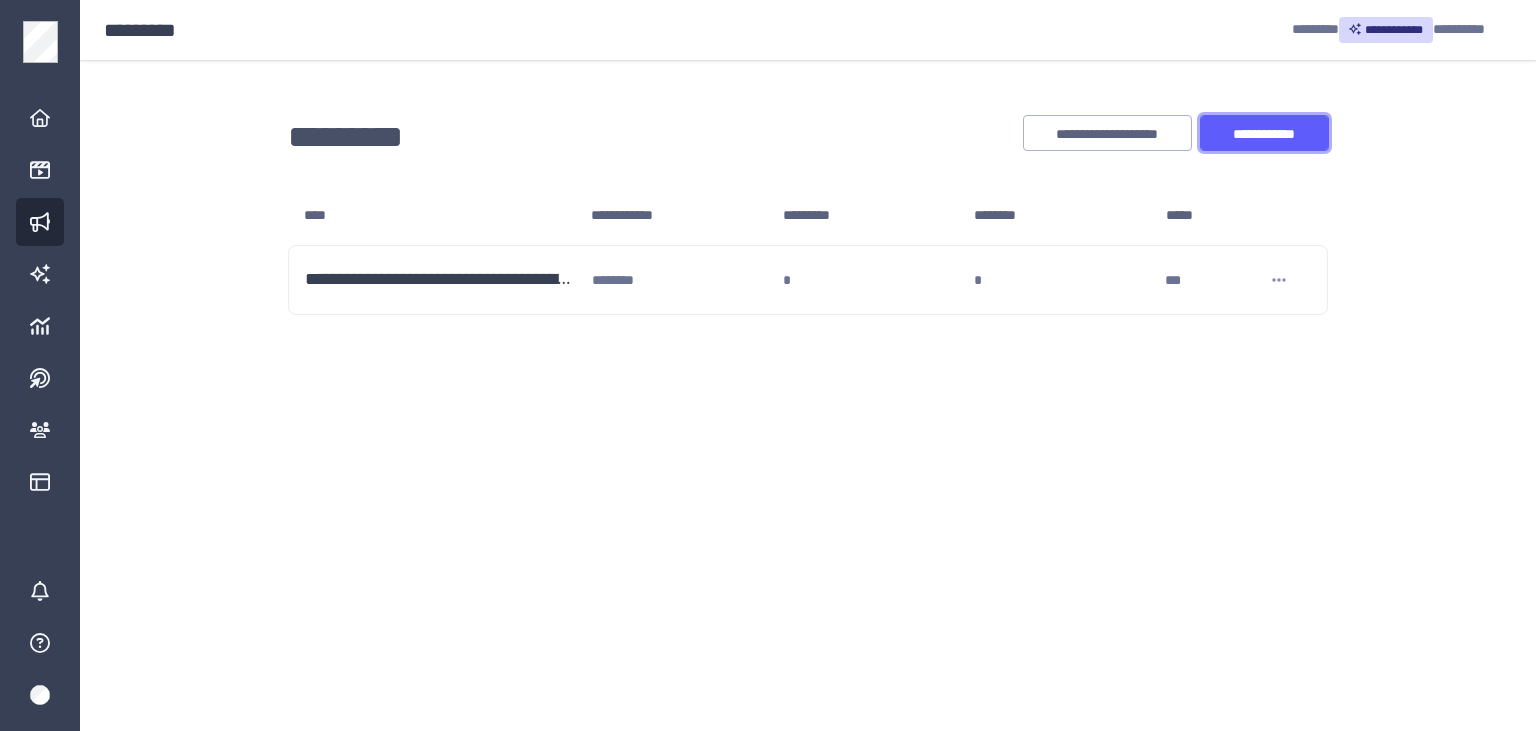 click on "**********" at bounding box center (1264, 134) 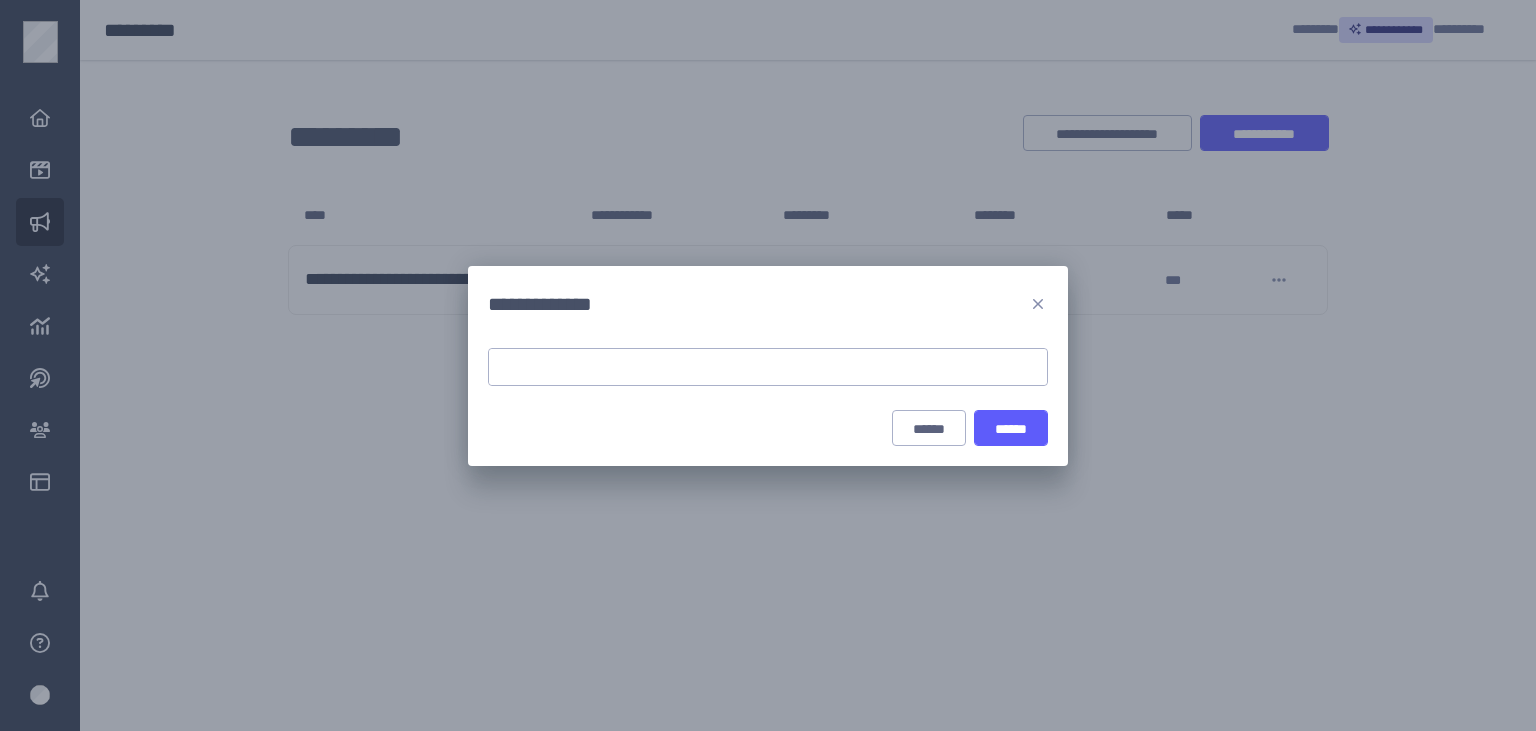 drag, startPoint x: 774, startPoint y: 369, endPoint x: 737, endPoint y: 410, distance: 55.226807 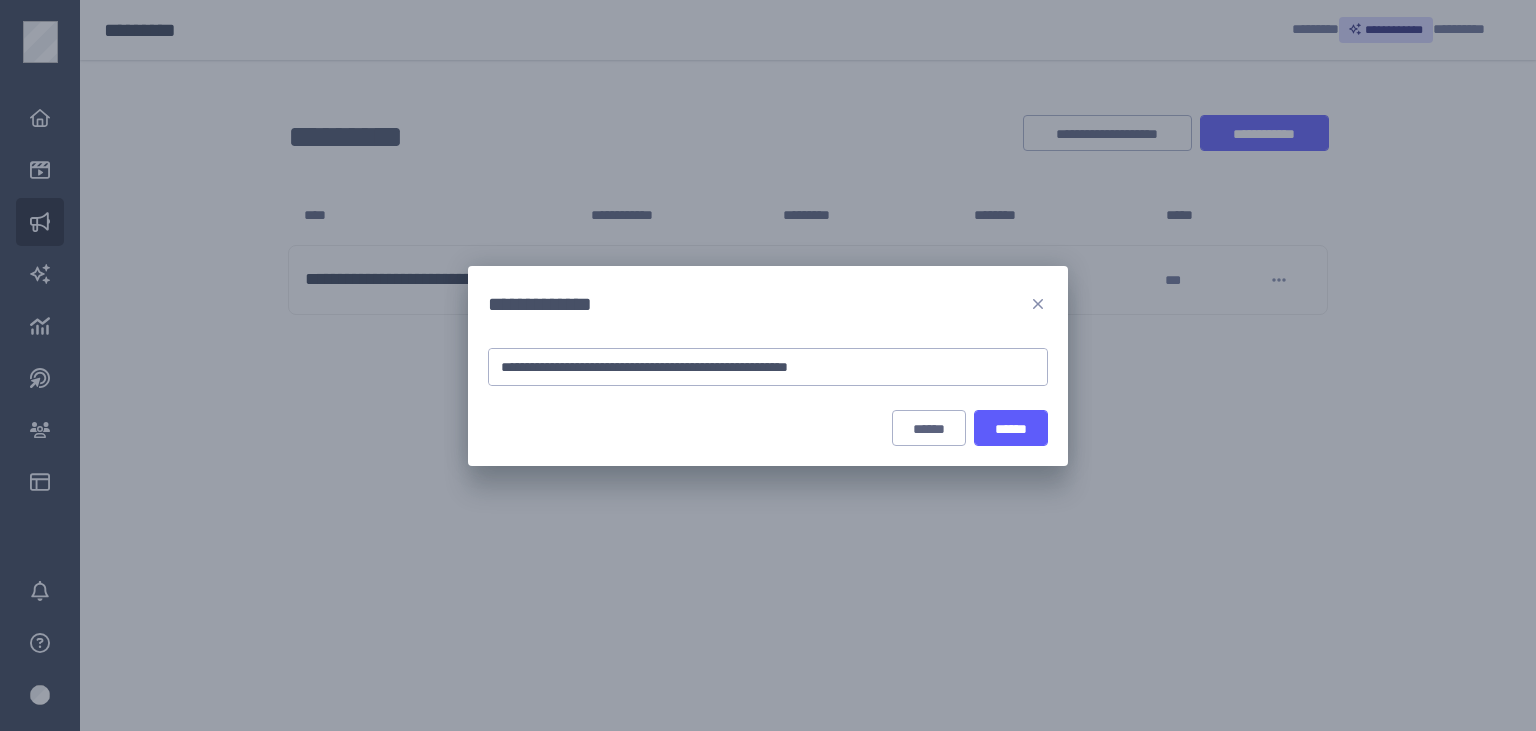 type on "**********" 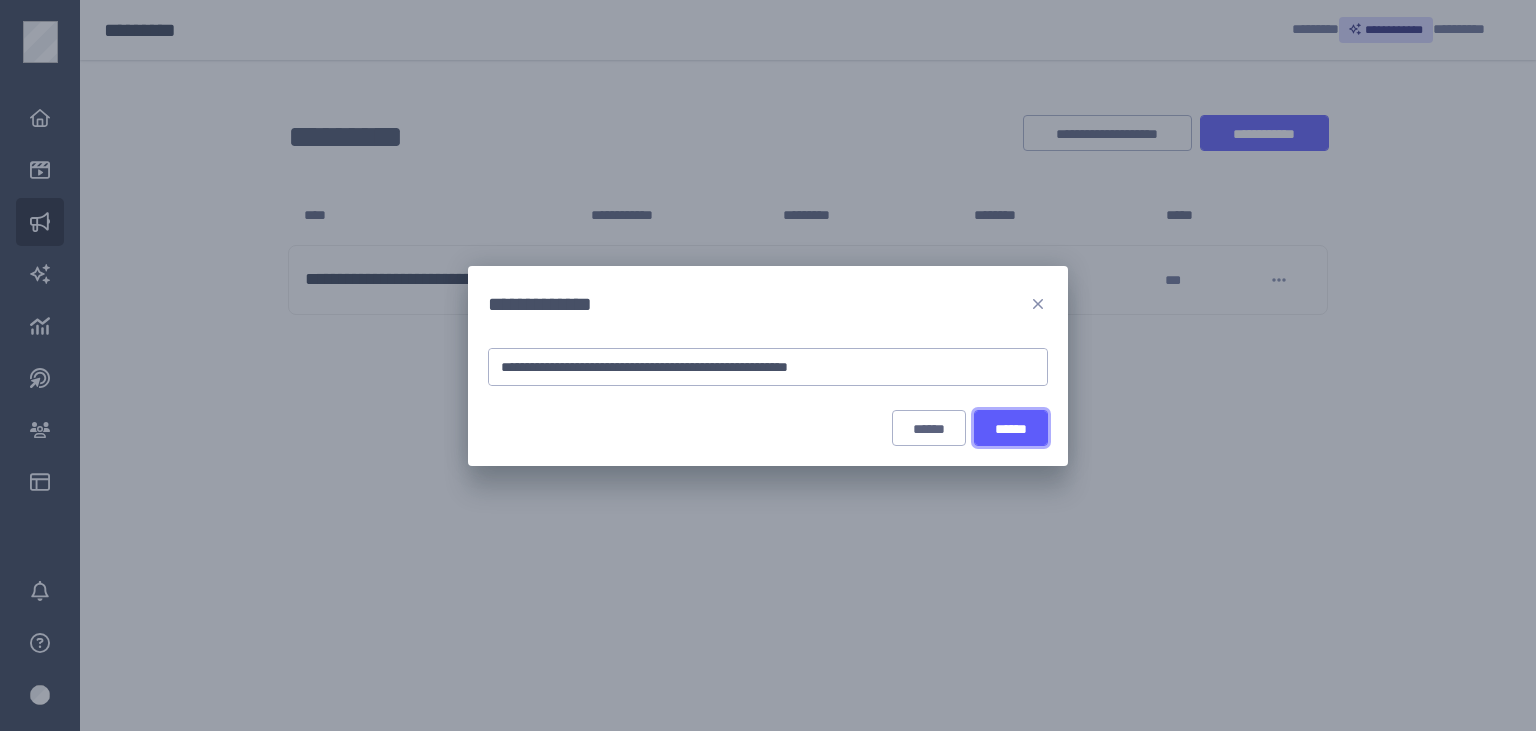 click on "******" at bounding box center (1011, 429) 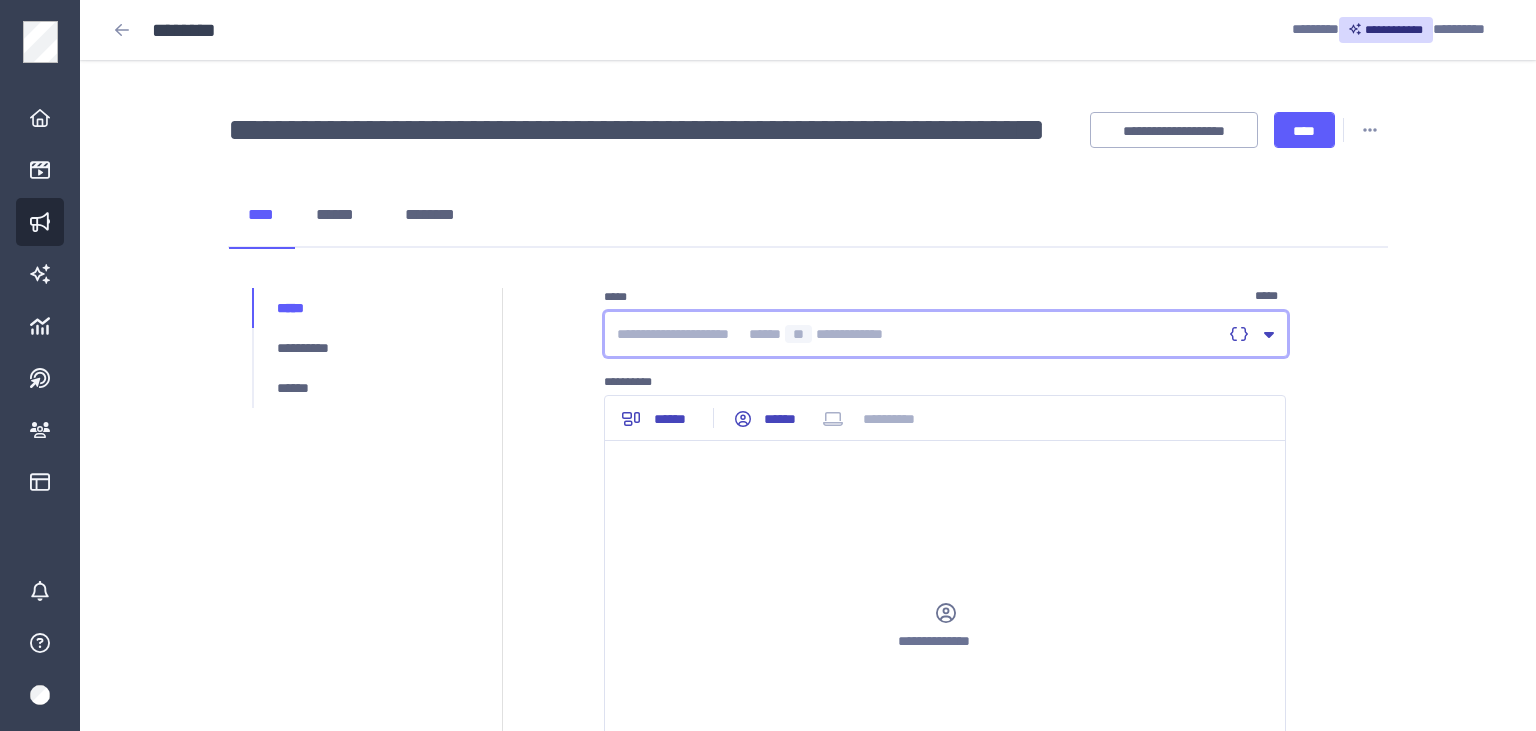 click at bounding box center [919, 334] 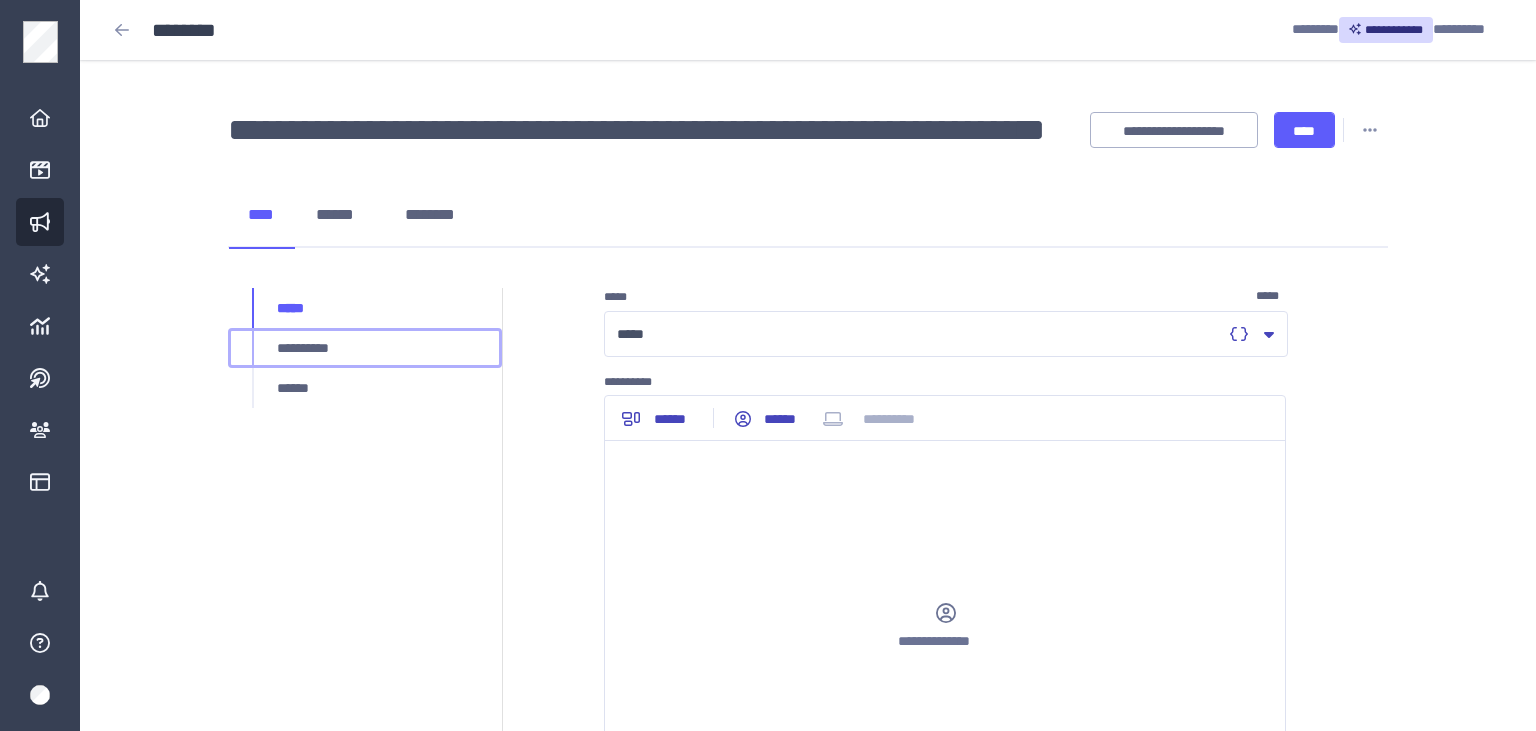 click on "**********" at bounding box center (365, 348) 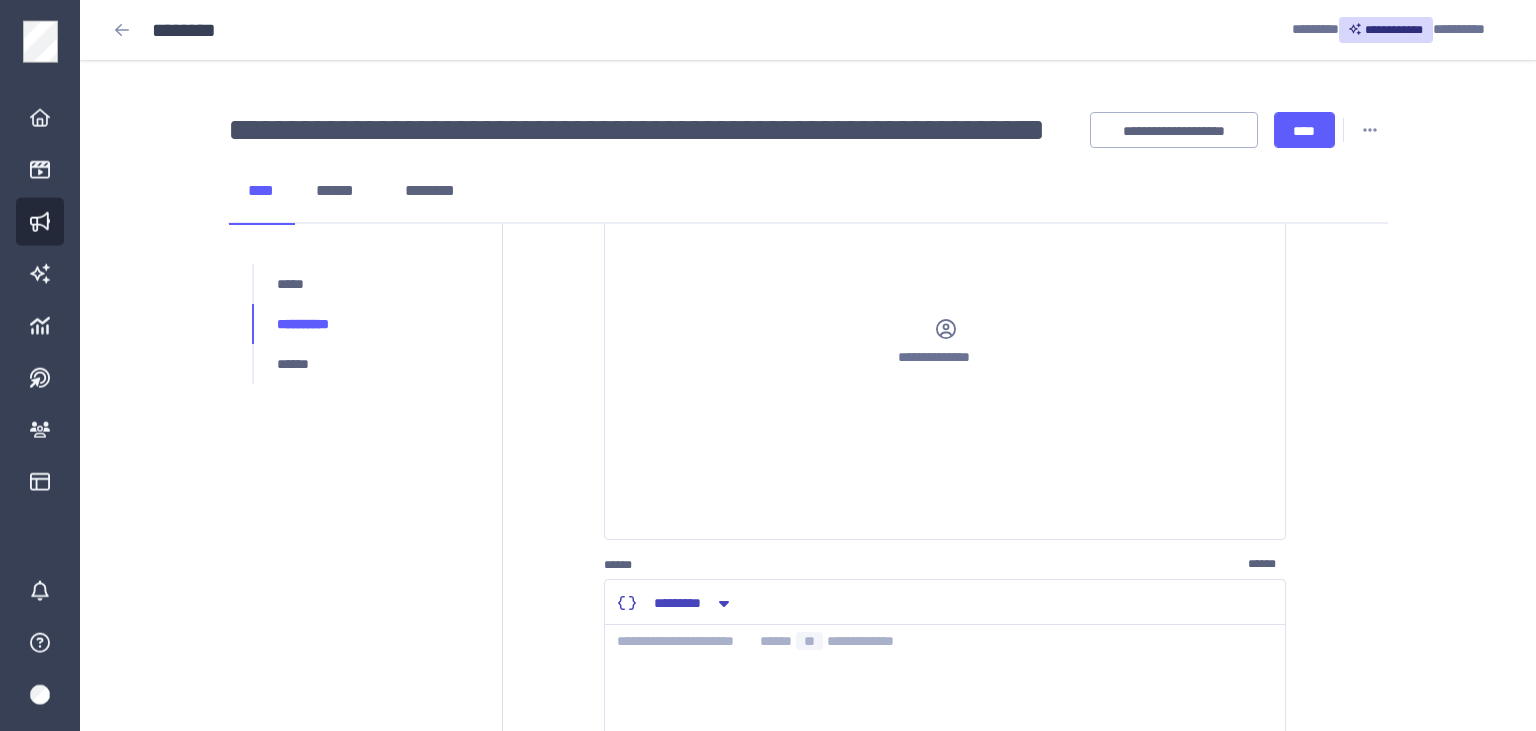 scroll, scrollTop: 292, scrollLeft: 0, axis: vertical 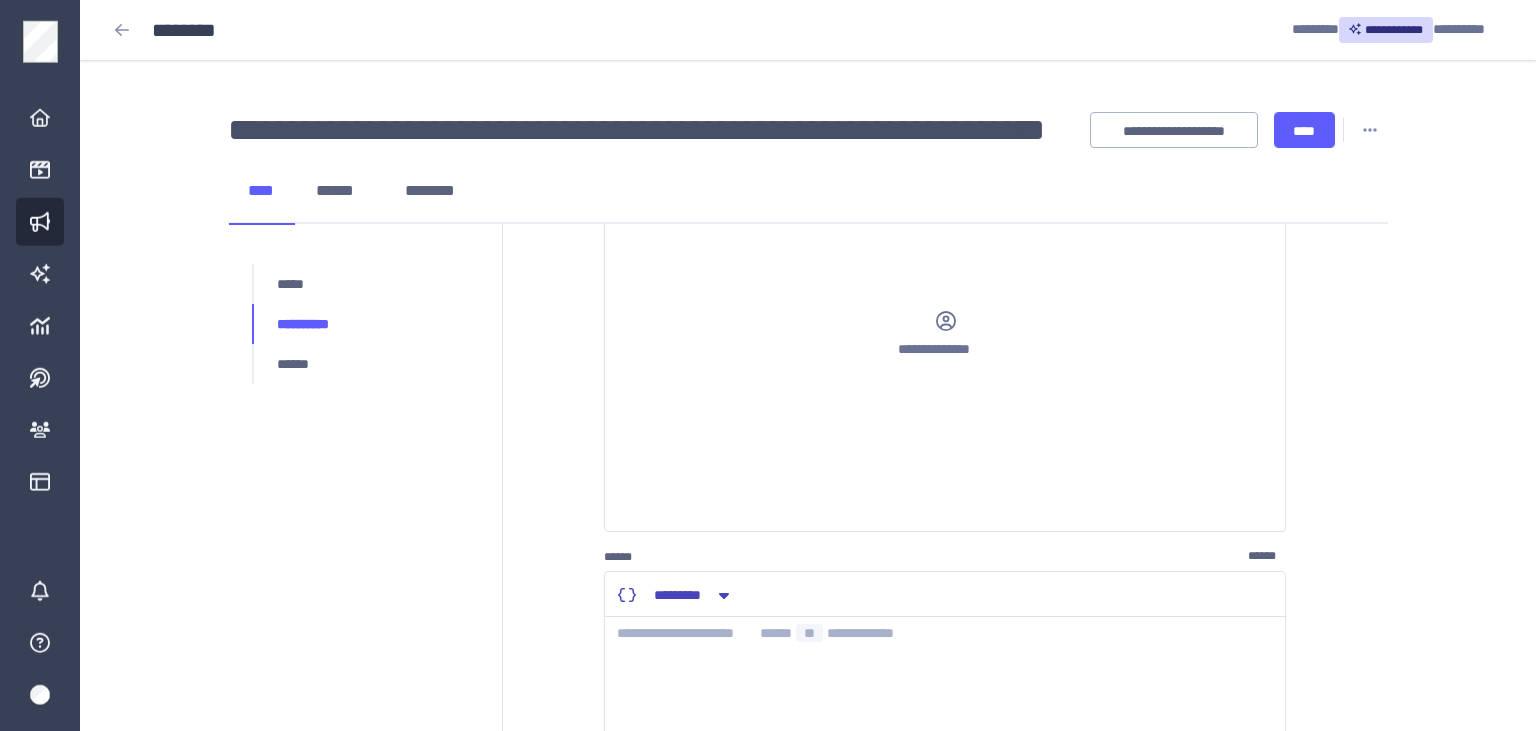 click on "**********" at bounding box center (945, 340) 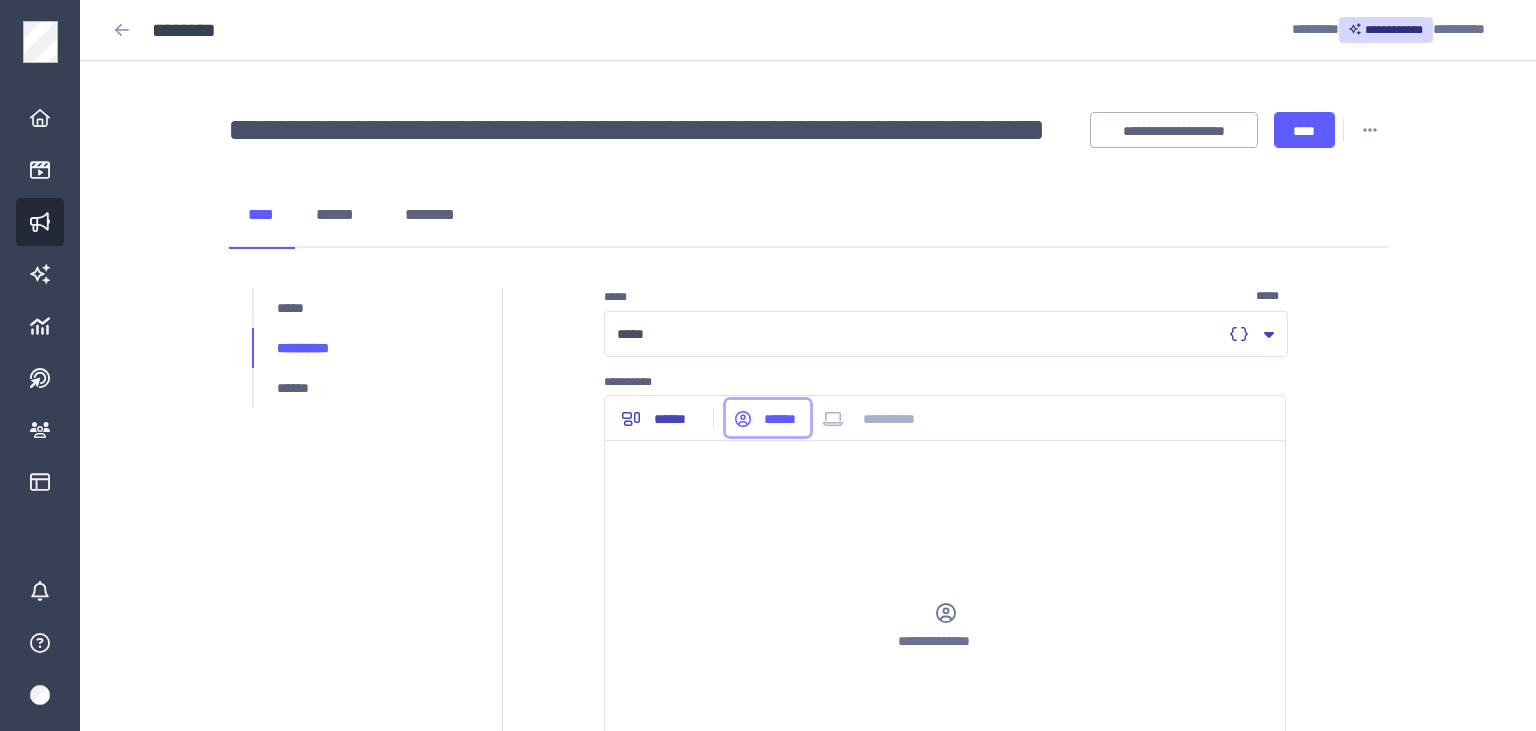 click on "******" at bounding box center [768, 419] 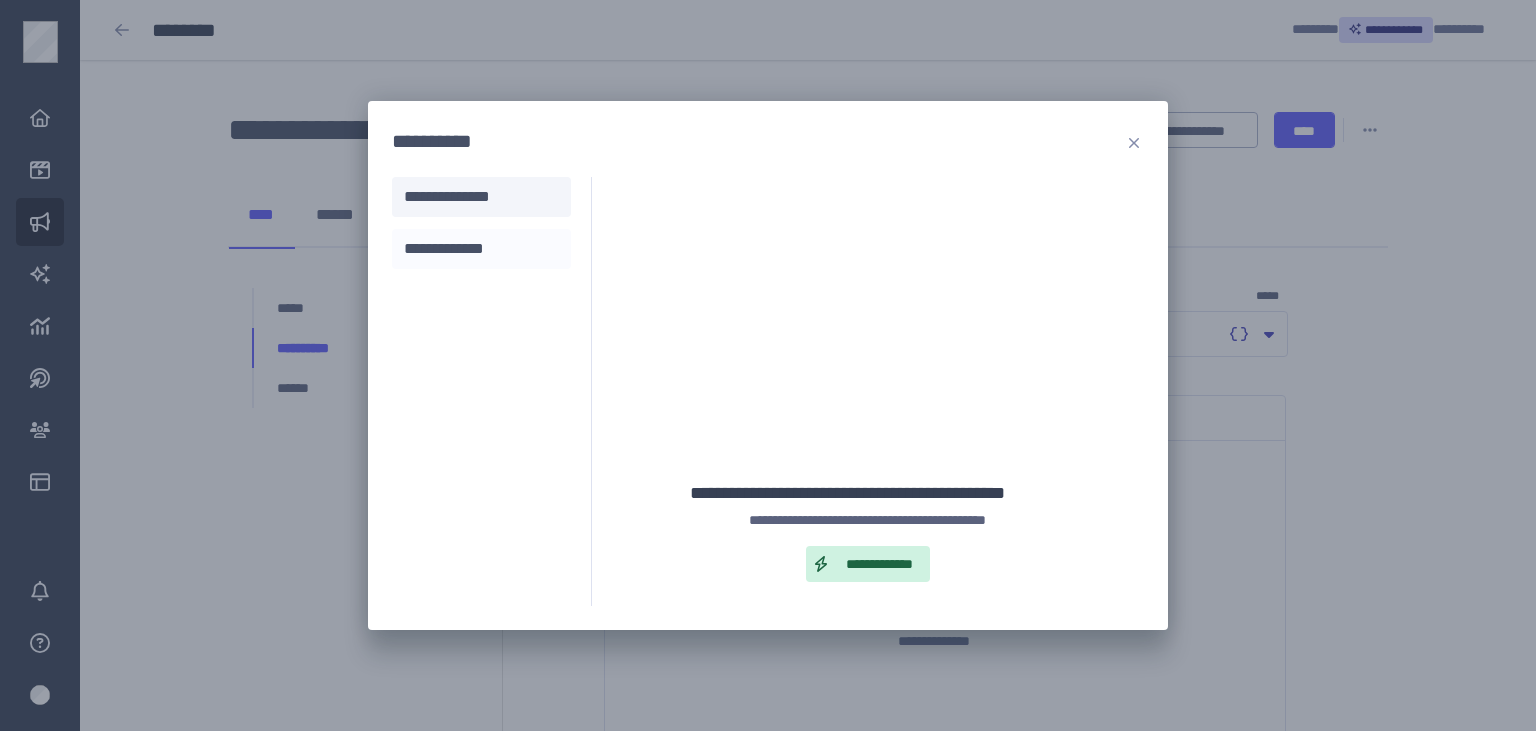click on "**********" at bounding box center (481, 249) 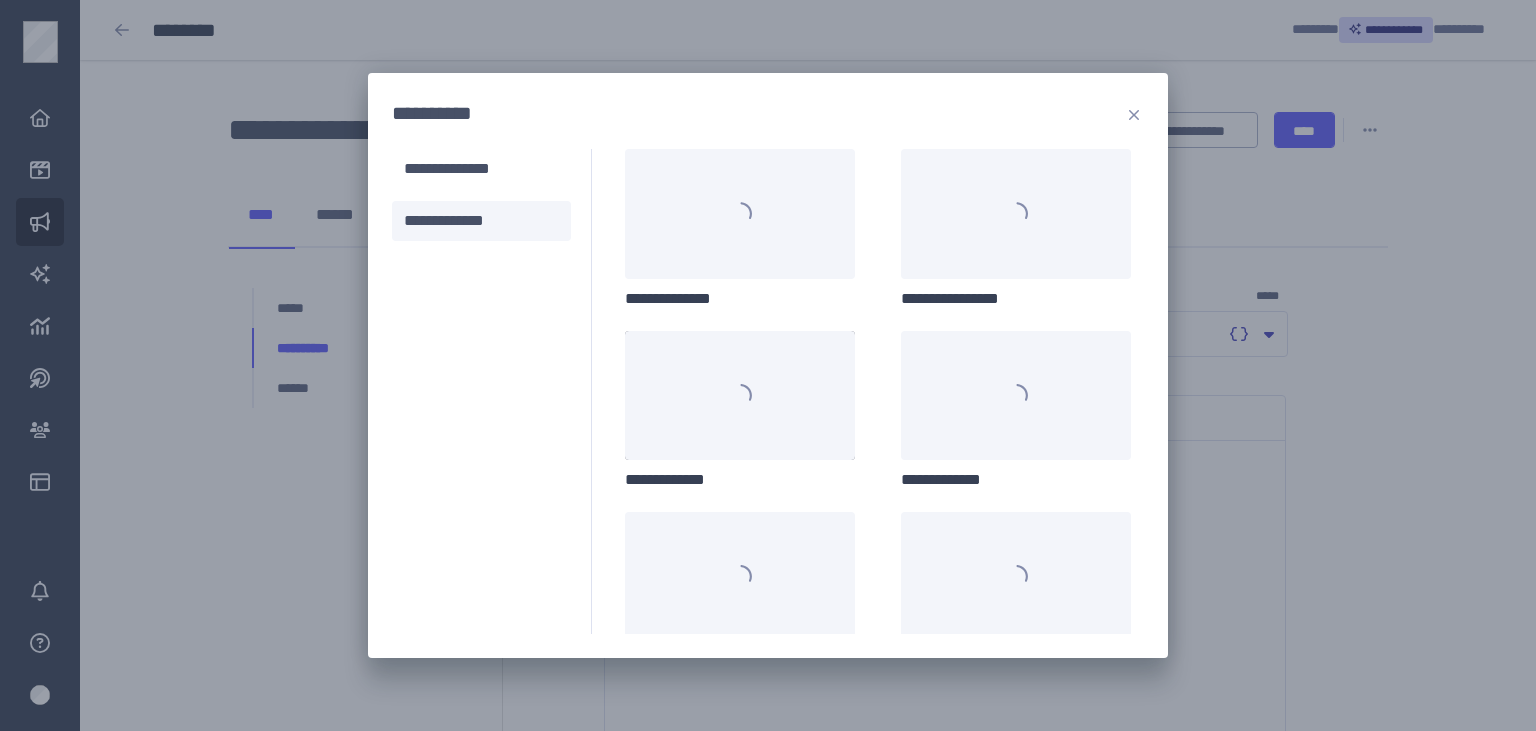 click 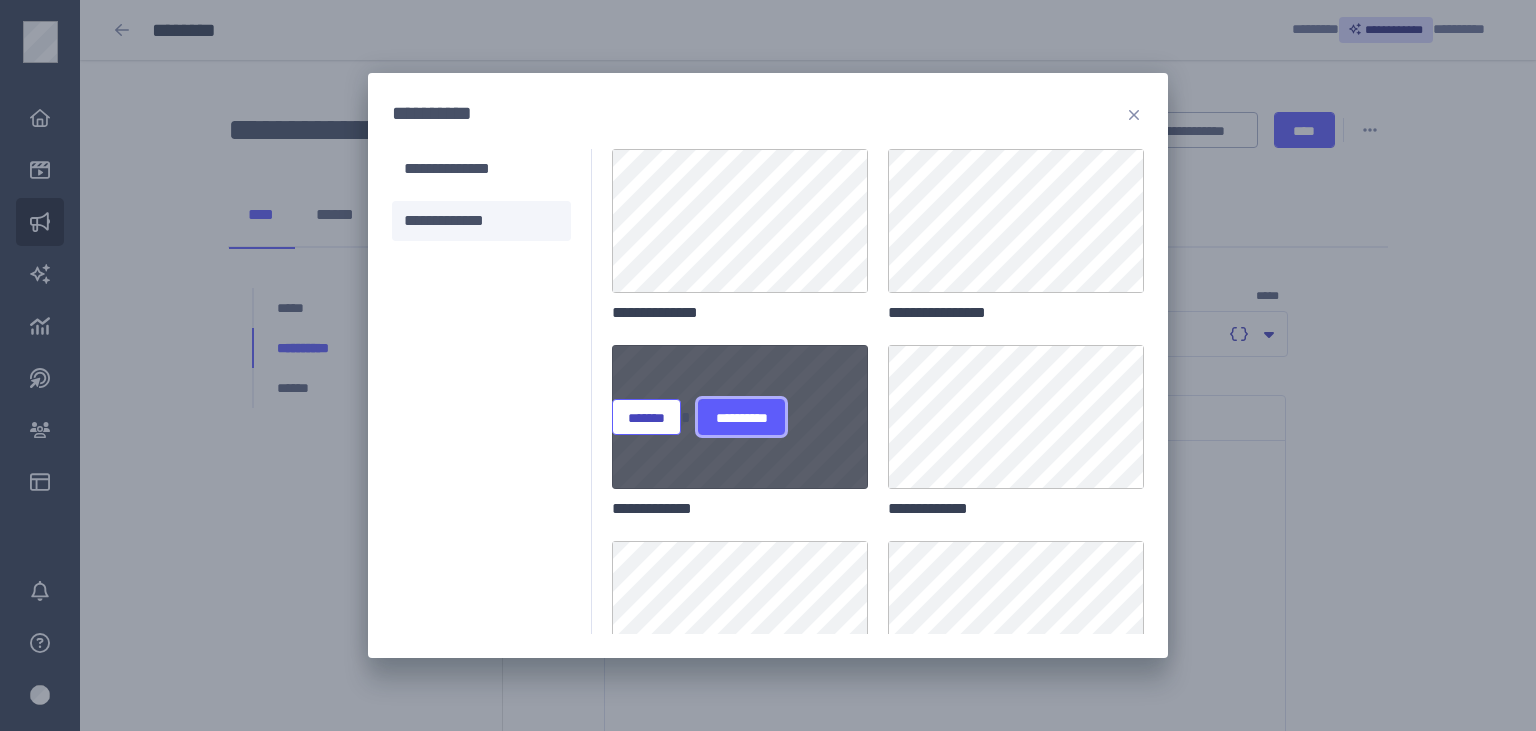click on "**********" at bounding box center [741, 417] 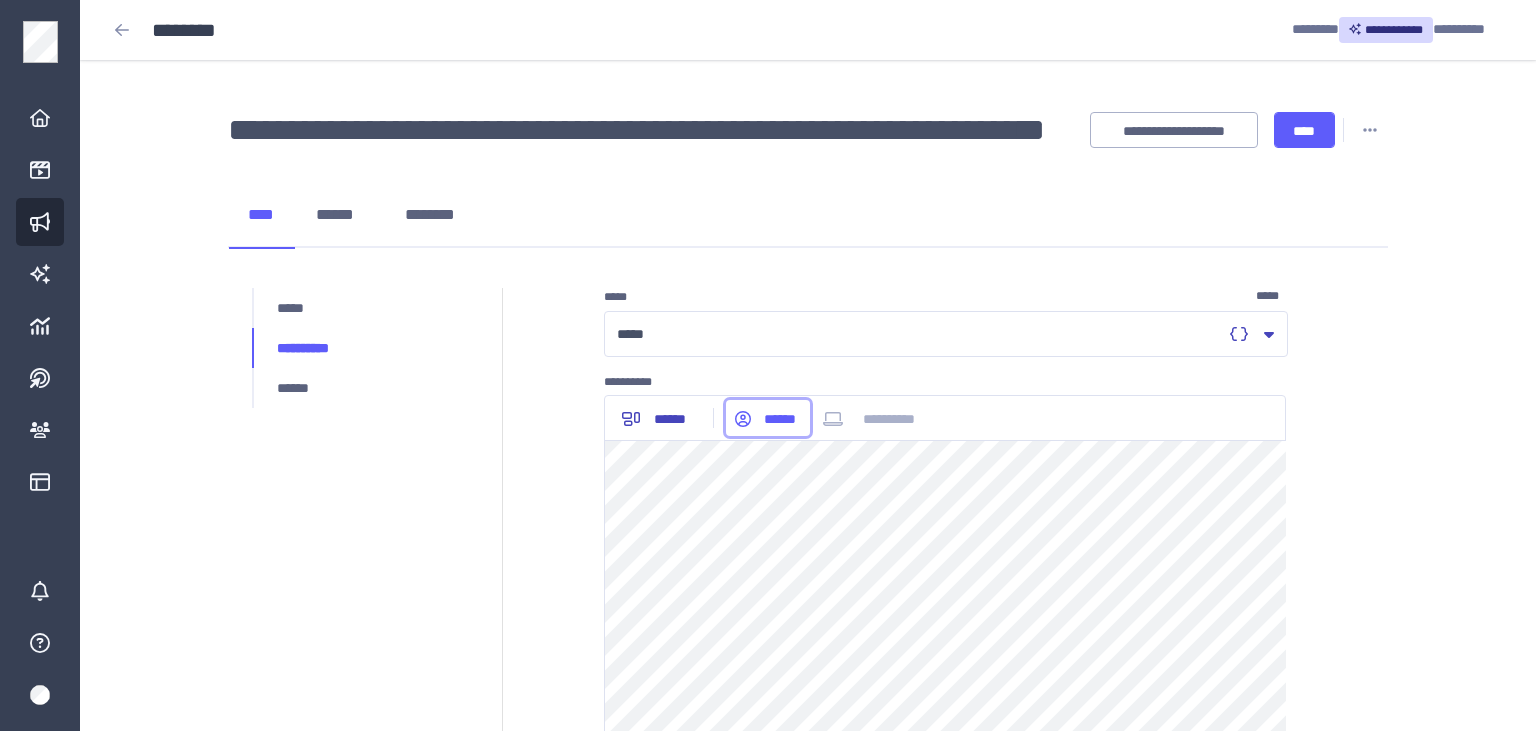 scroll, scrollTop: 422, scrollLeft: 0, axis: vertical 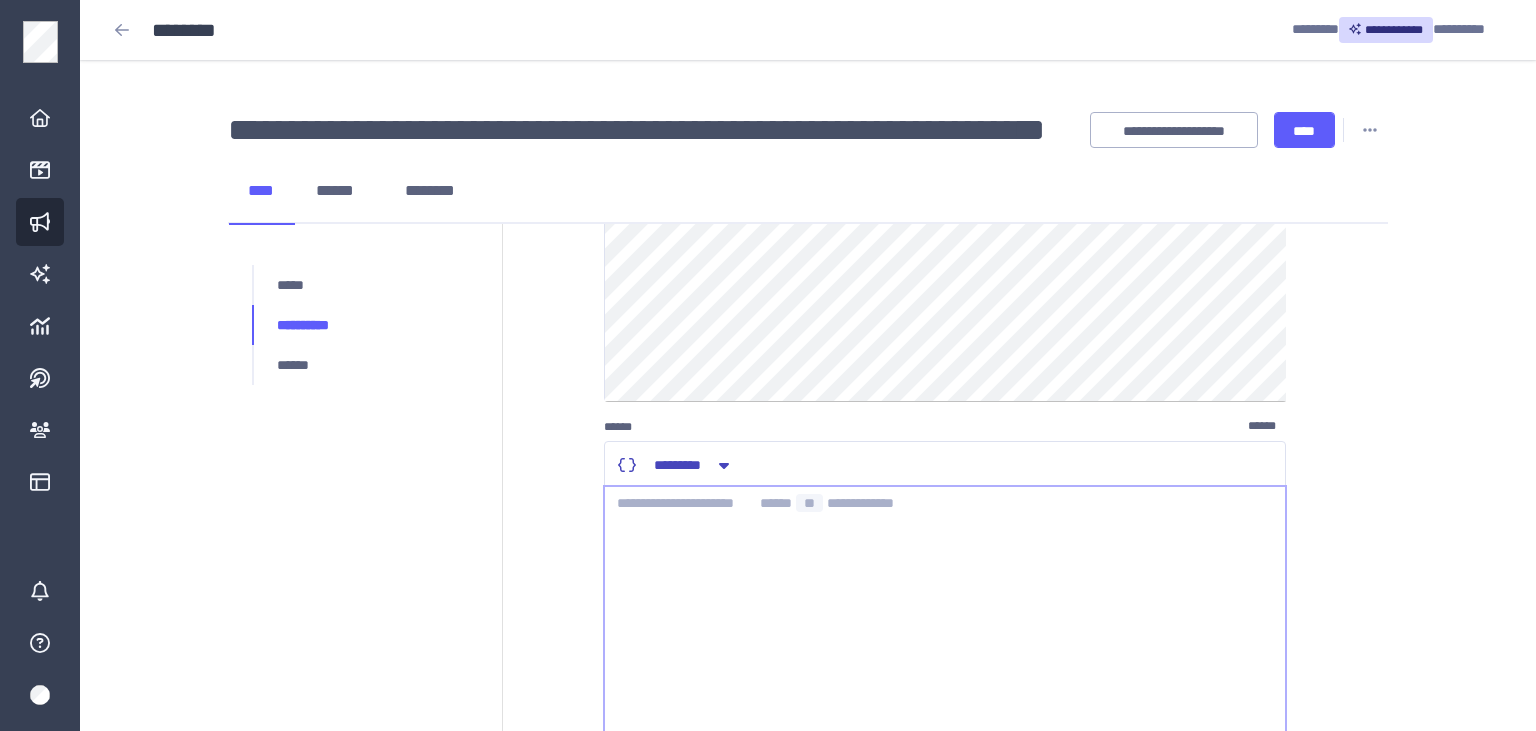 click at bounding box center (945, 611) 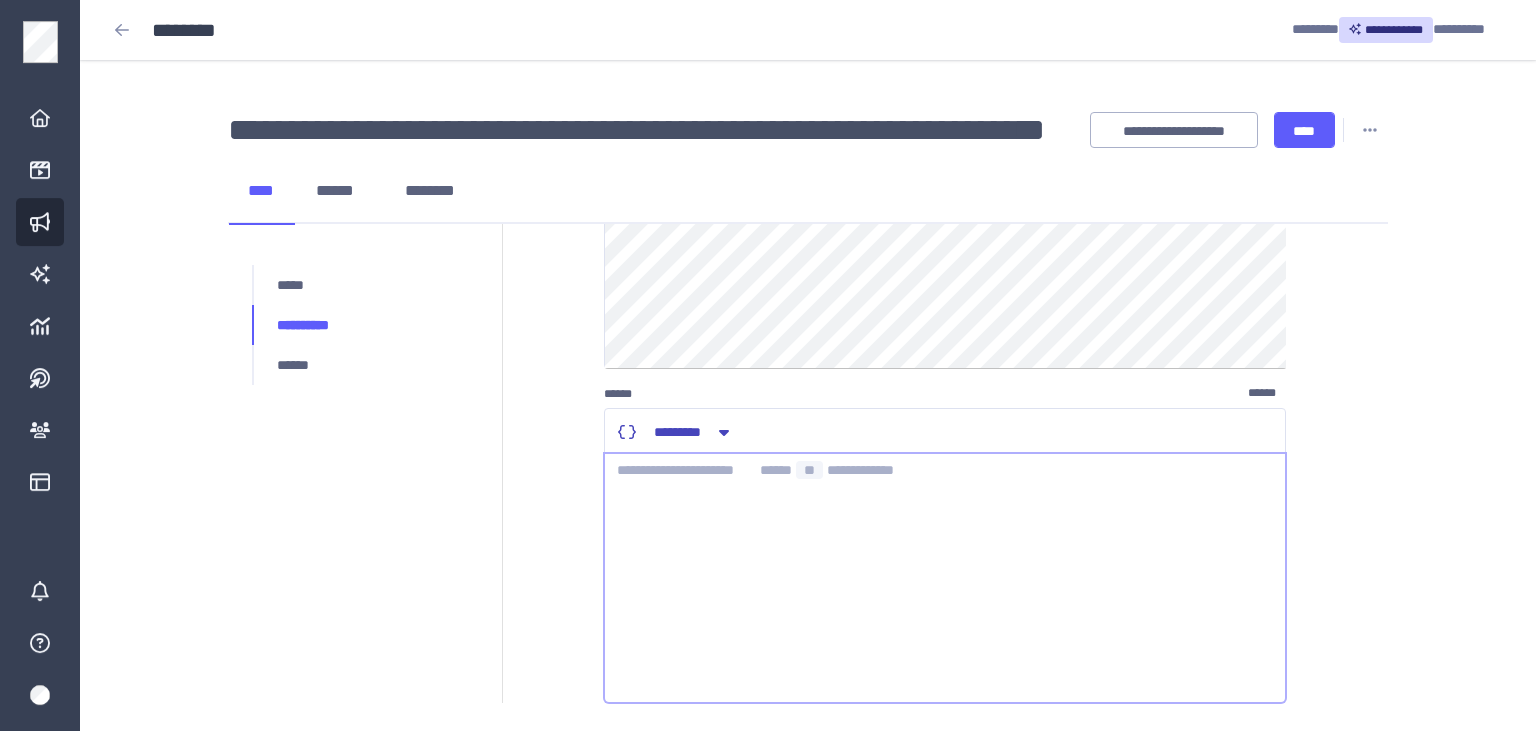 scroll, scrollTop: 466, scrollLeft: 0, axis: vertical 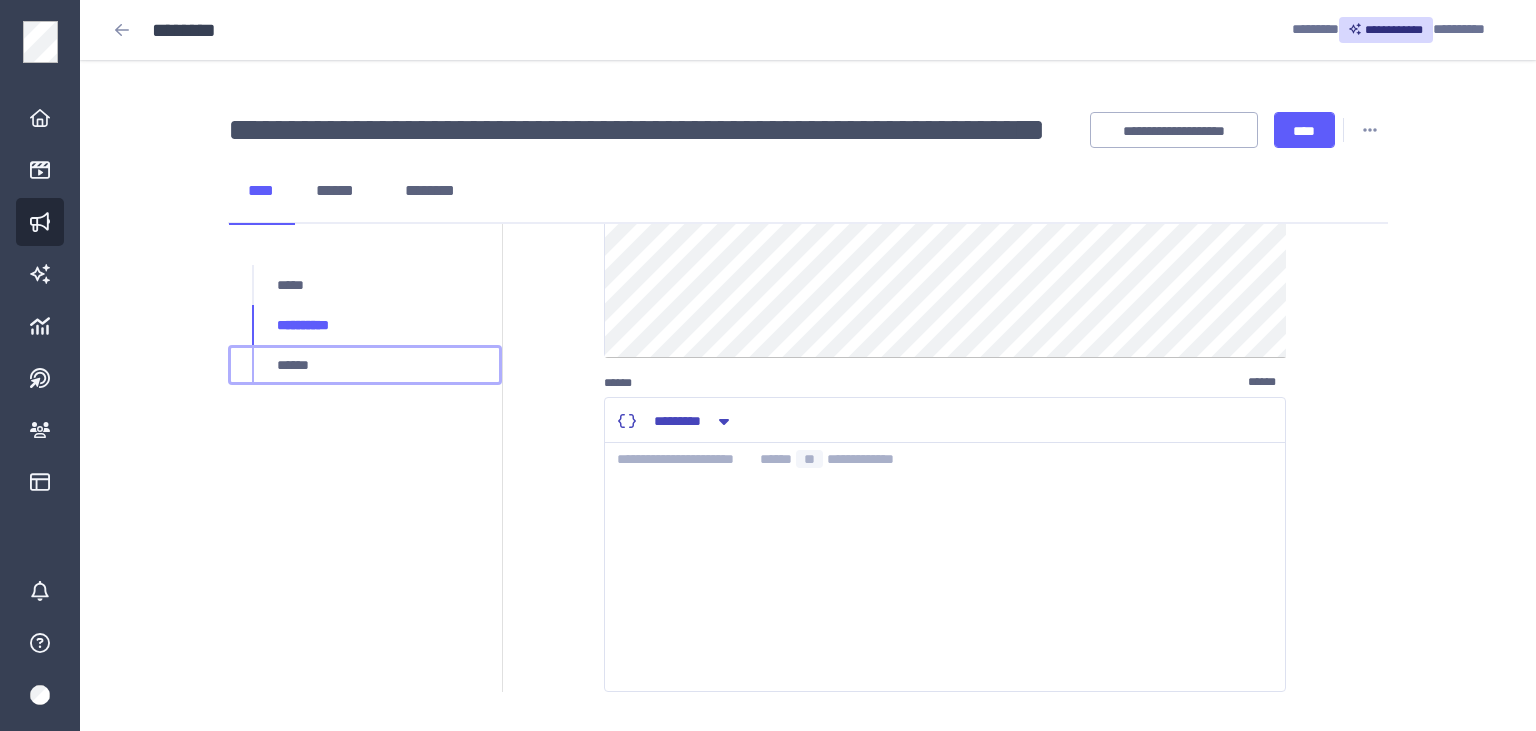 click on "******" at bounding box center (365, 365) 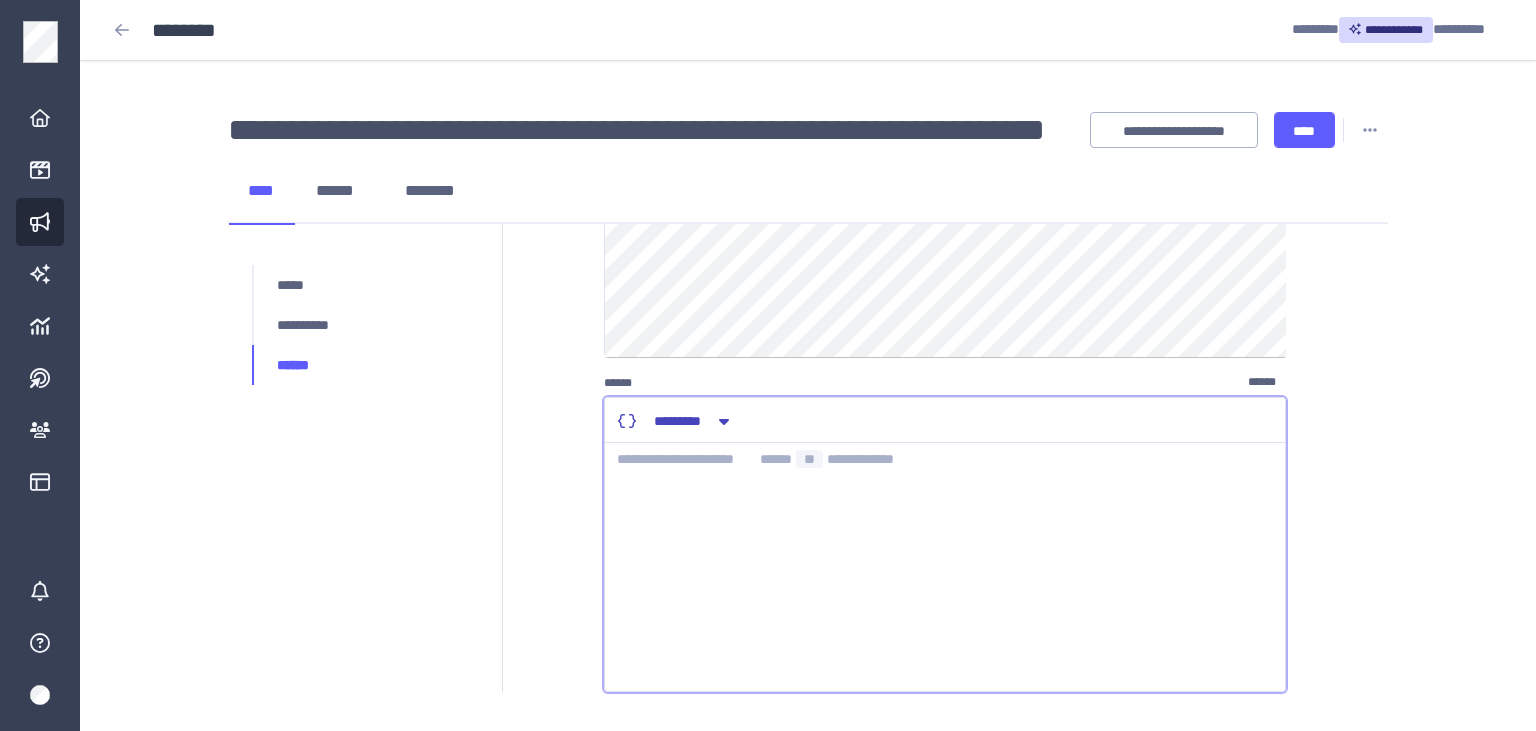 click at bounding box center (945, 567) 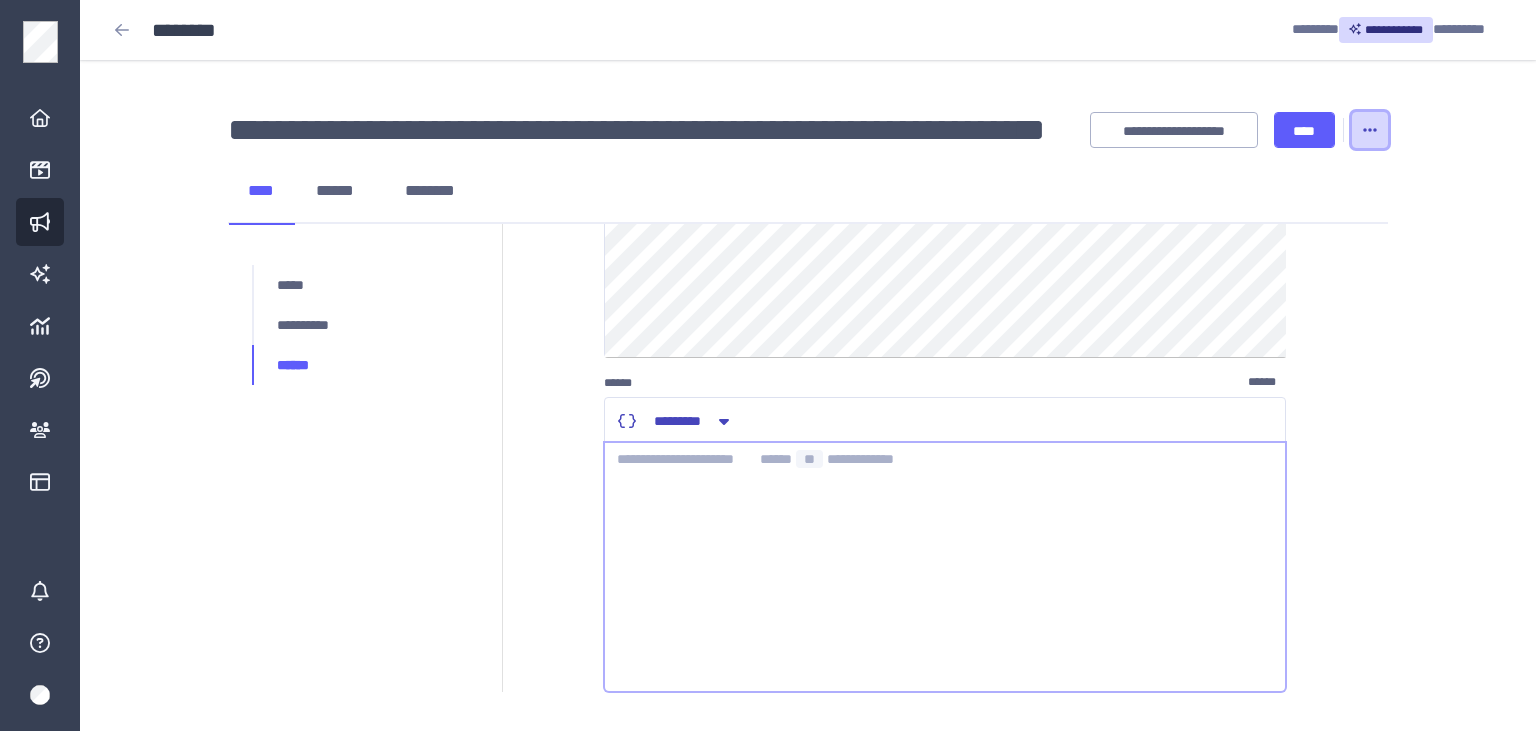 click 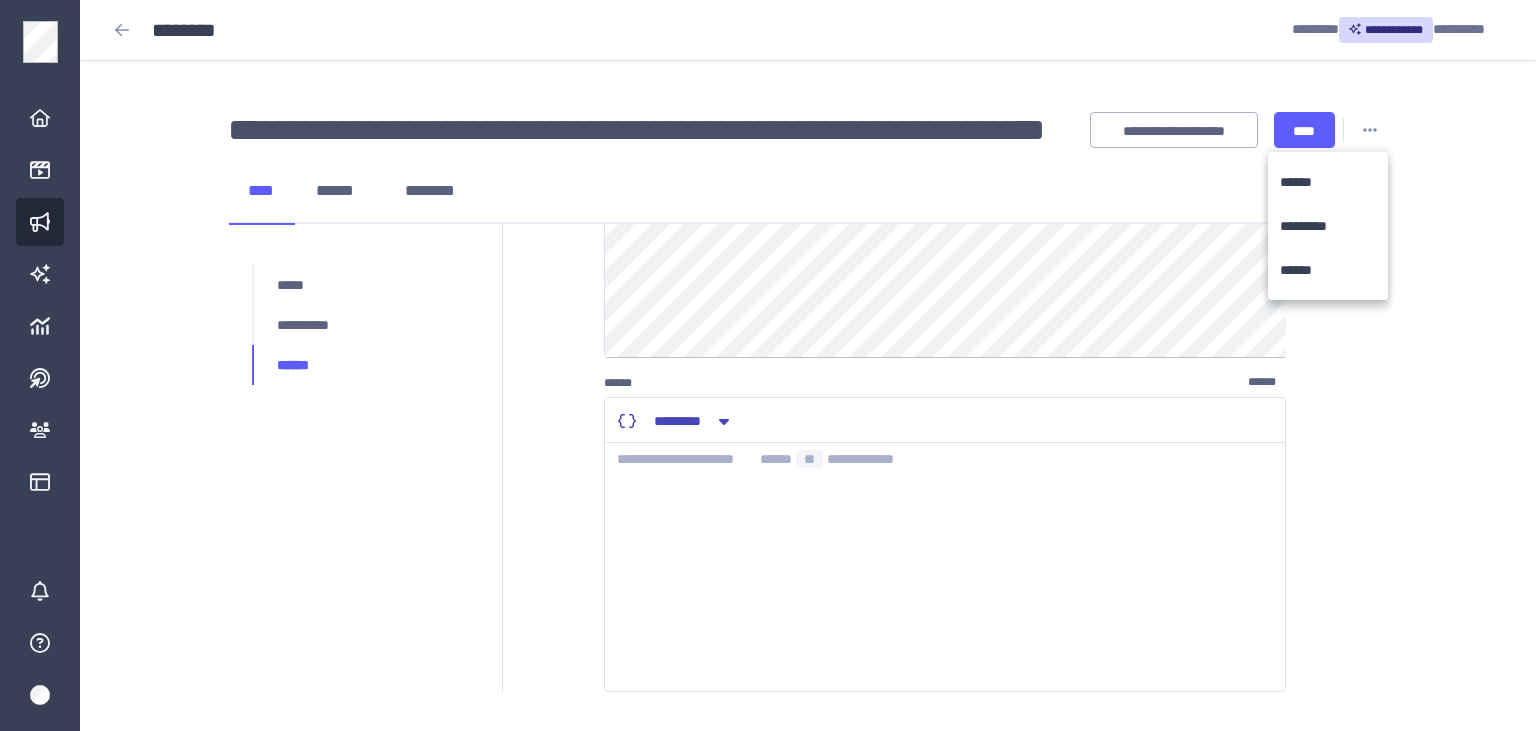 click on "**** ****** ********" at bounding box center (808, 192) 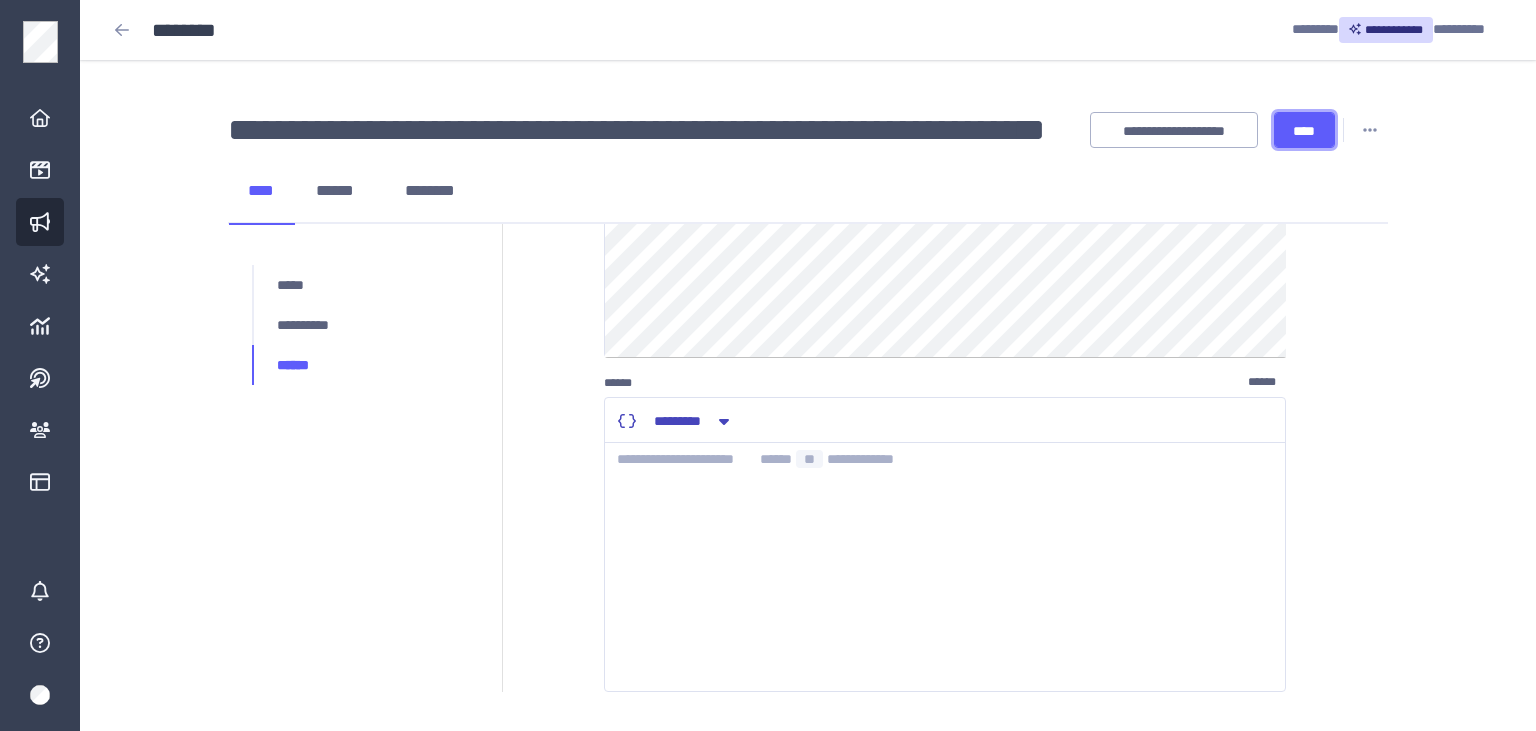 click on "****" at bounding box center [1304, 131] 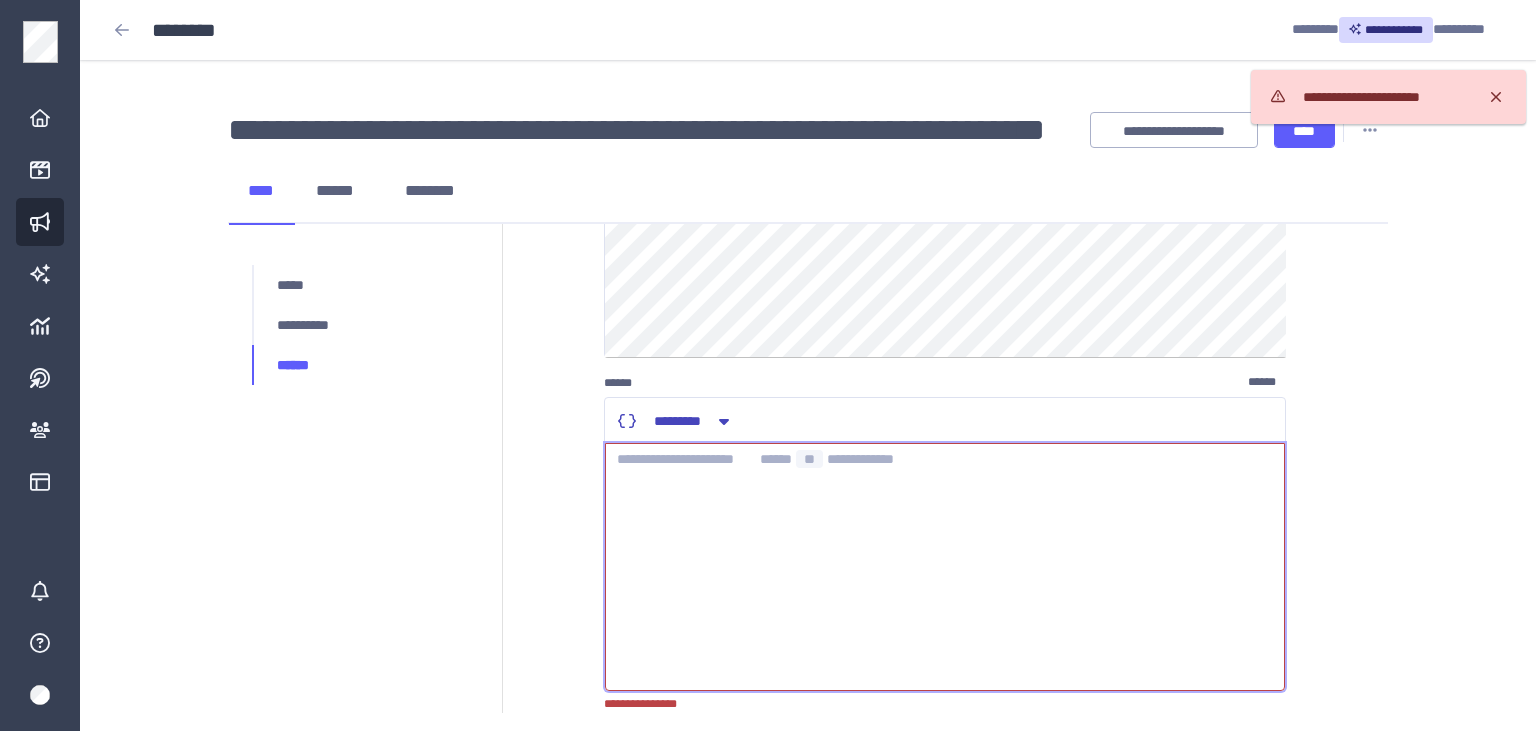click at bounding box center (945, 567) 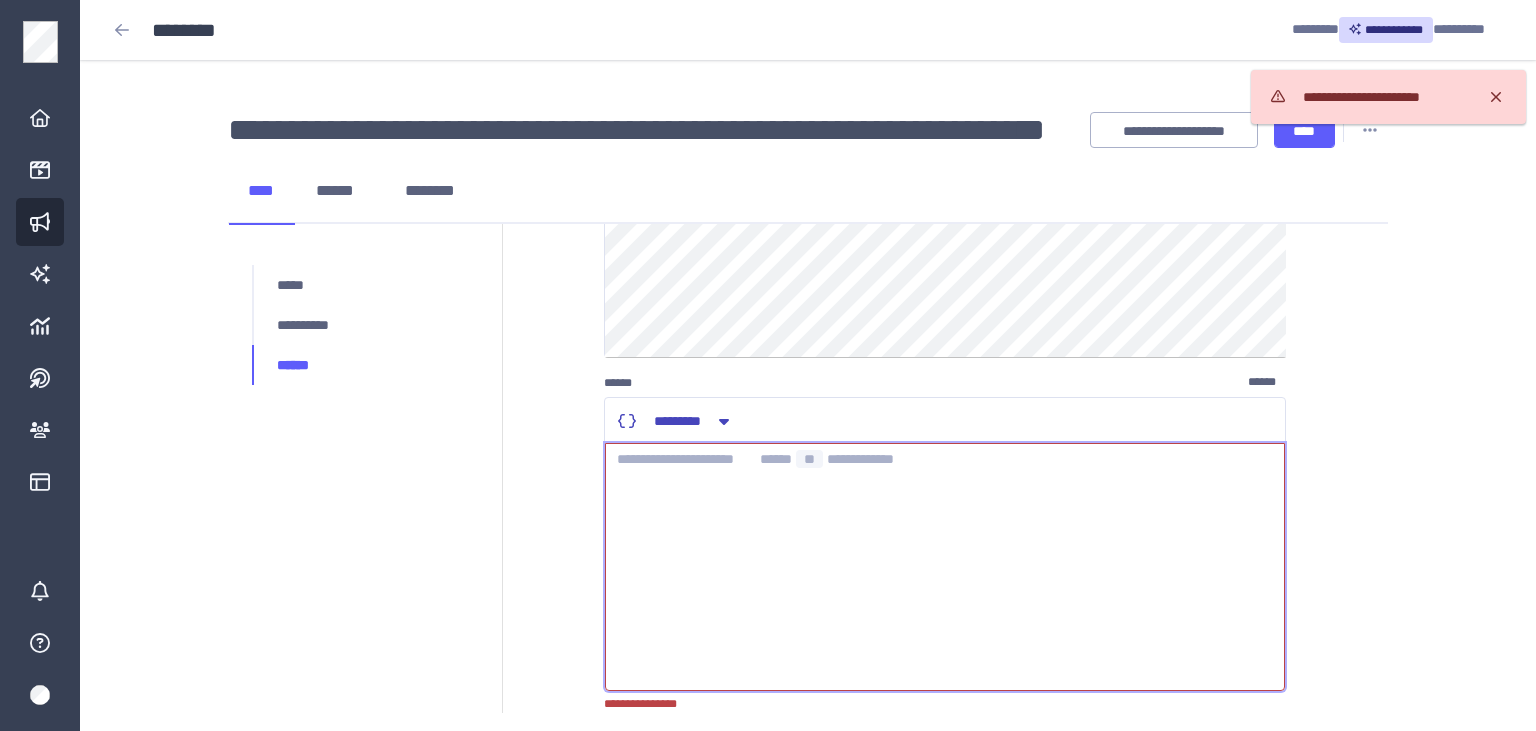 type 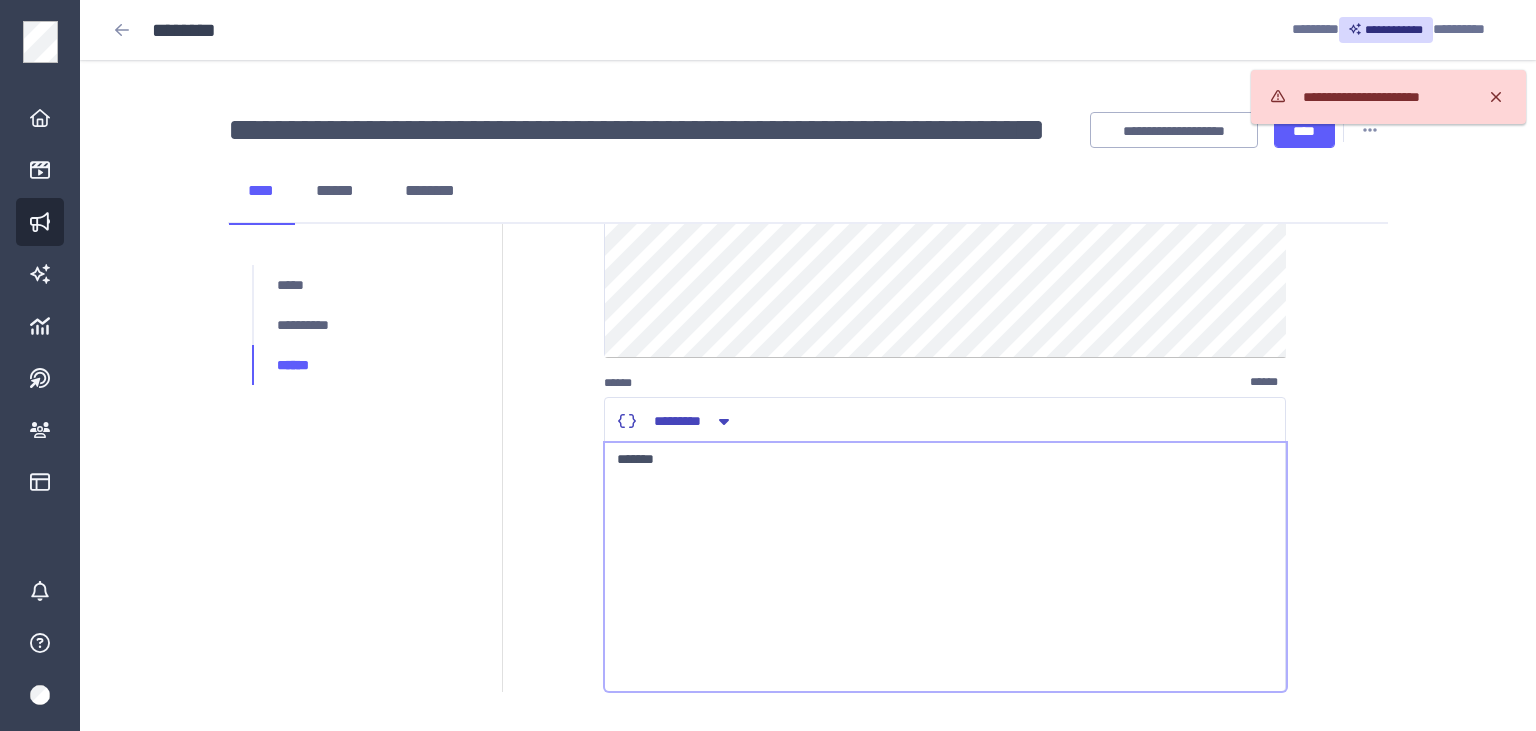 click on "**********" at bounding box center (1388, 97) 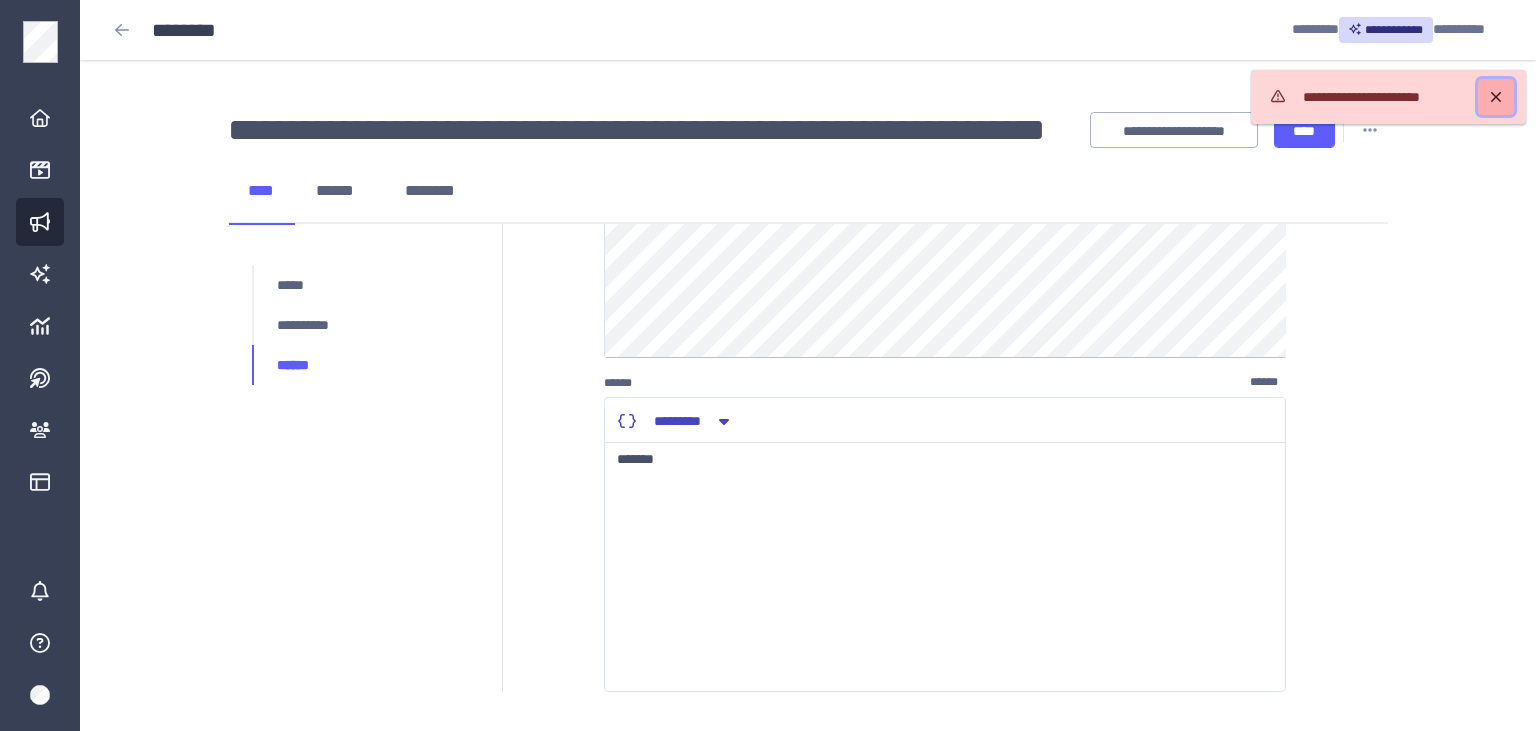 click 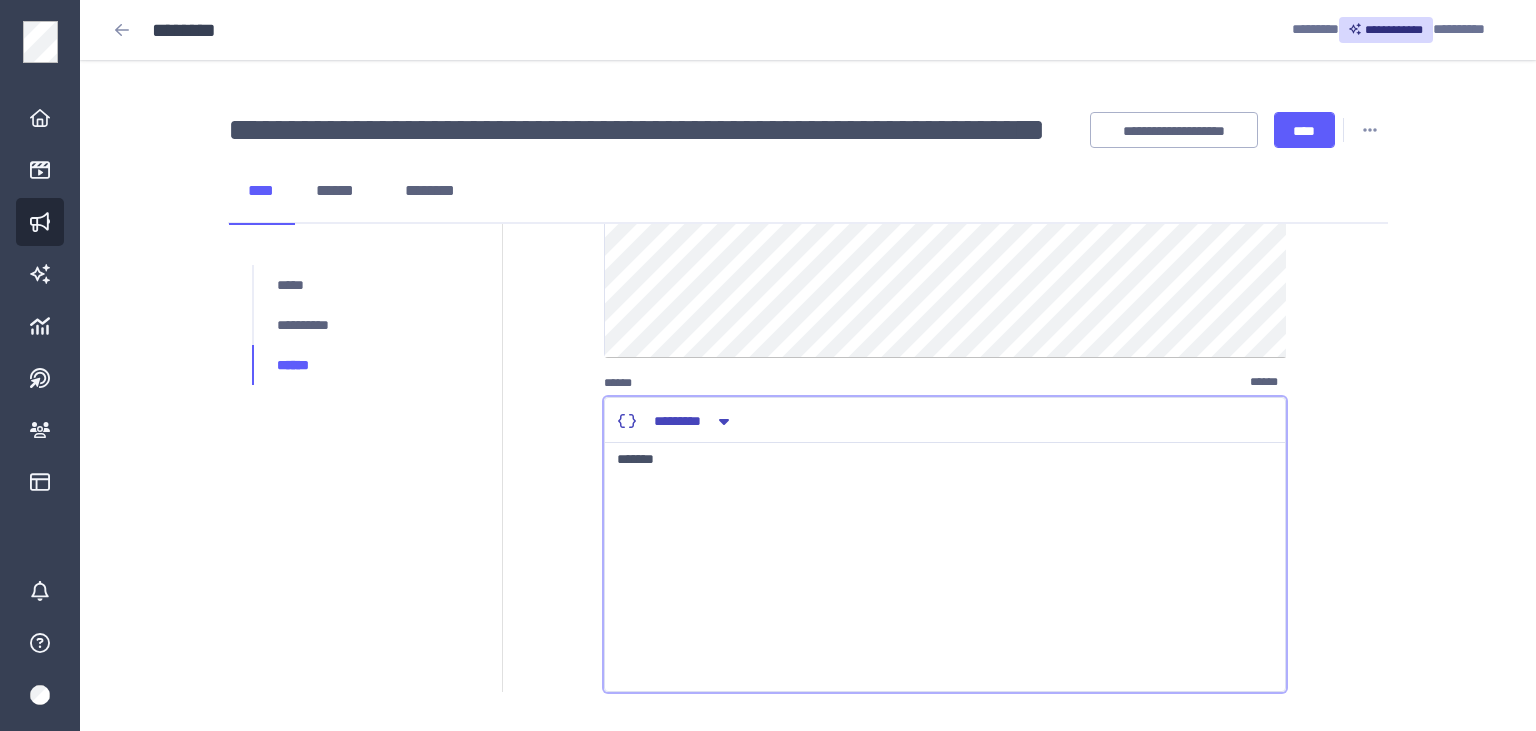 click on "*******" at bounding box center [945, 567] 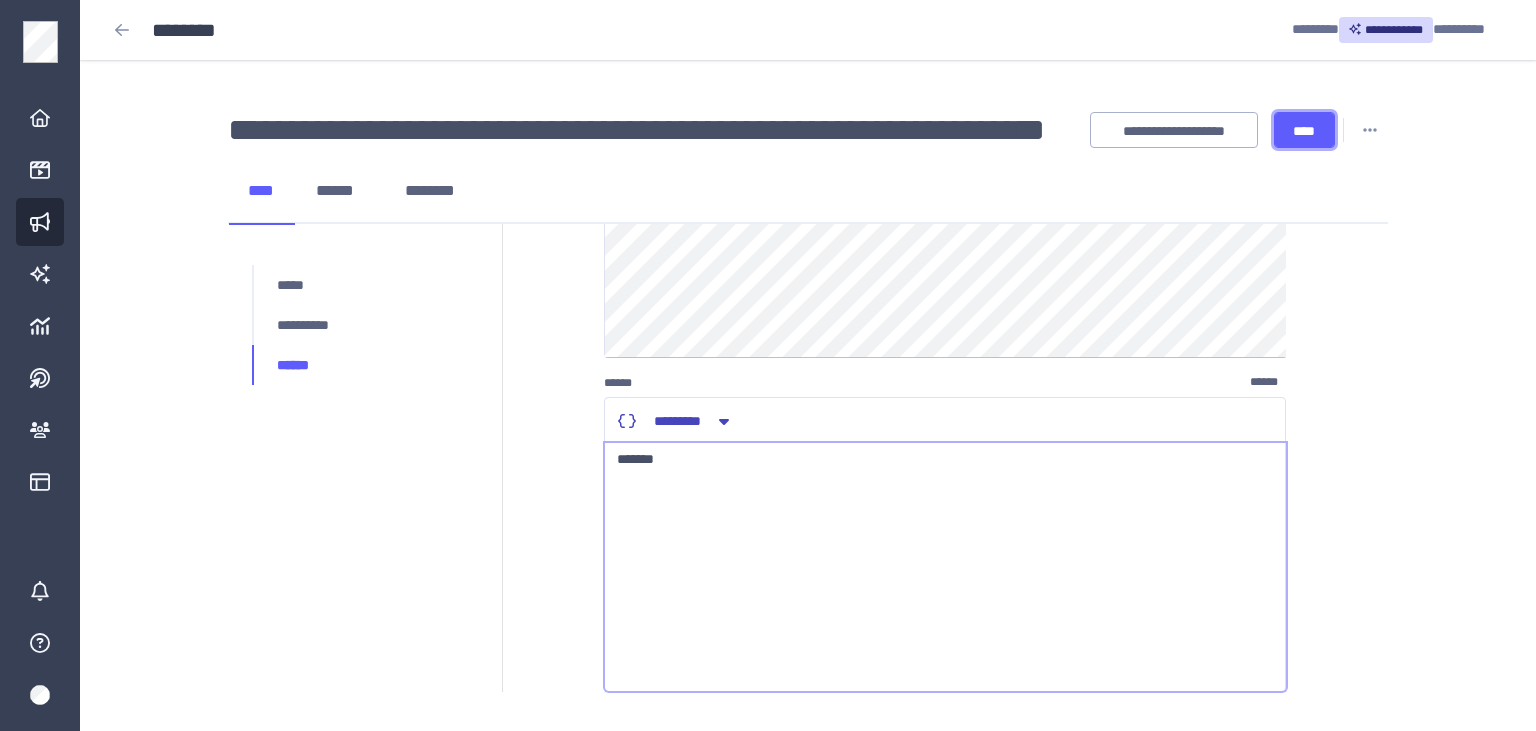 click on "****" at bounding box center [1304, 131] 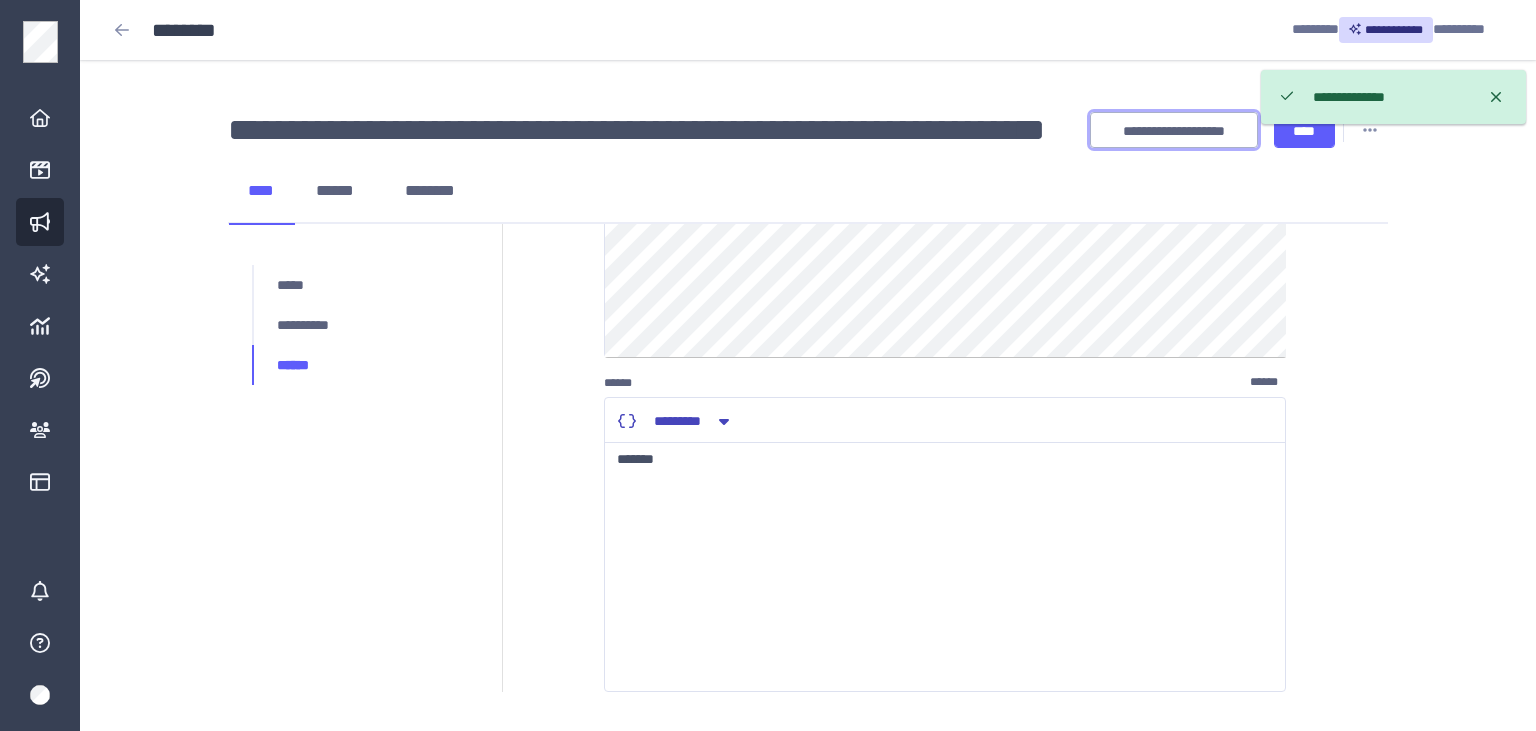 click on "**********" at bounding box center (1174, 131) 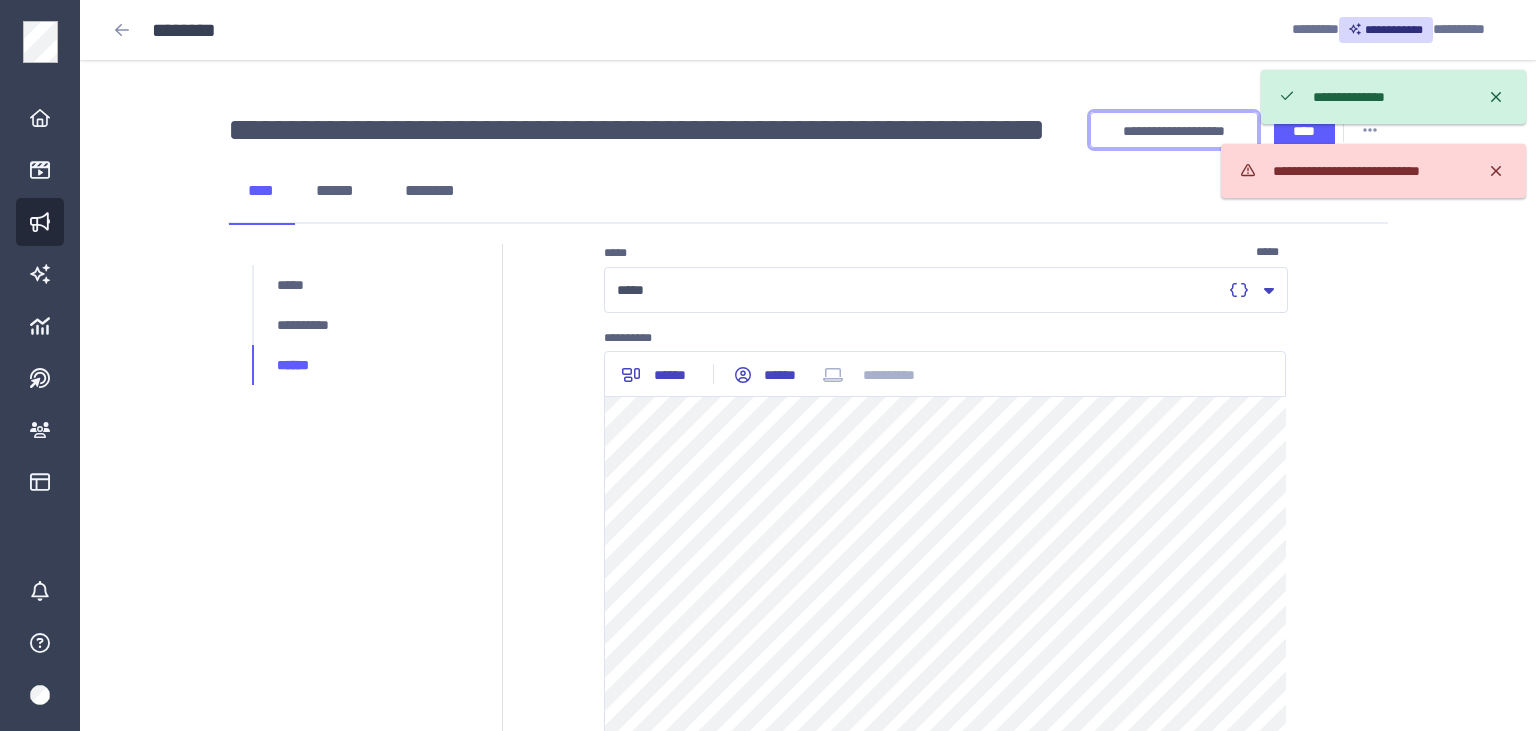 scroll, scrollTop: 466, scrollLeft: 0, axis: vertical 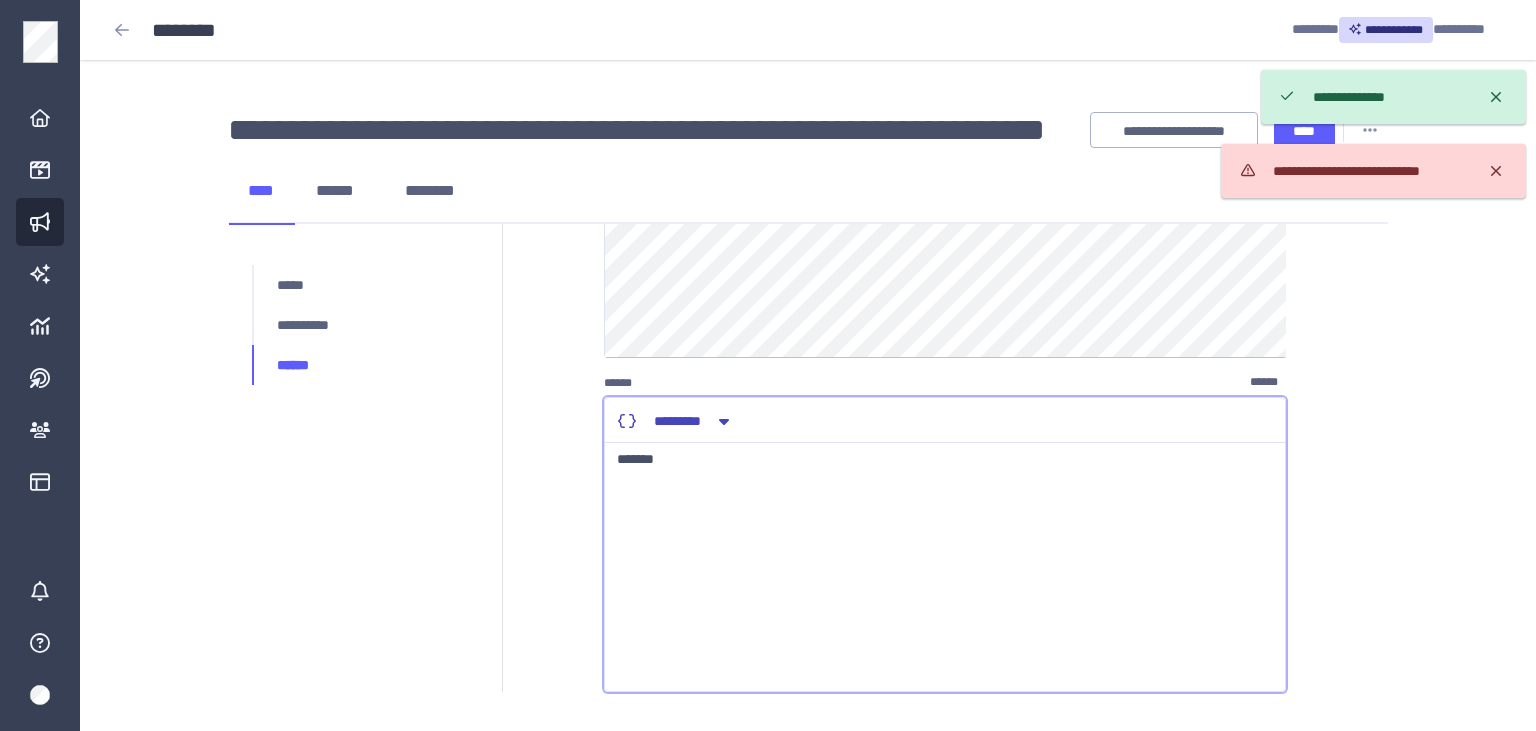 click on "*******" at bounding box center [945, 567] 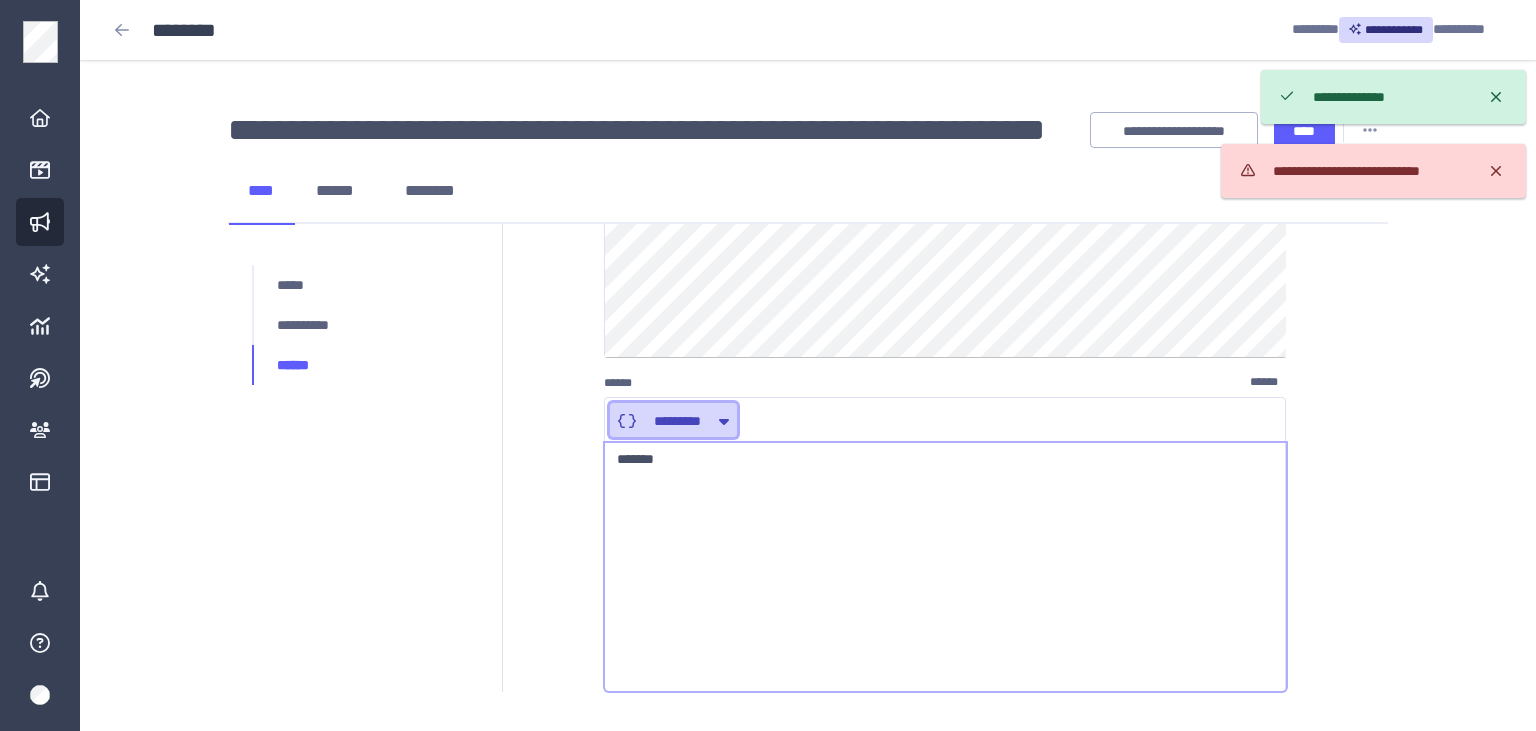 click 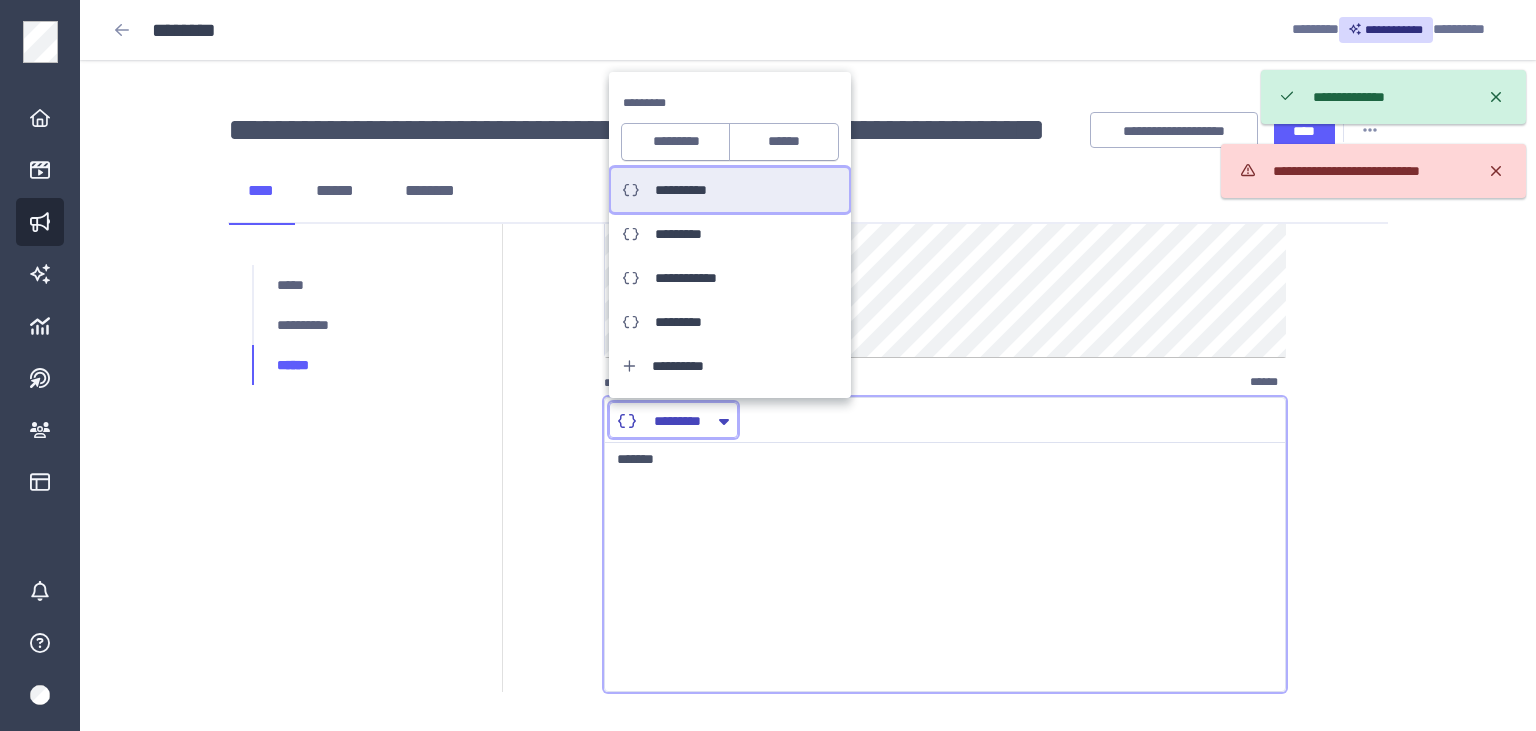 click on "**********" at bounding box center [690, 190] 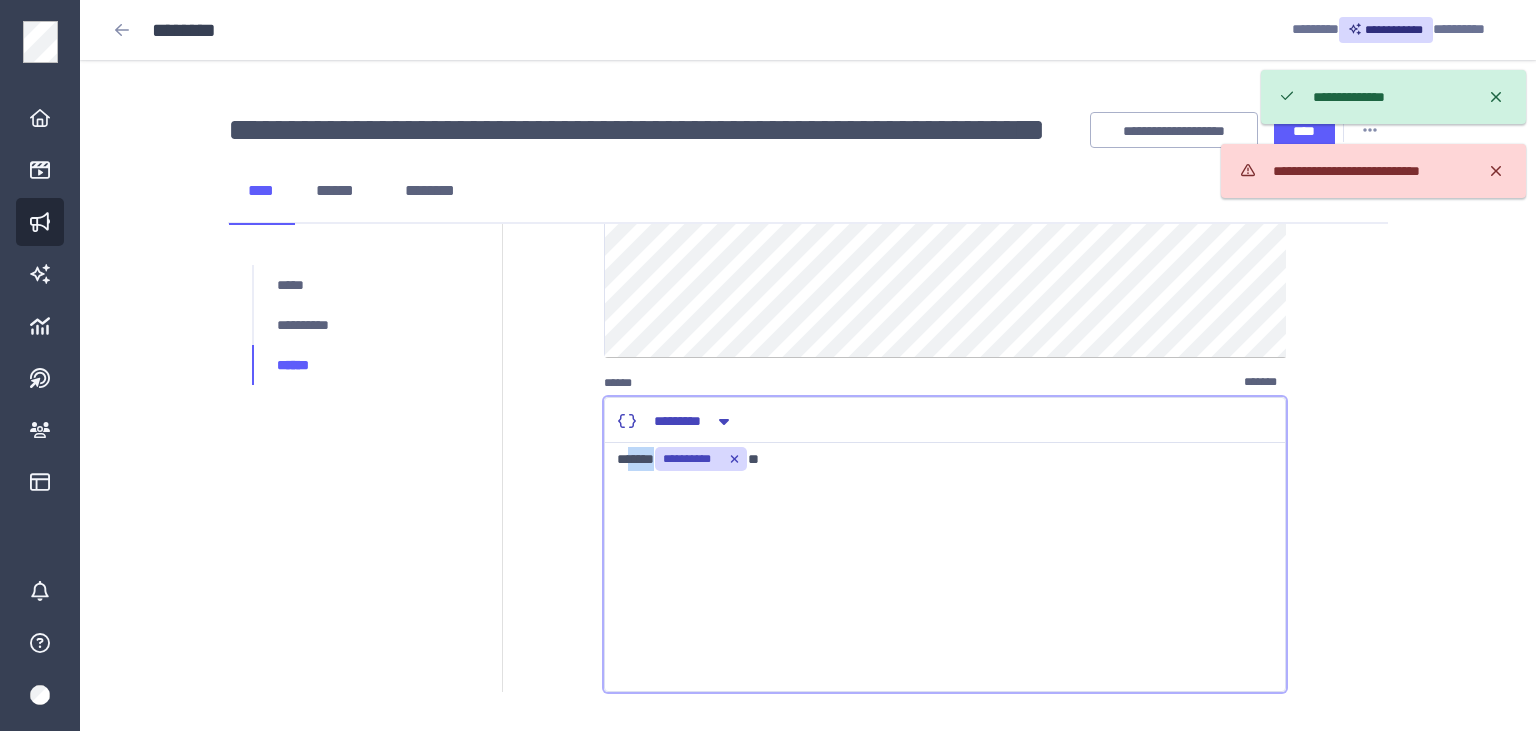 drag, startPoint x: 665, startPoint y: 466, endPoint x: 627, endPoint y: 465, distance: 38.013157 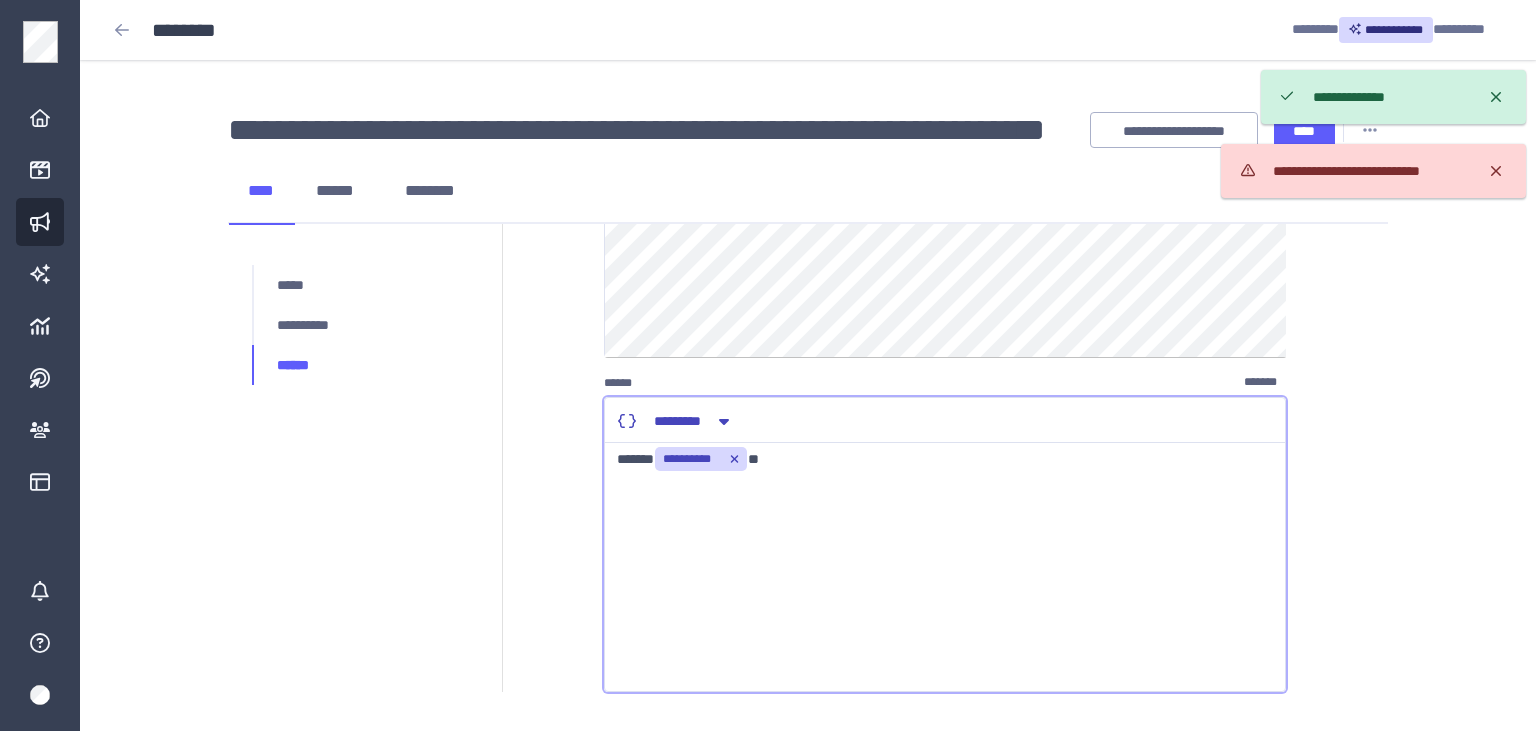 click on "**********" at bounding box center (701, 459) 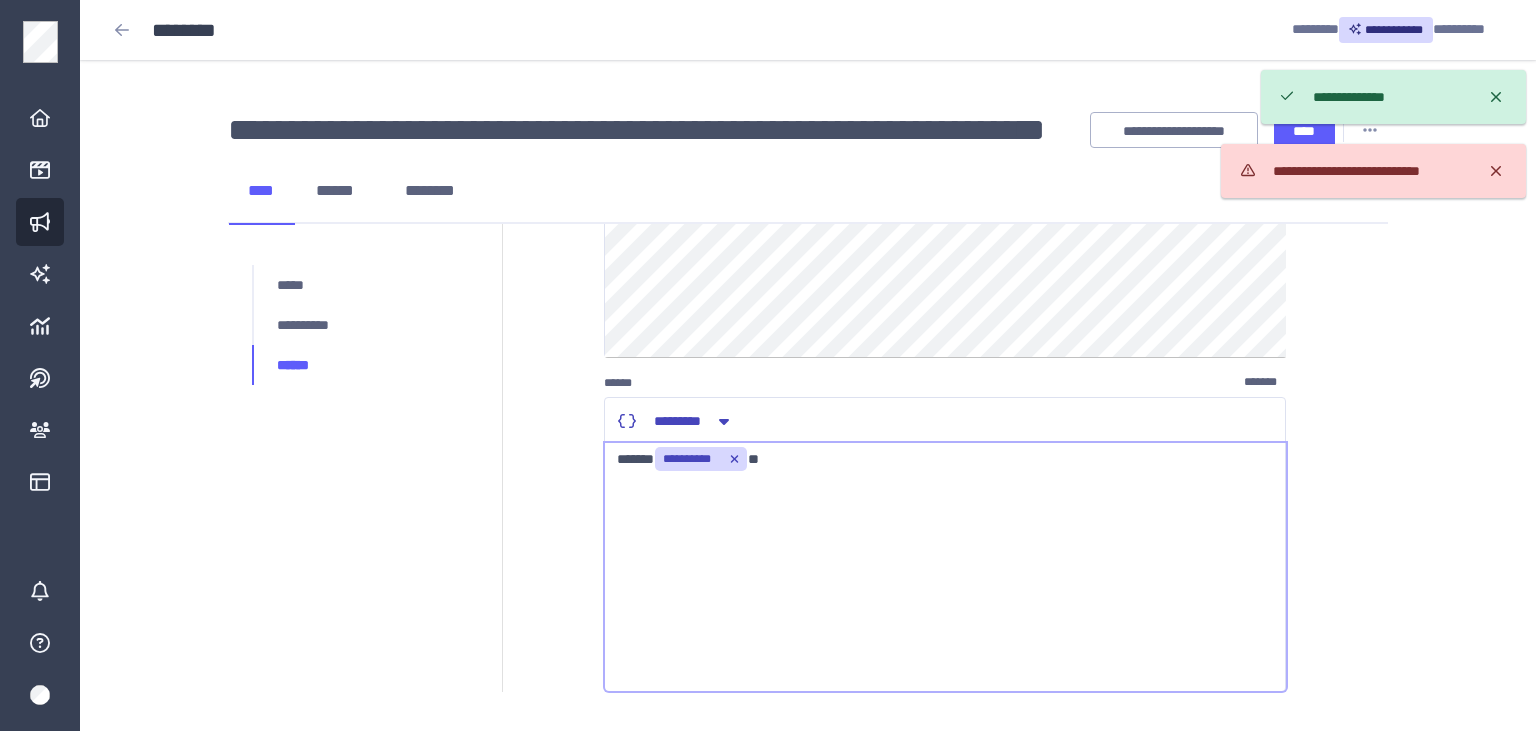 click on "**********" at bounding box center [1393, 97] 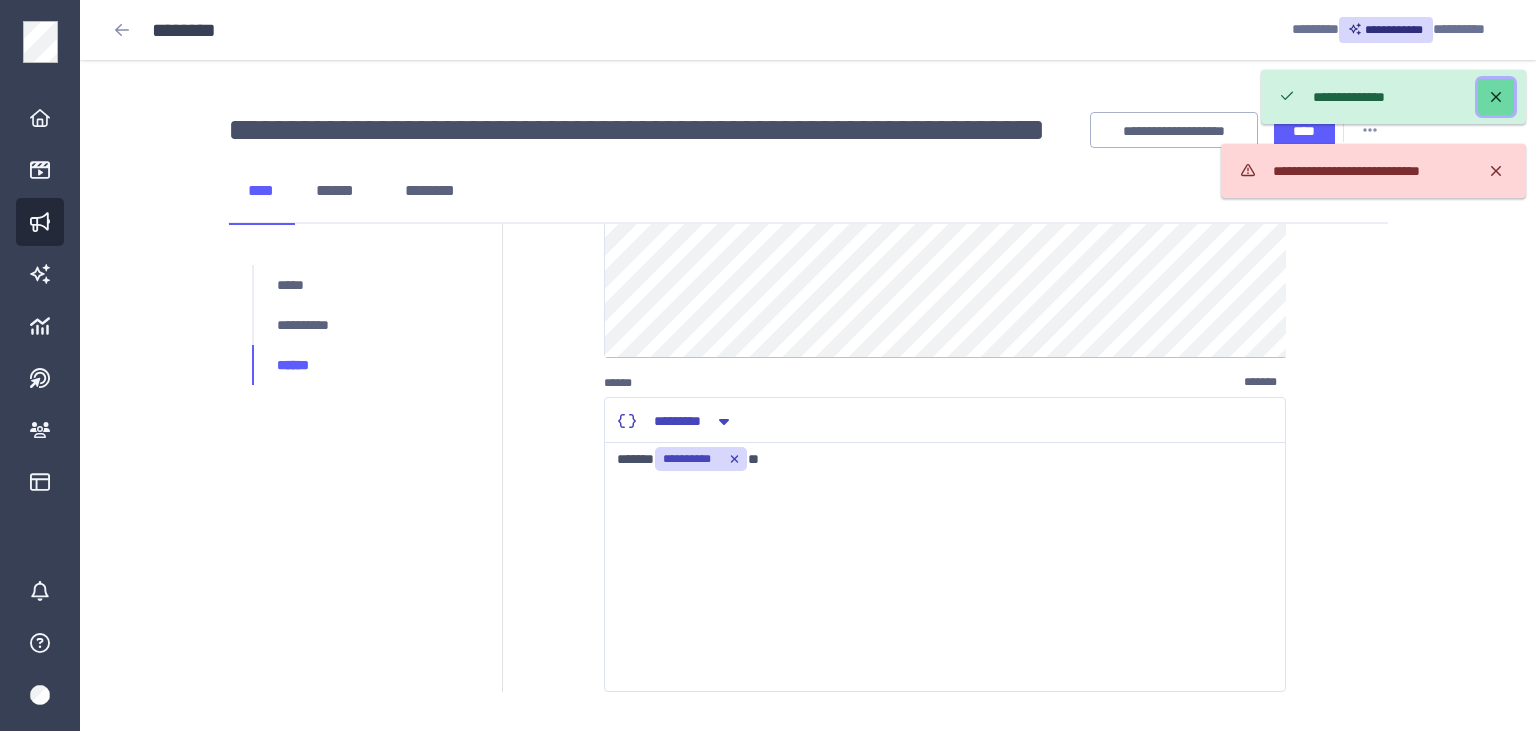 click at bounding box center [1496, 97] 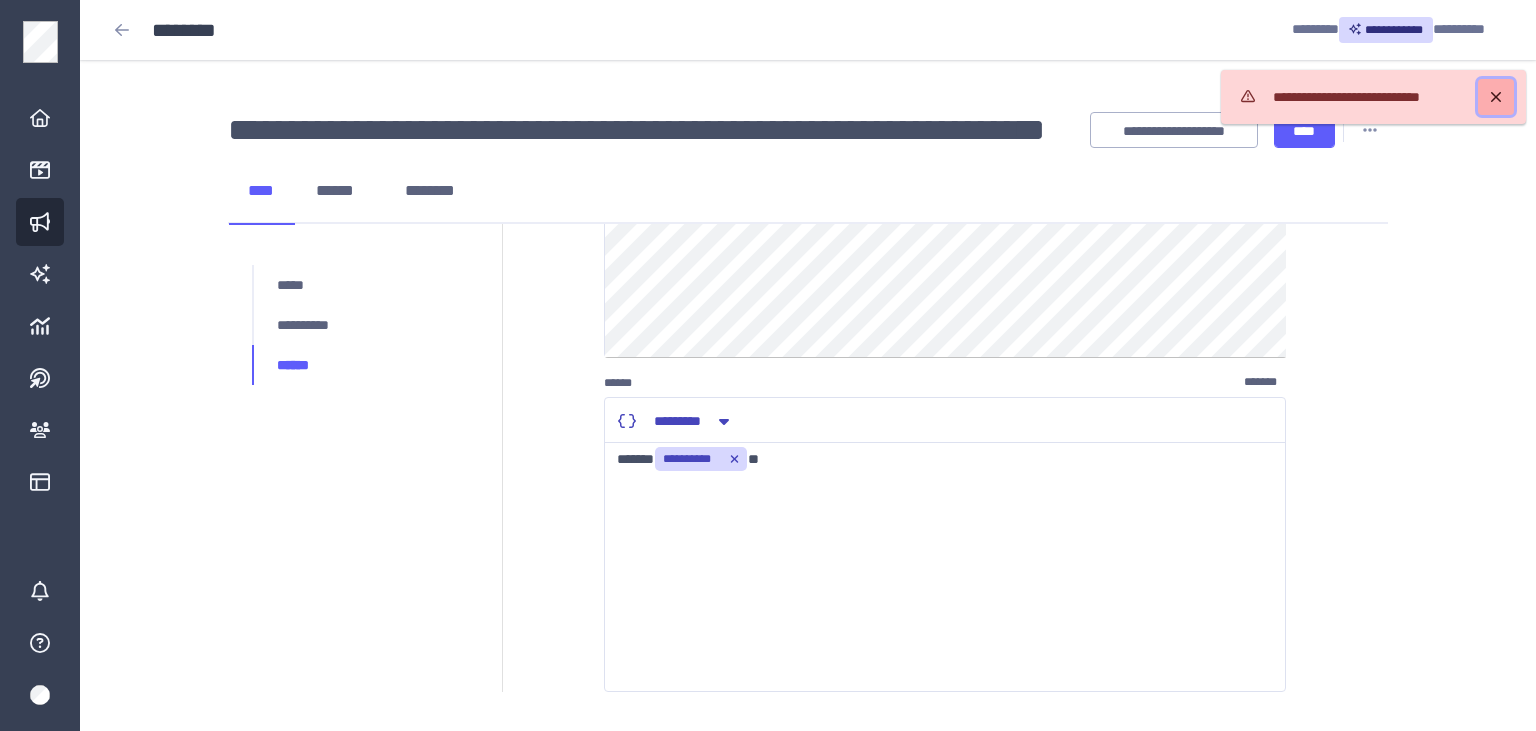 click 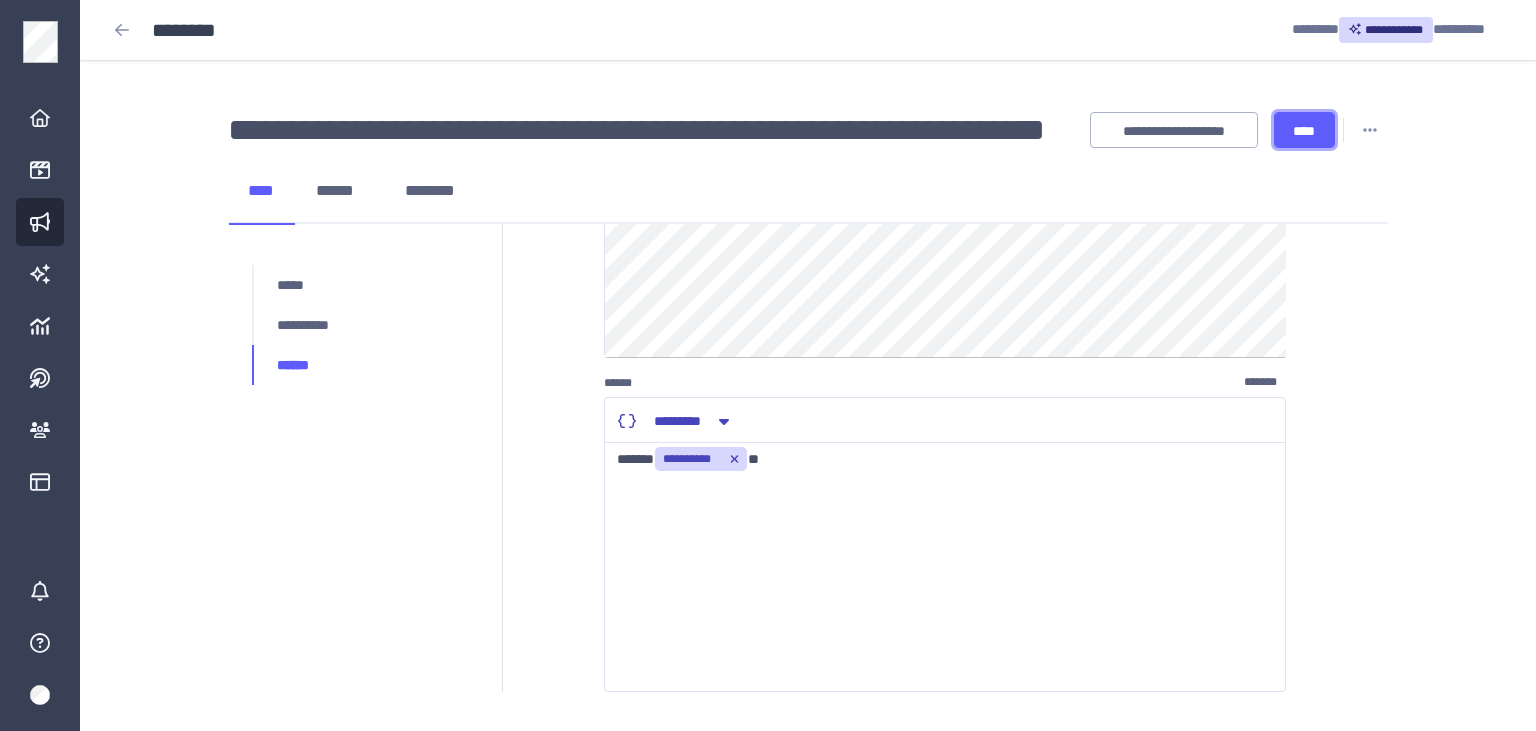 click on "****" at bounding box center (1304, 131) 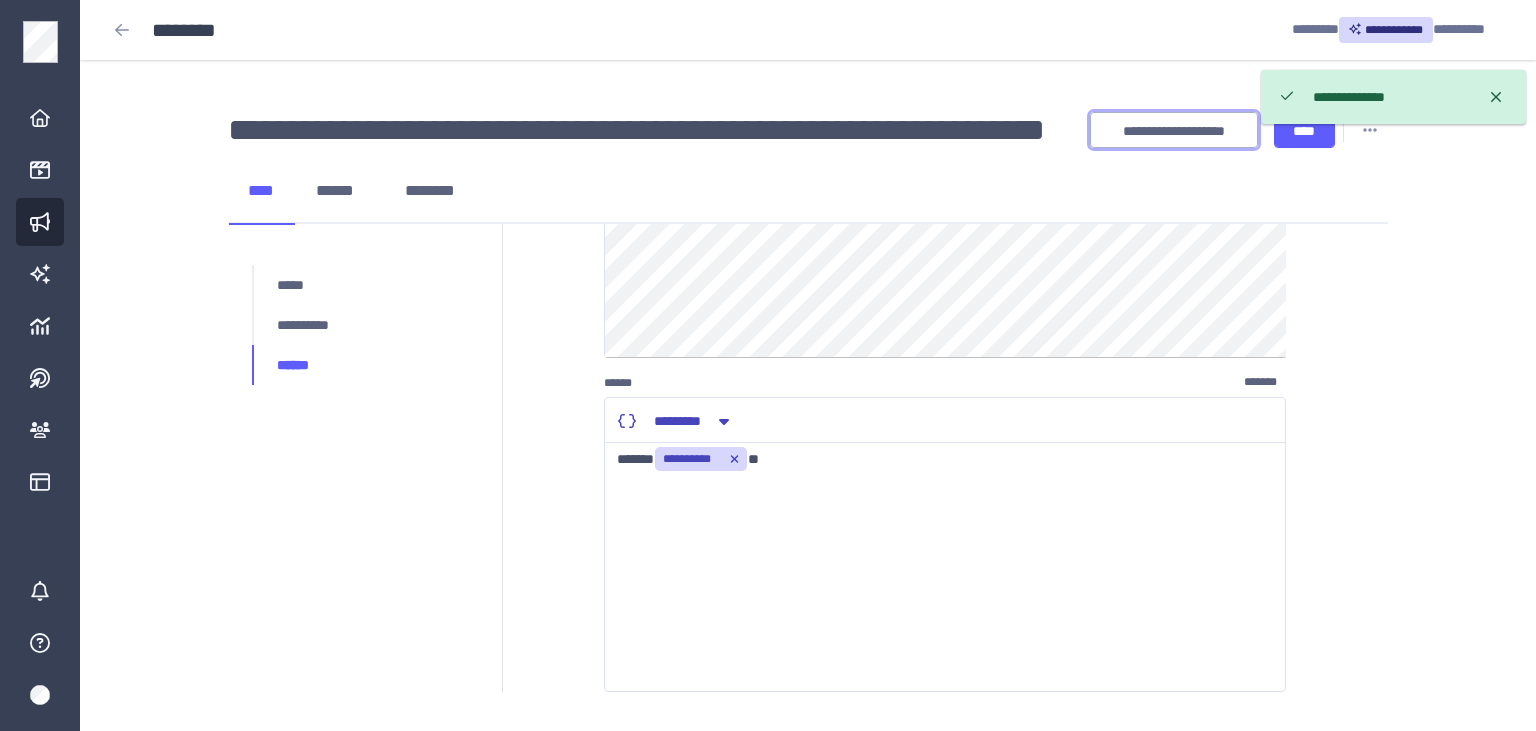 click on "**********" at bounding box center (1174, 131) 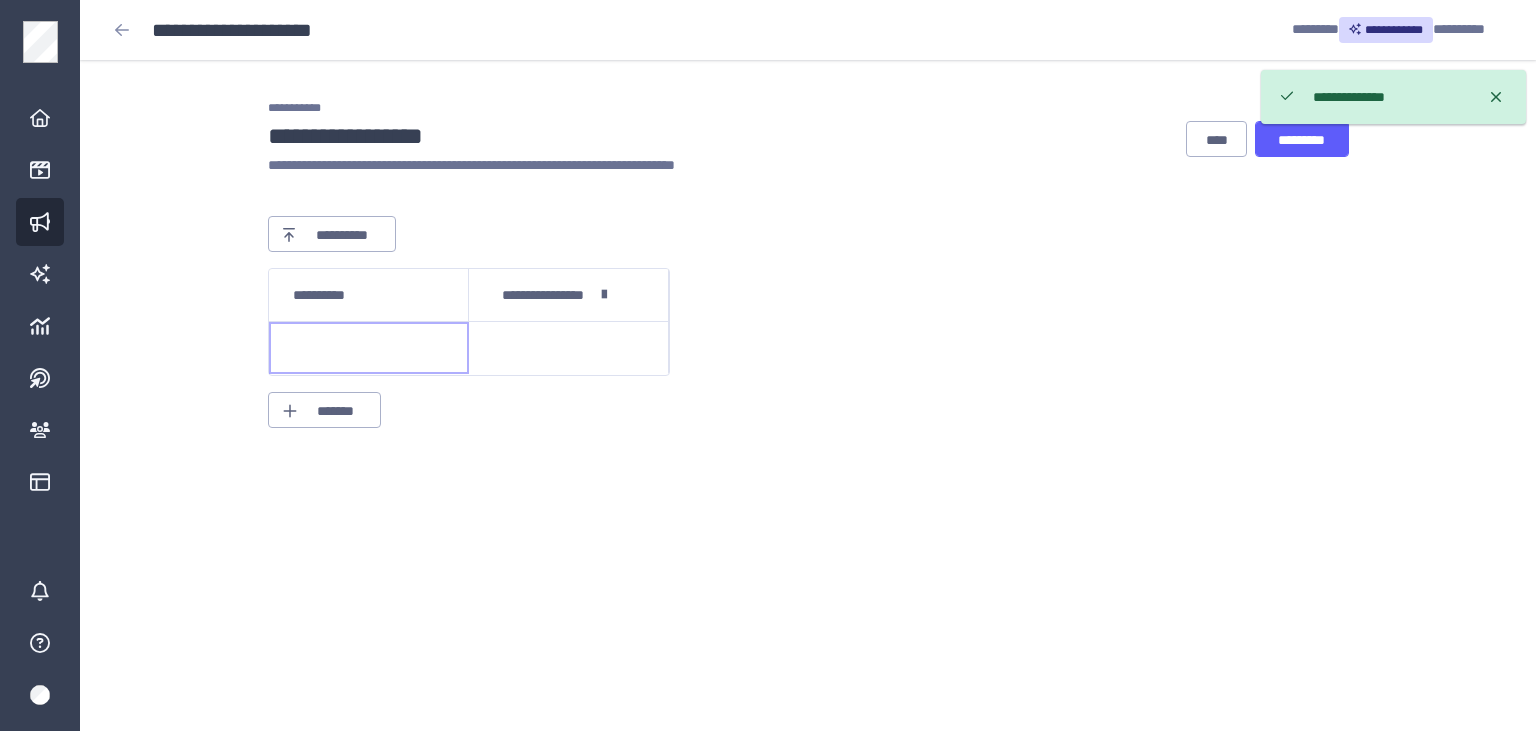 click at bounding box center (369, 348) 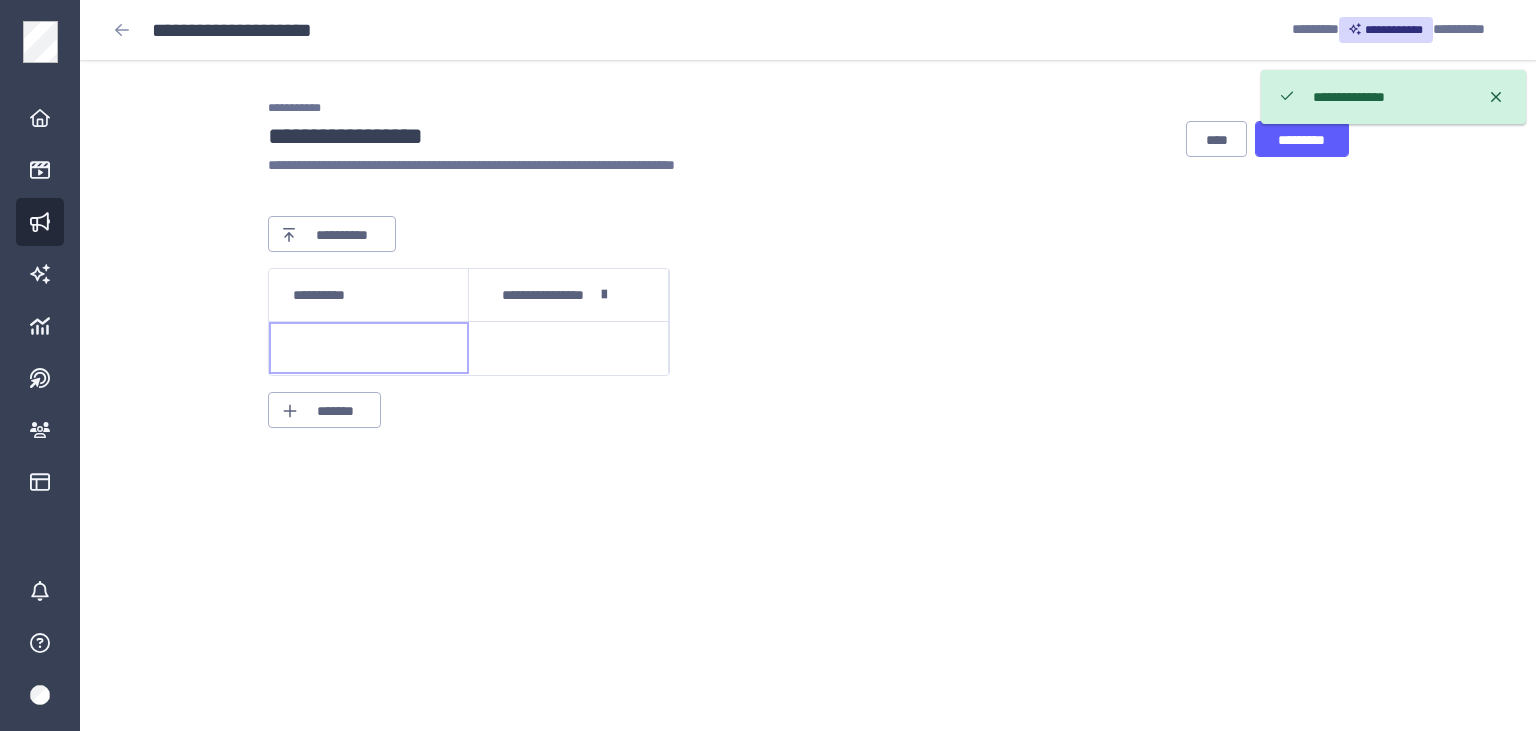 click at bounding box center [369, 348] 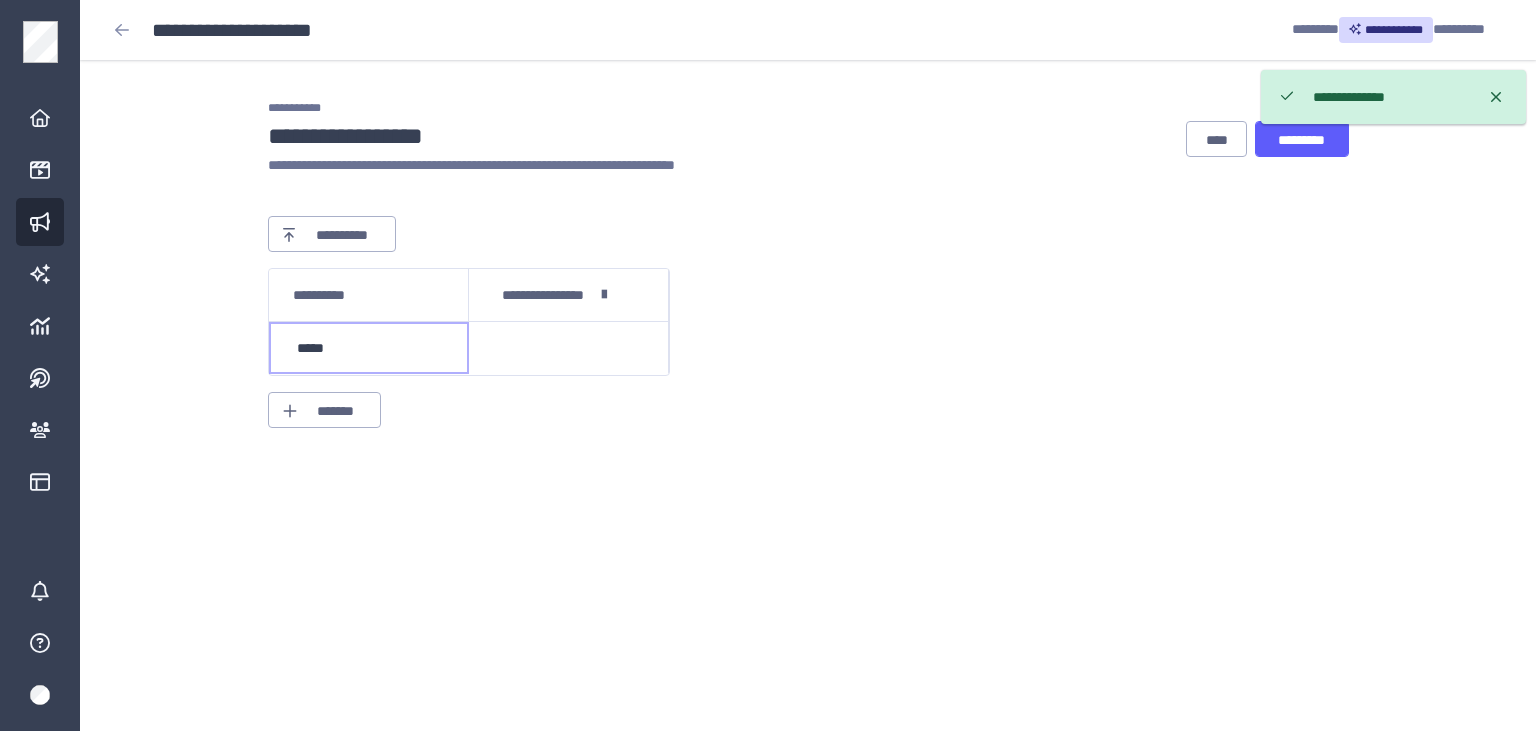 type on "******" 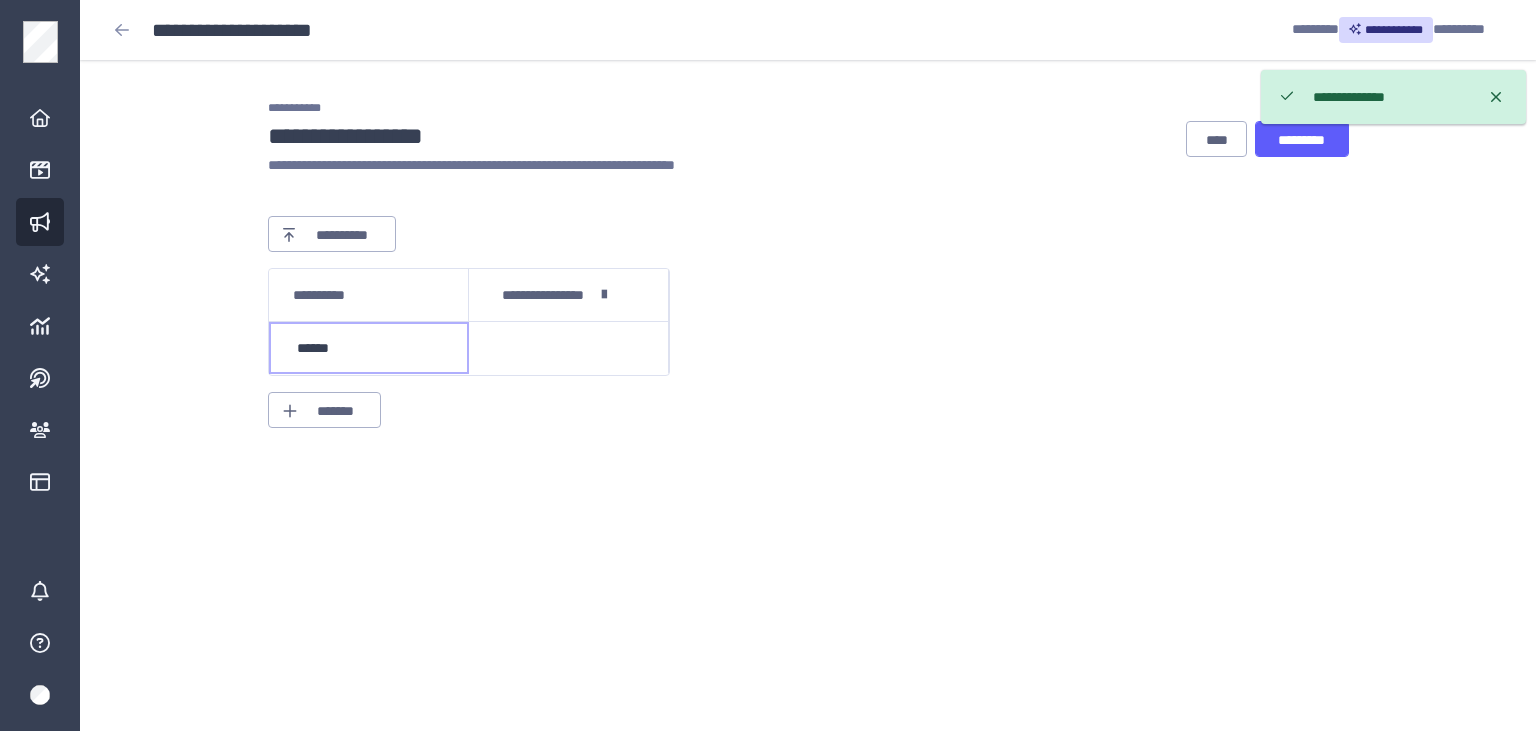 click at bounding box center (569, 348) 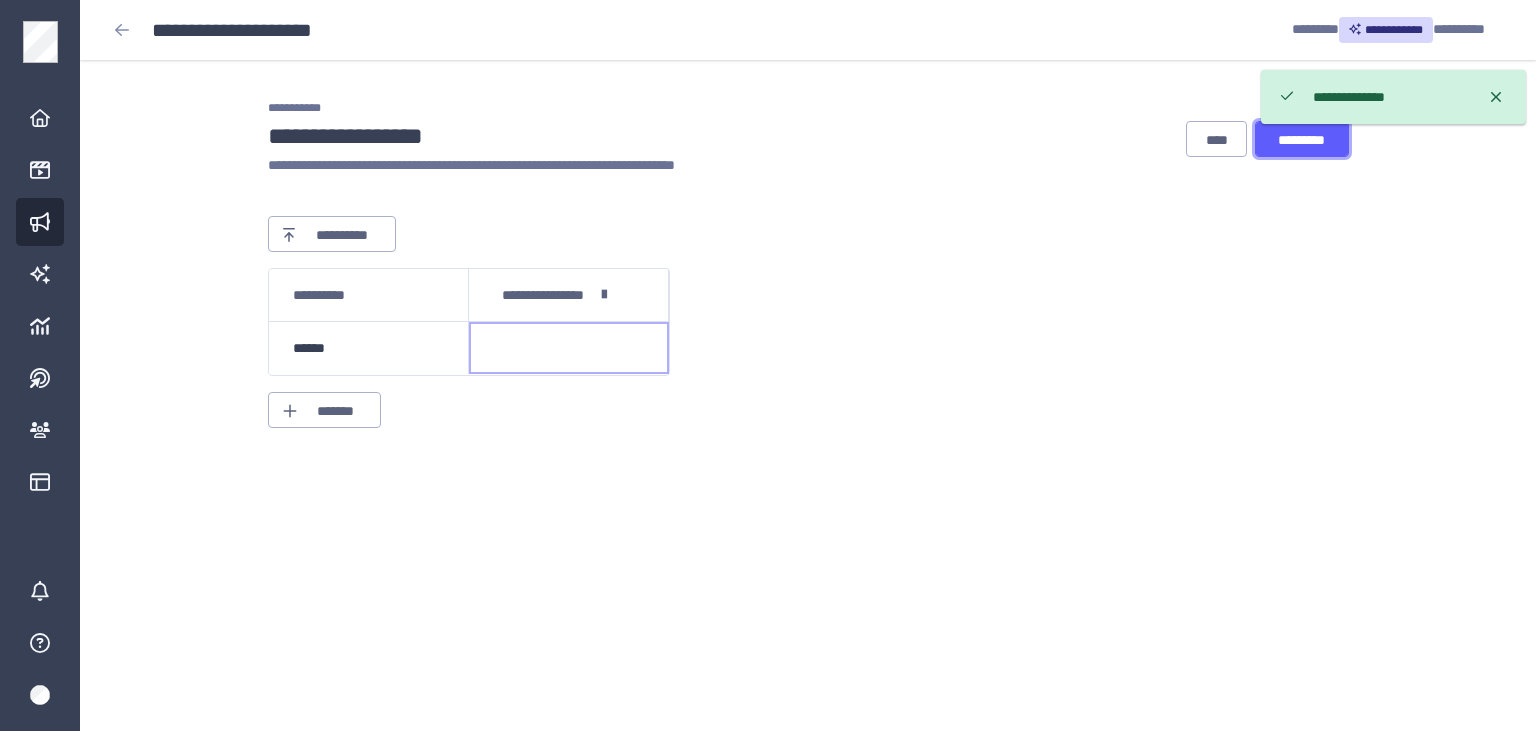 click on "*********" at bounding box center [1302, 140] 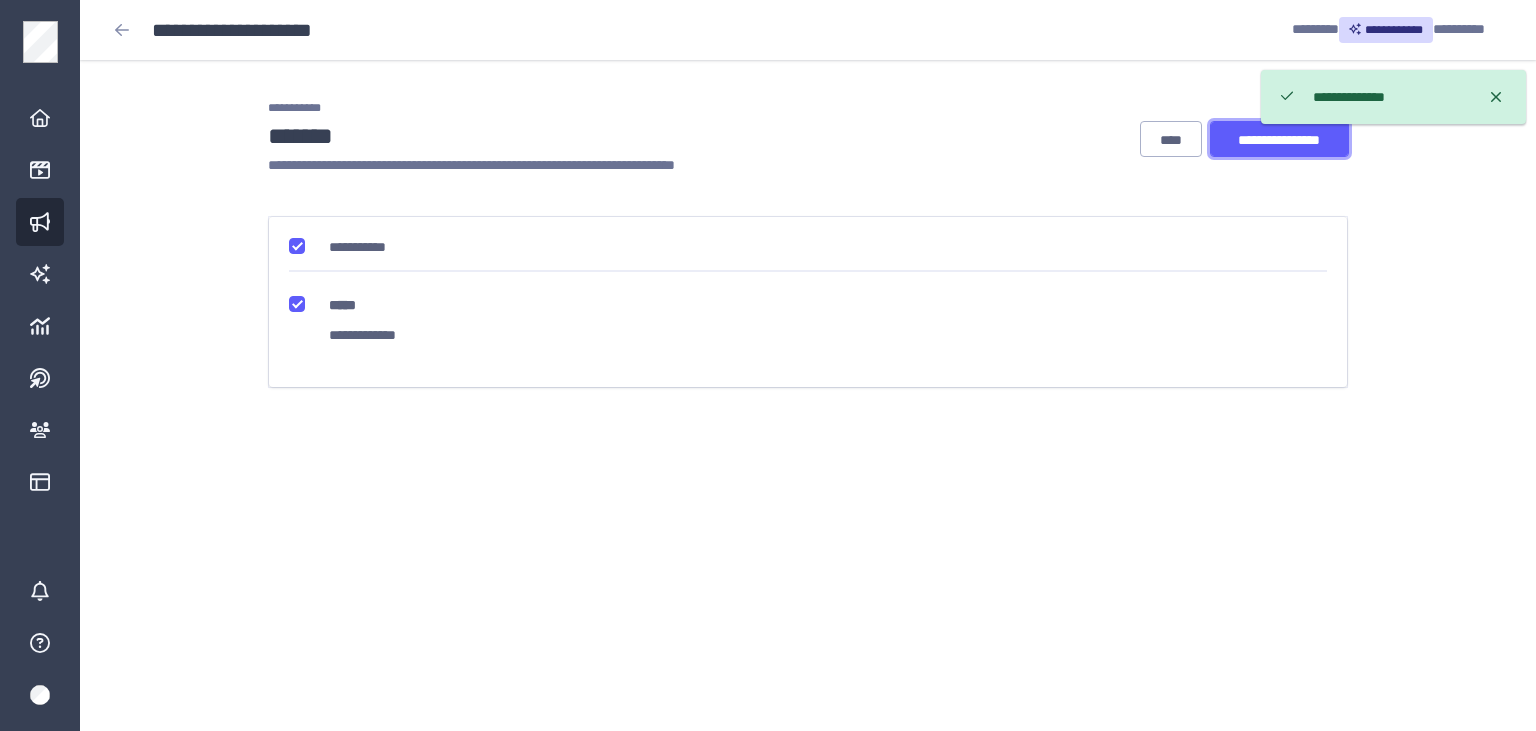 click on "**********" at bounding box center (1279, 140) 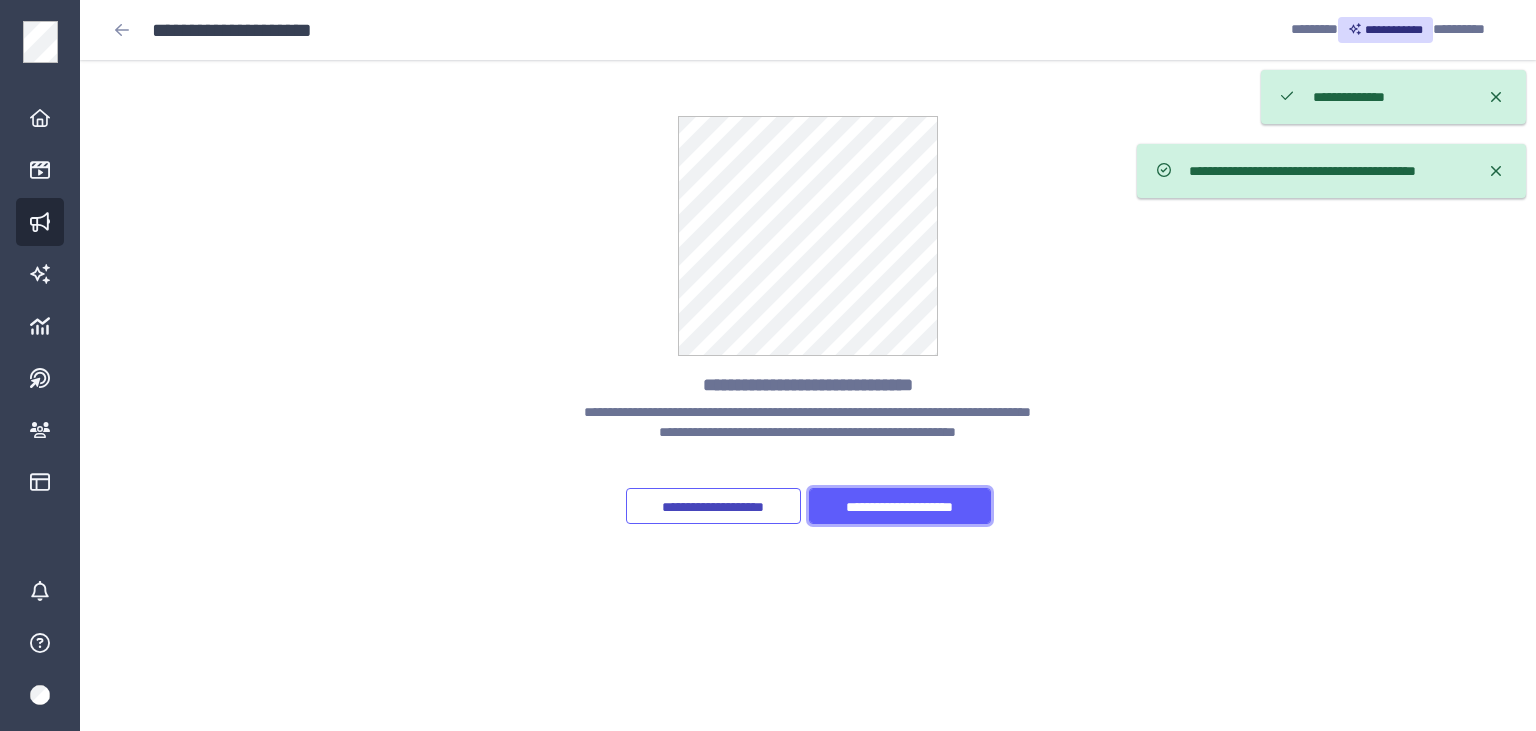 click on "**********" at bounding box center [900, 507] 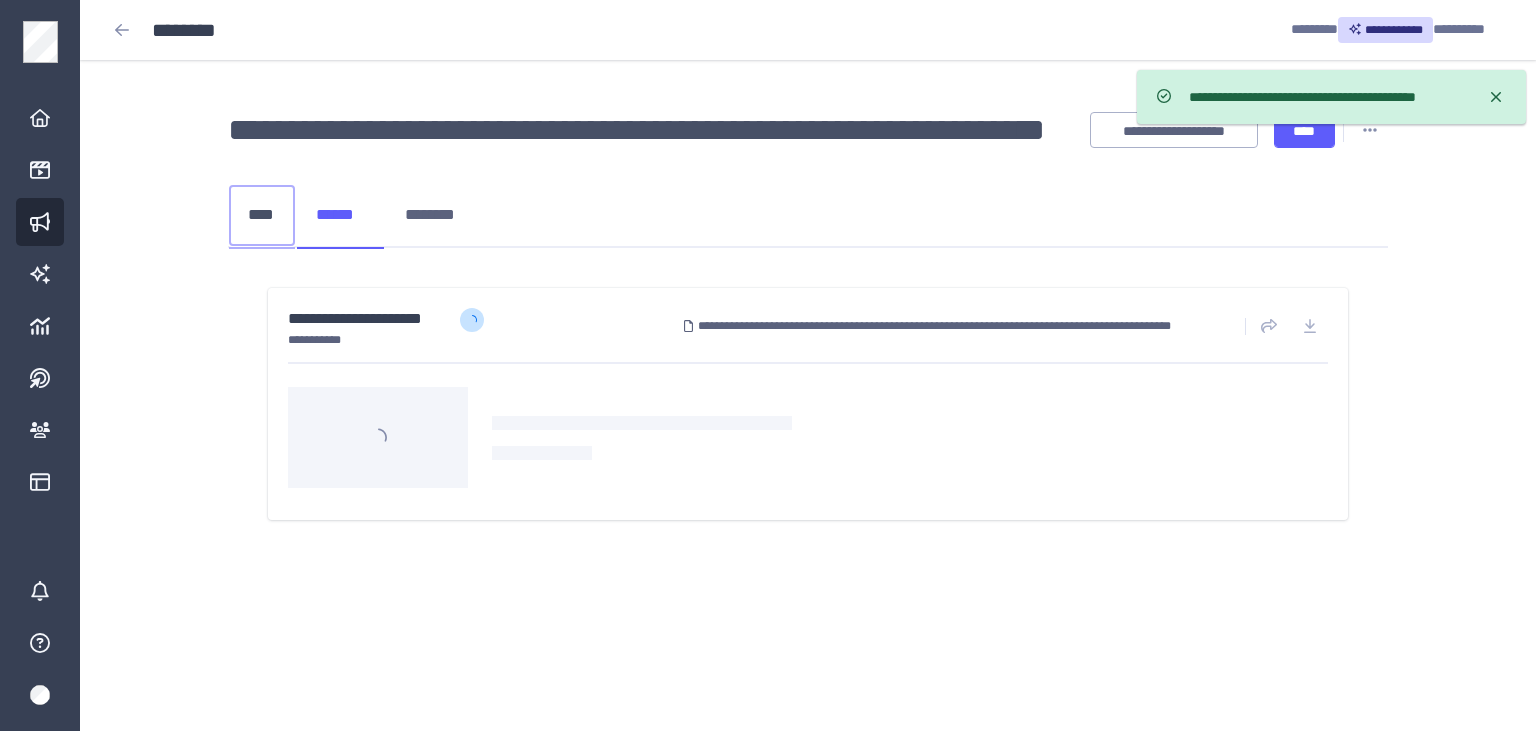click on "****" at bounding box center (262, 215) 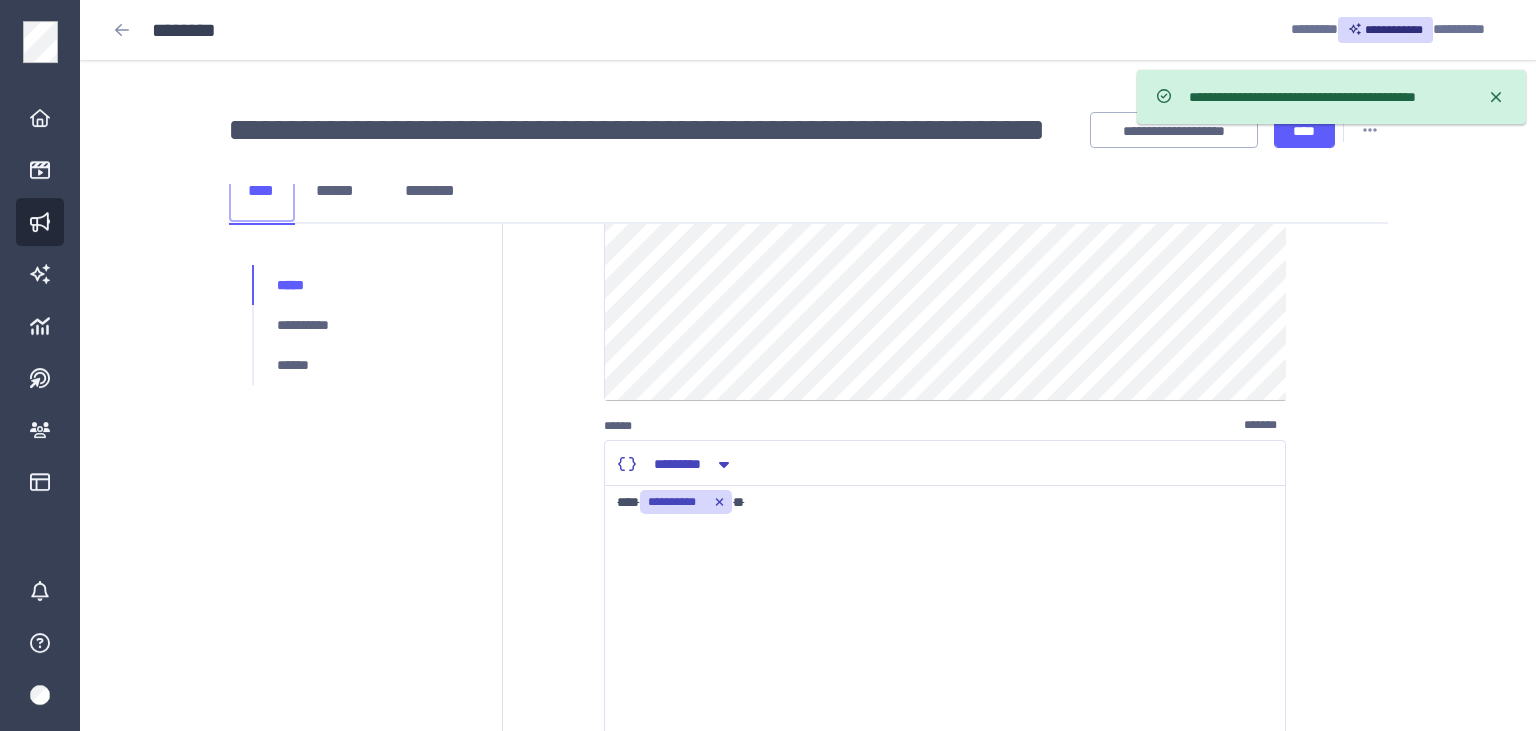 scroll, scrollTop: 466, scrollLeft: 0, axis: vertical 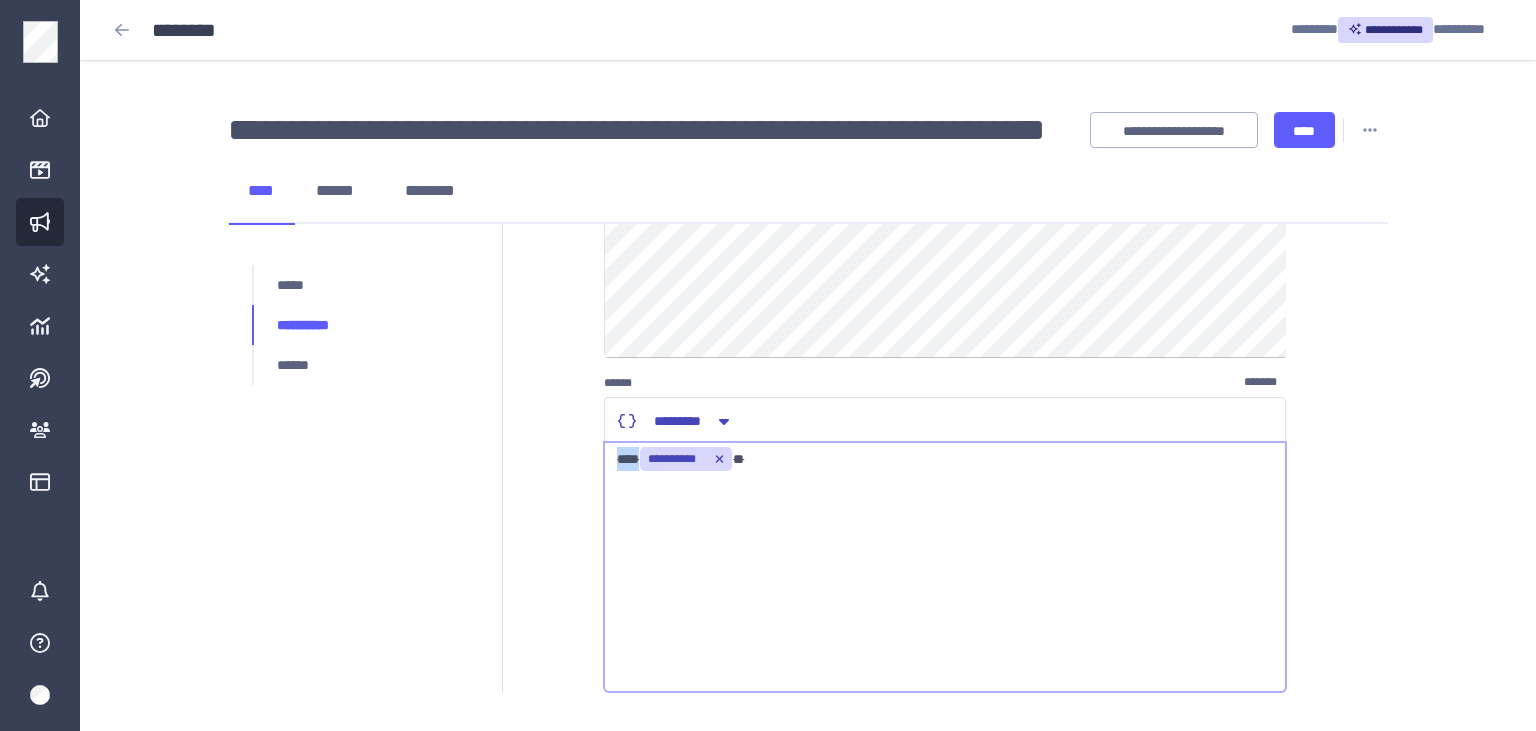 drag, startPoint x: 613, startPoint y: 462, endPoint x: 643, endPoint y: 461, distance: 30.016663 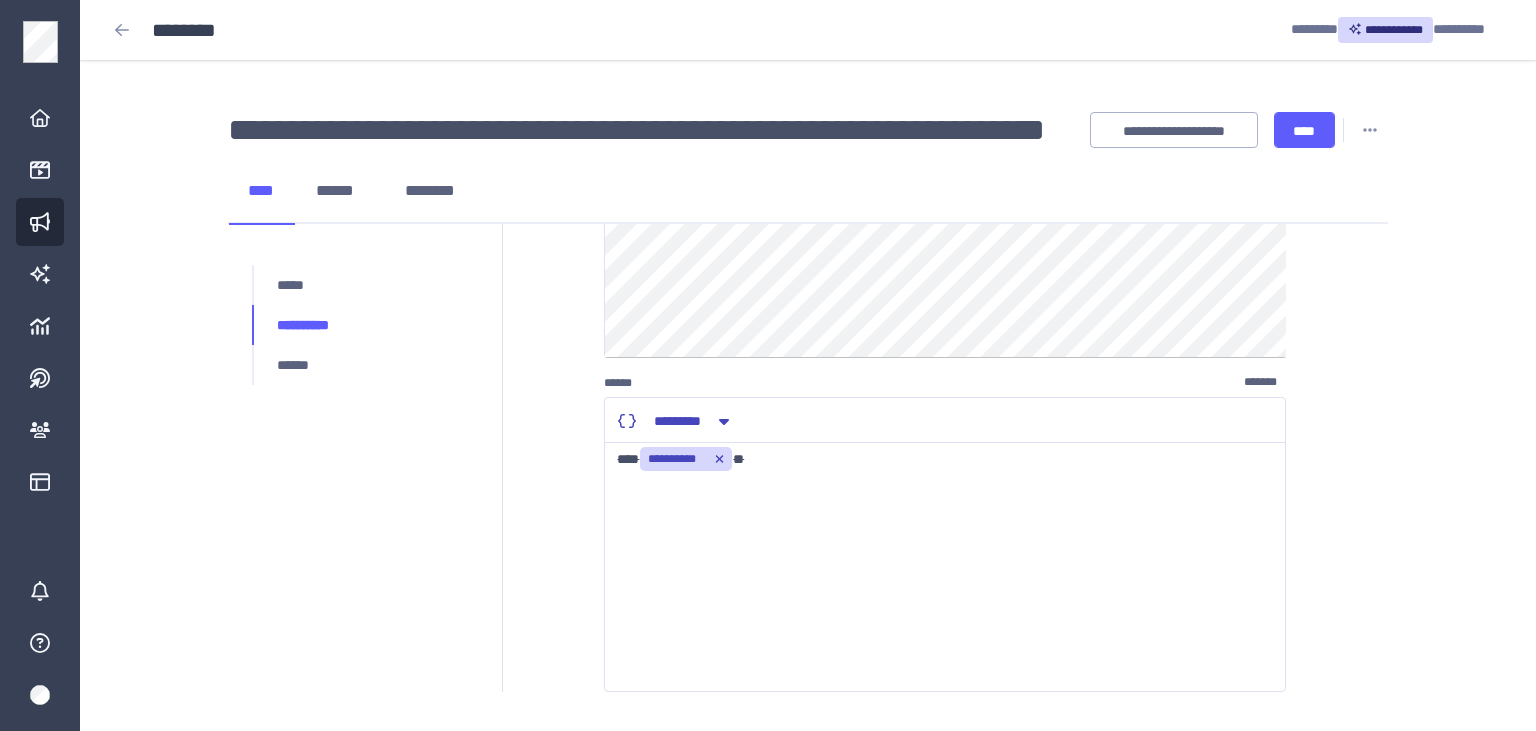 click on "**********" at bounding box center (808, 256) 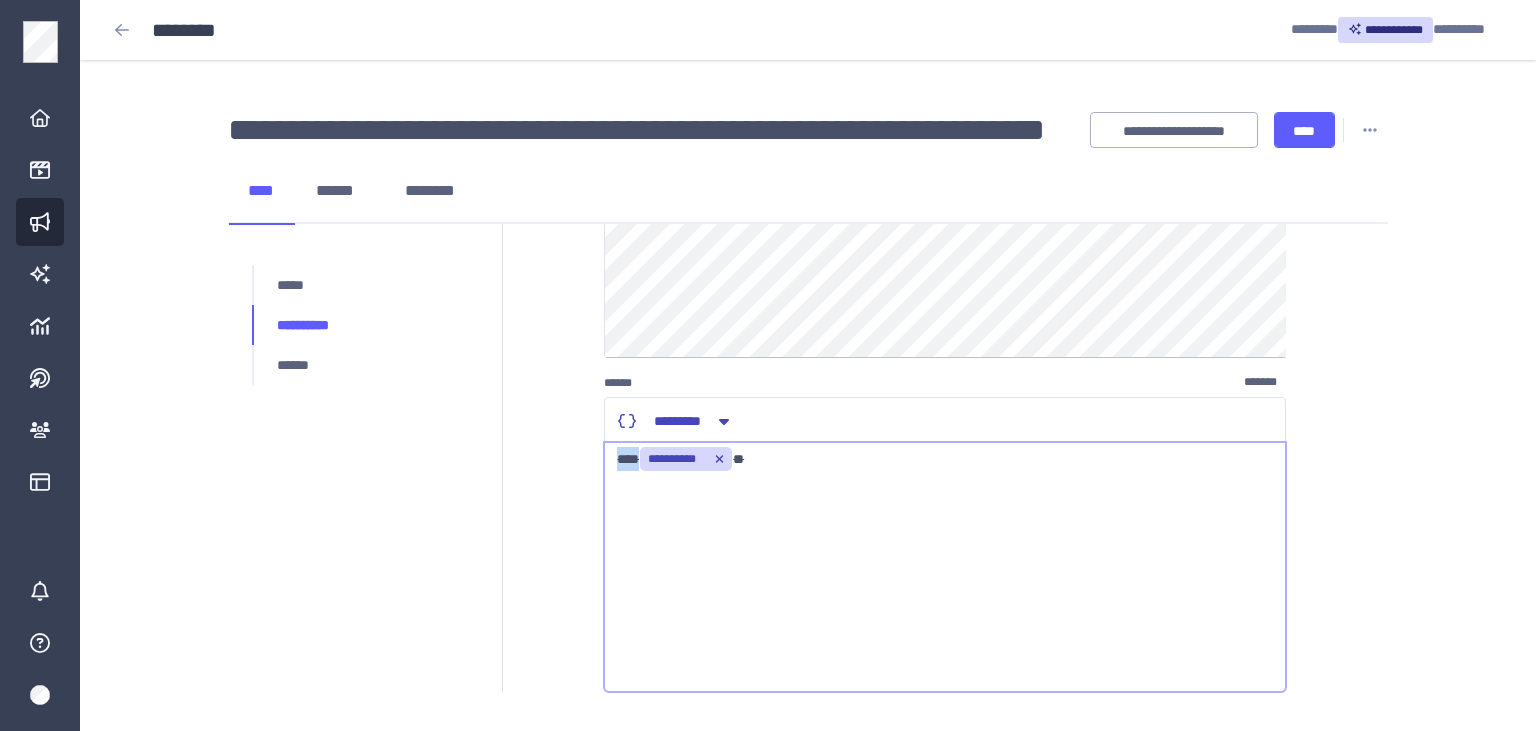 drag, startPoint x: 616, startPoint y: 460, endPoint x: 650, endPoint y: 458, distance: 34.058773 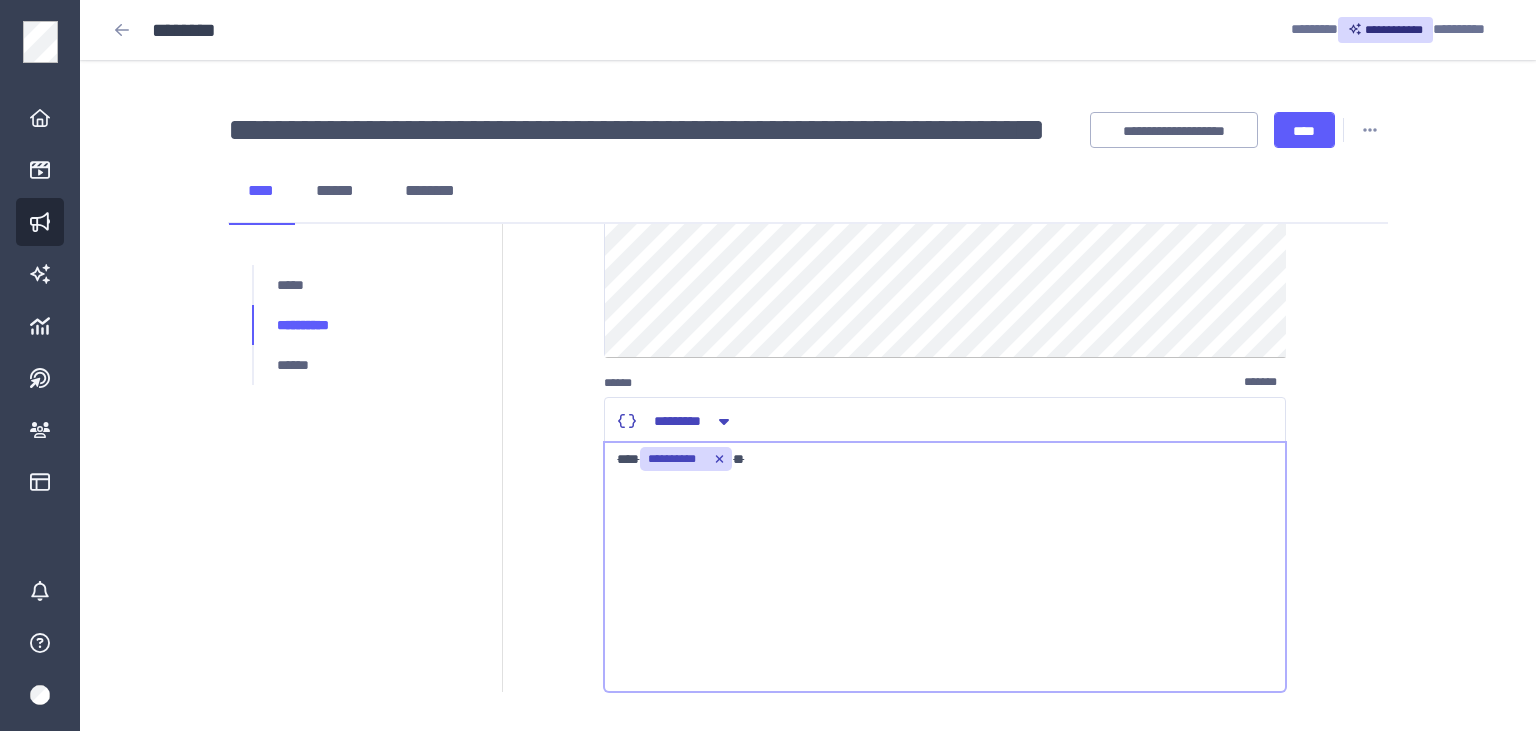 click on "**********" at bounding box center [808, 256] 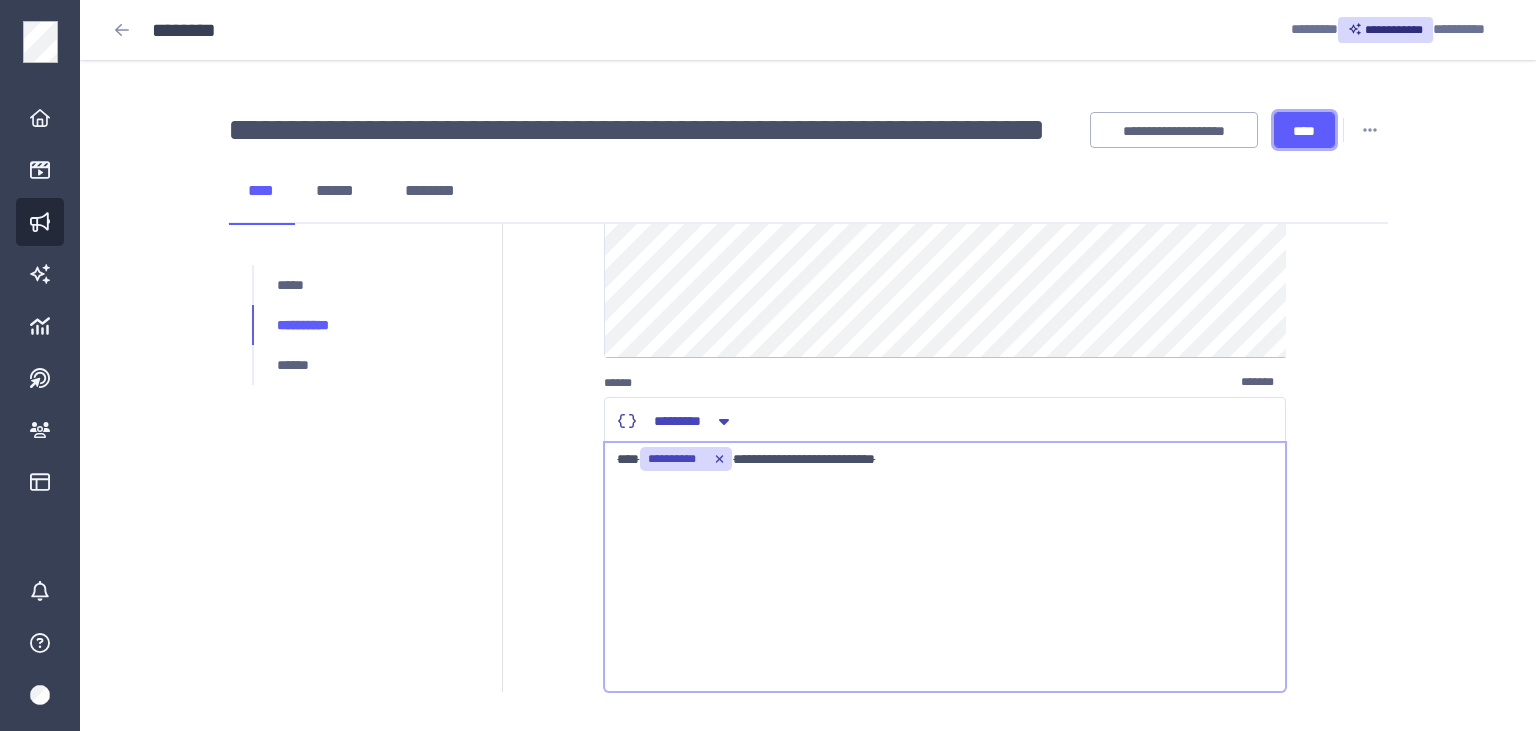 click on "****" at bounding box center [1304, 131] 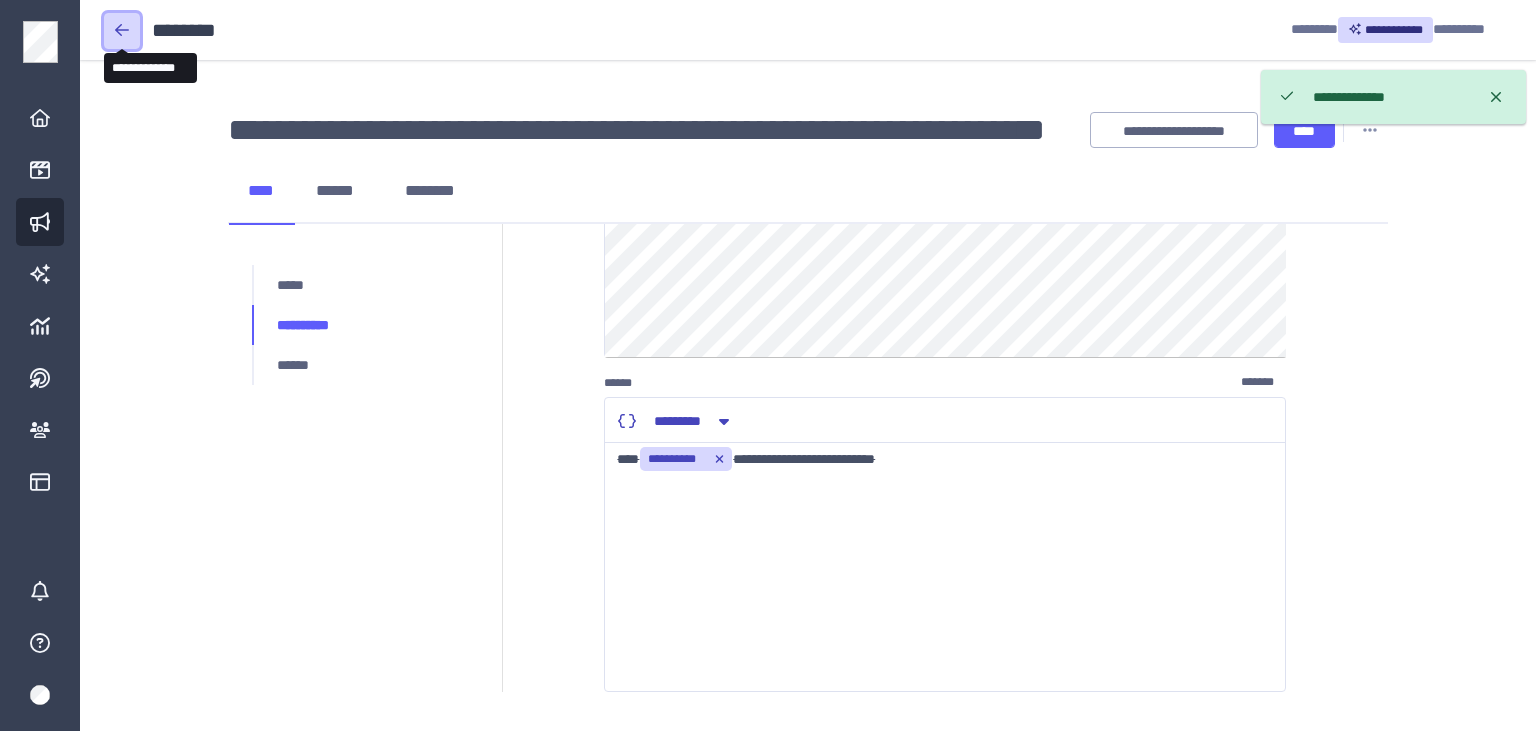 click 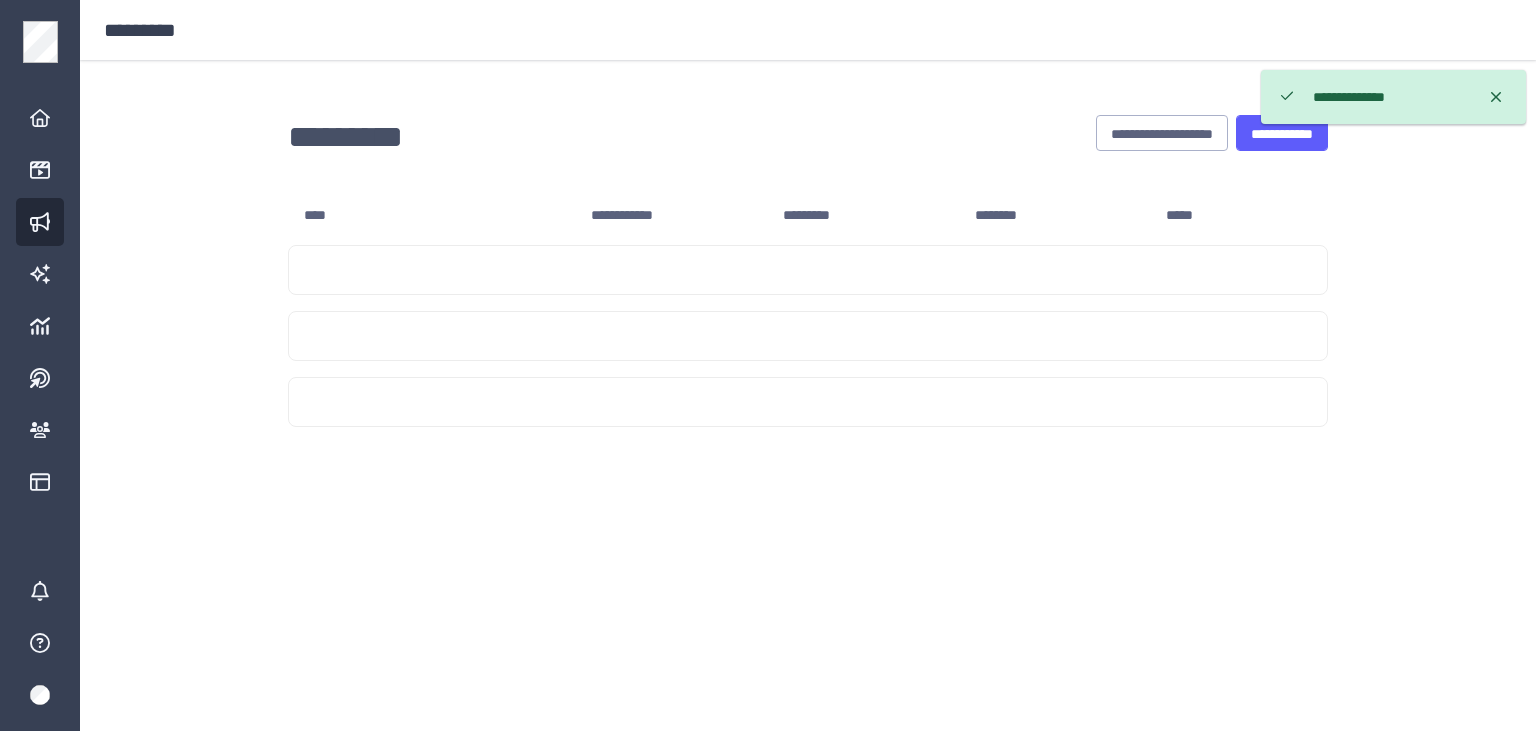 scroll, scrollTop: 0, scrollLeft: 0, axis: both 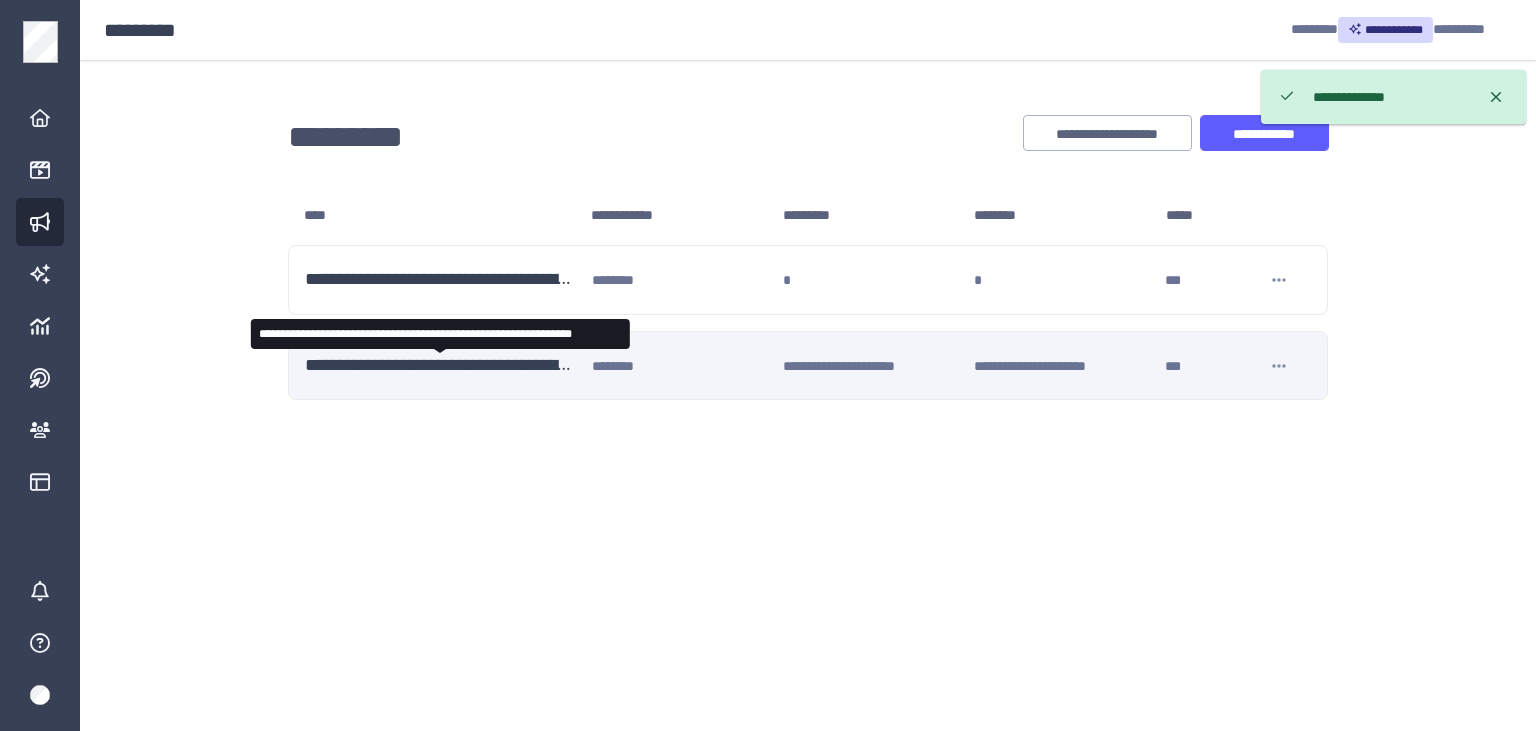 click on "**********" at bounding box center (440, 366) 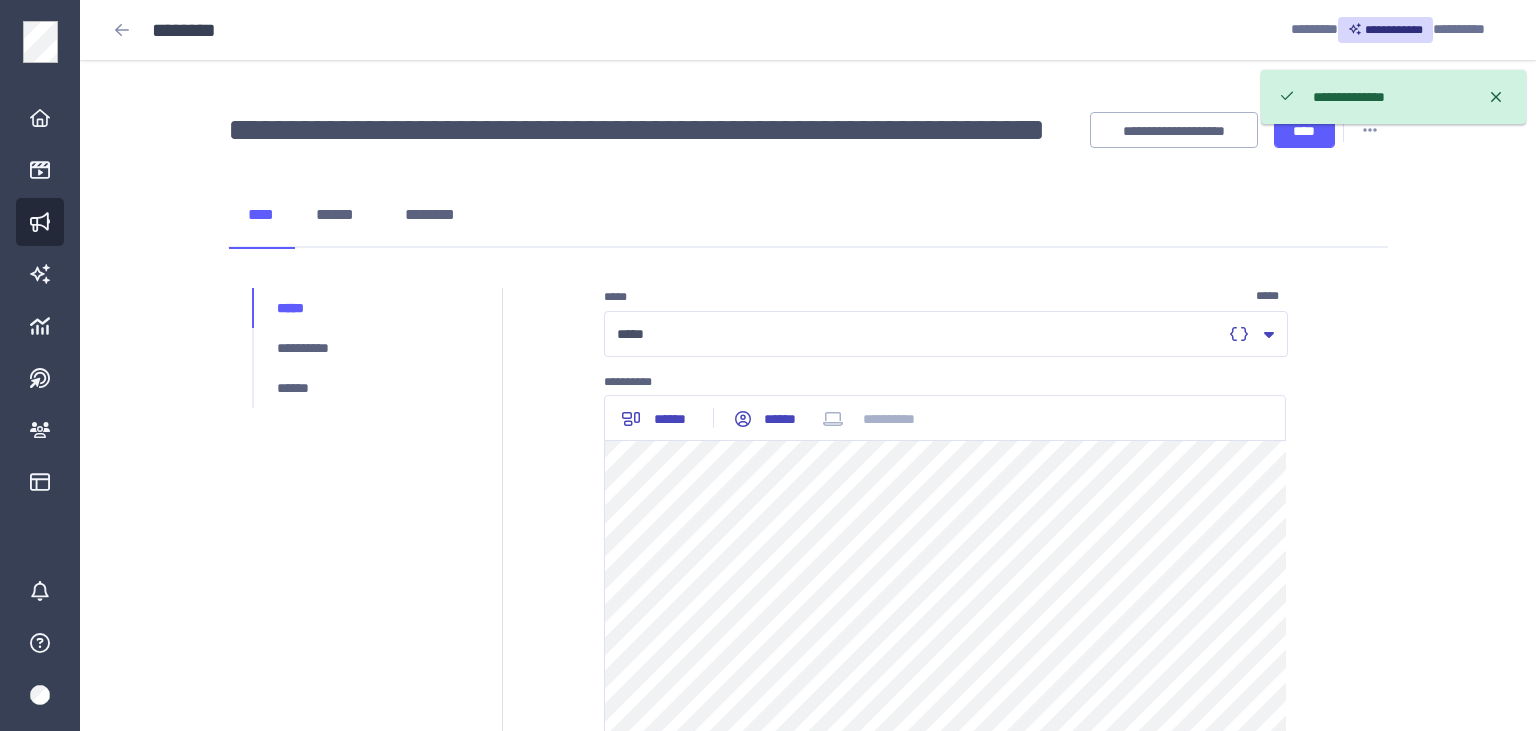 scroll, scrollTop: 466, scrollLeft: 0, axis: vertical 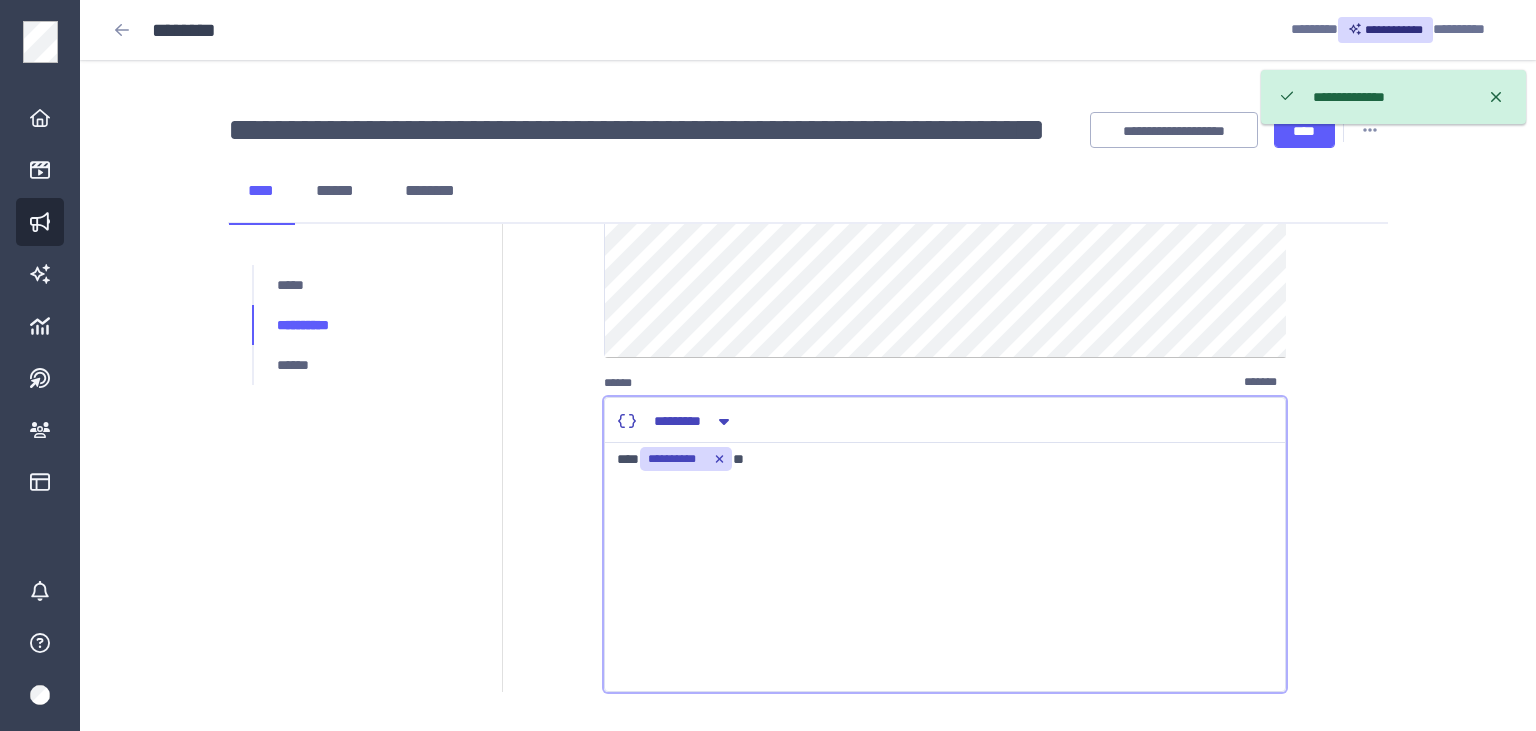 click on "**********" at bounding box center (945, 567) 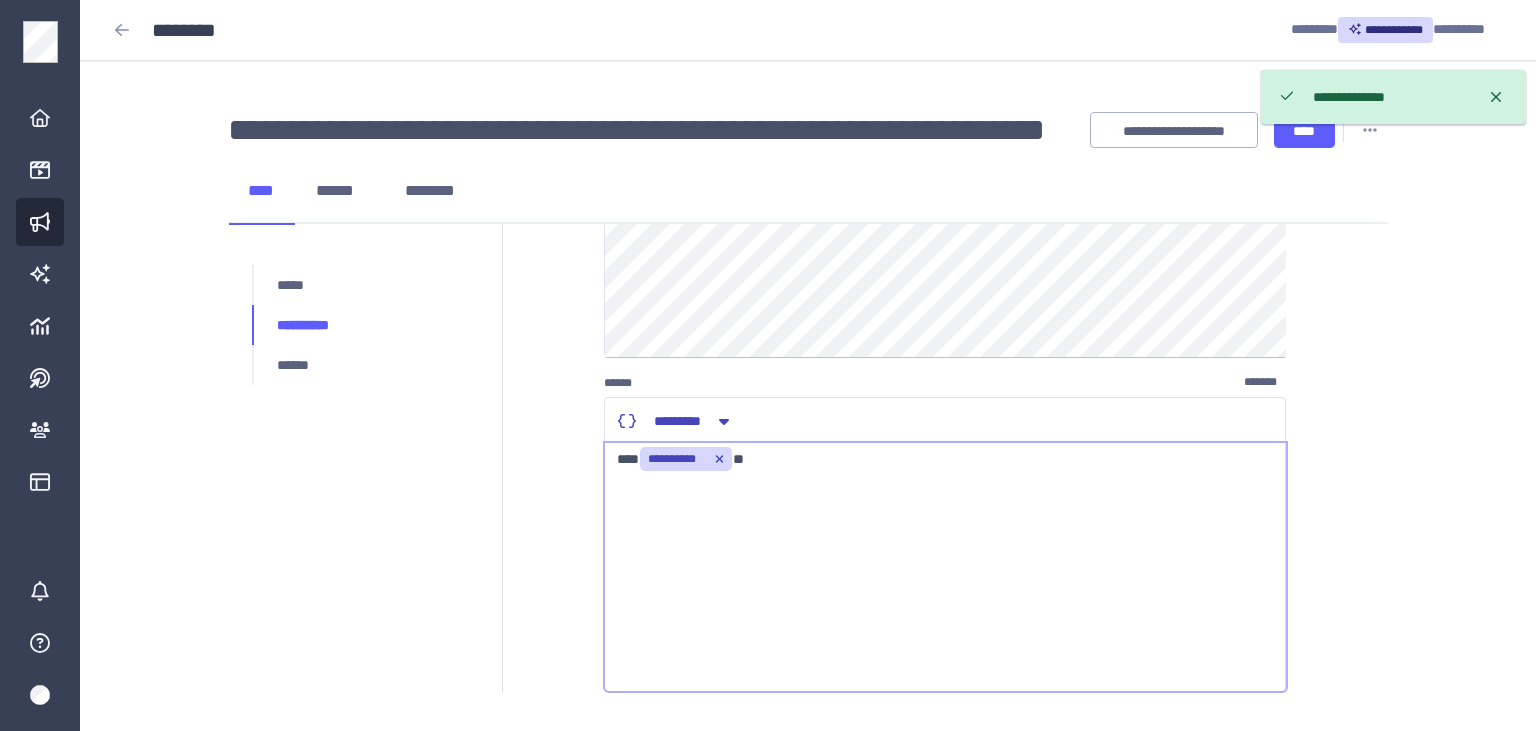click on "**********" at bounding box center (808, 256) 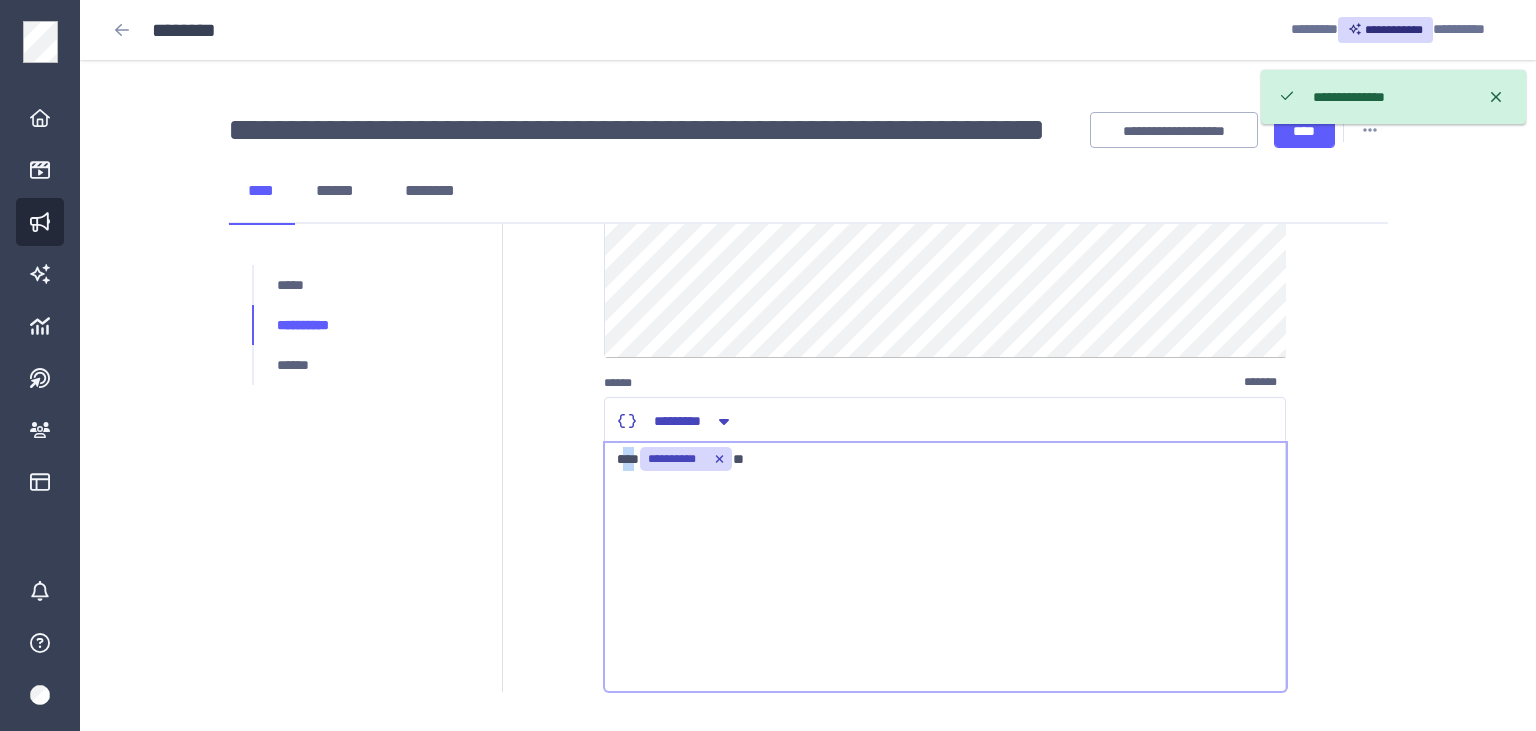 drag, startPoint x: 622, startPoint y: 457, endPoint x: 638, endPoint y: 456, distance: 16.03122 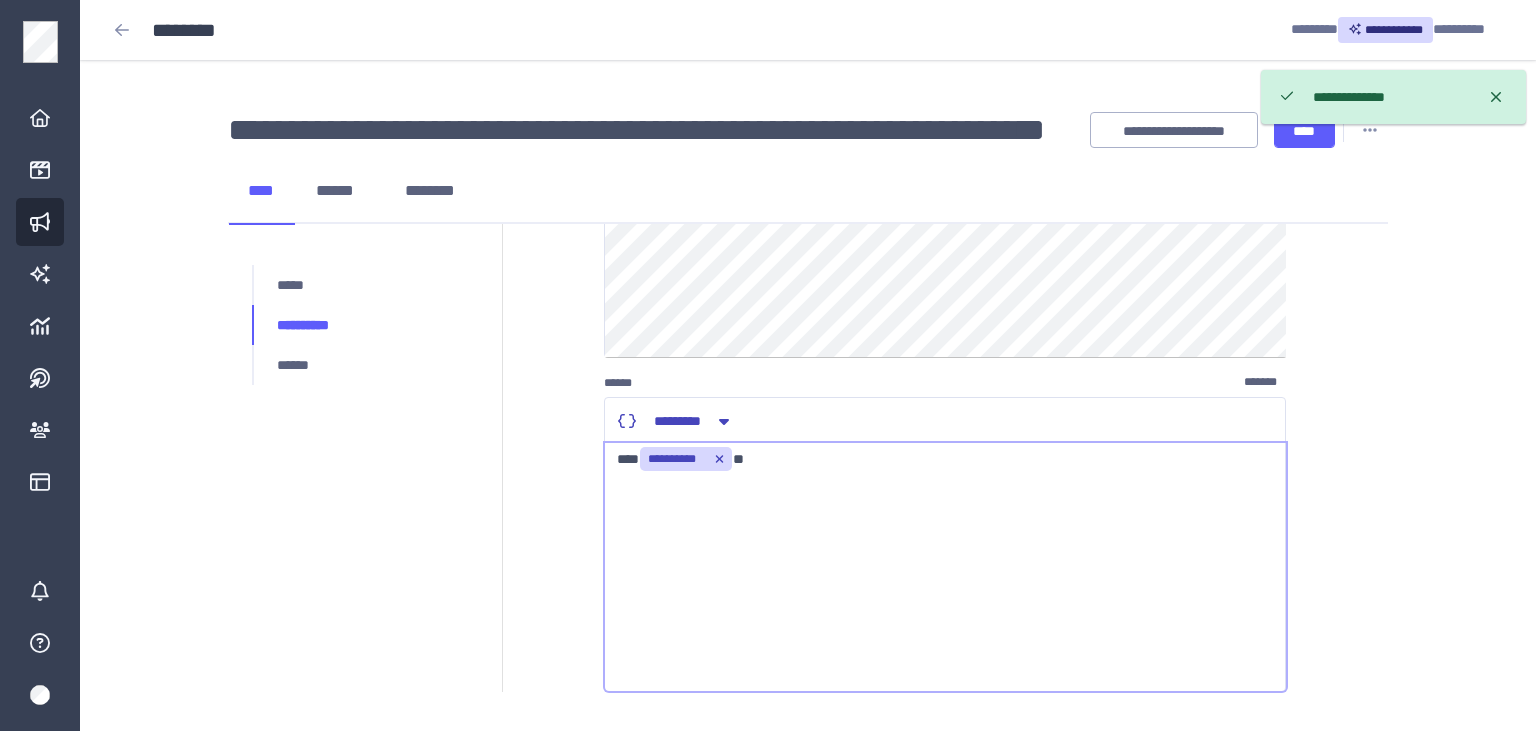 click on "**********" at bounding box center (365, 256) 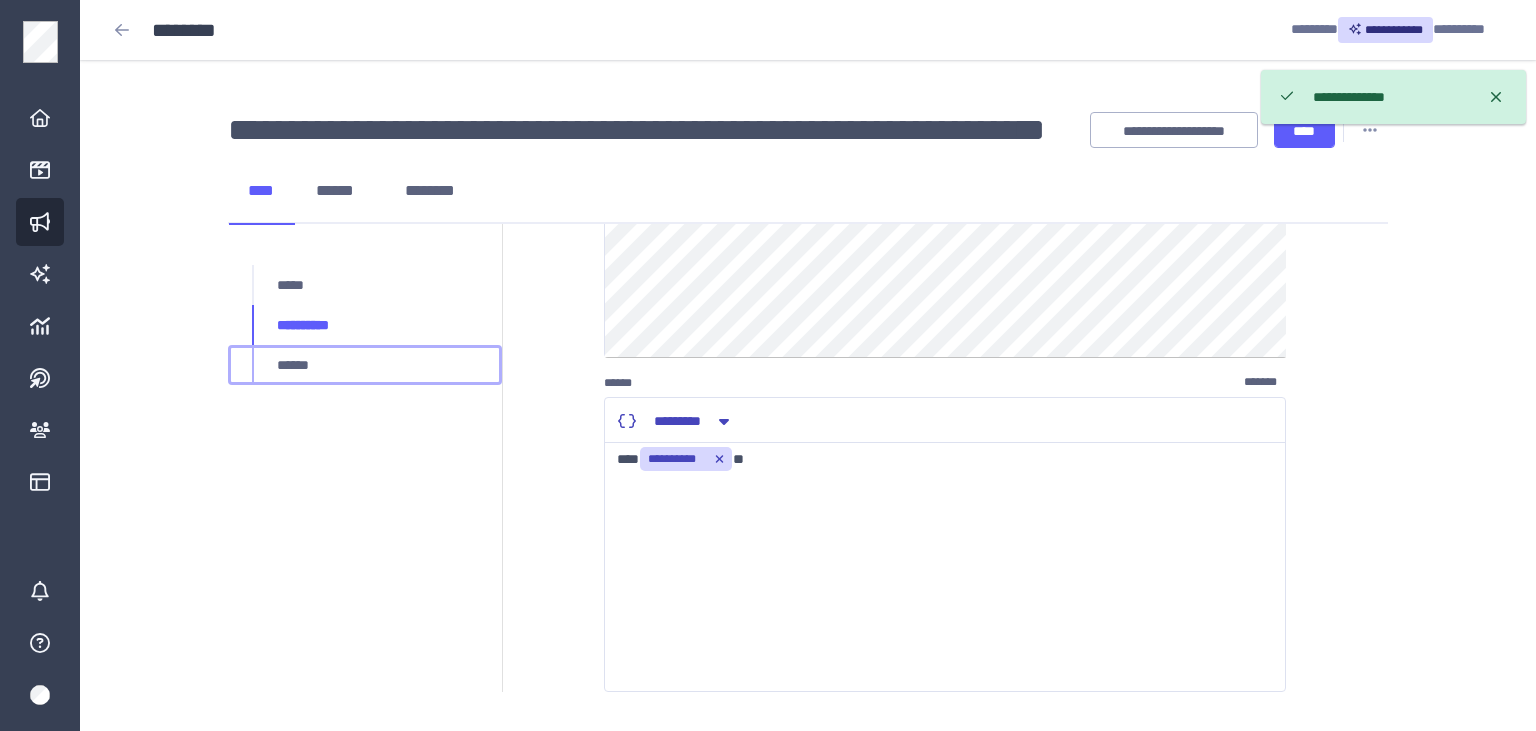 click on "******" at bounding box center [365, 365] 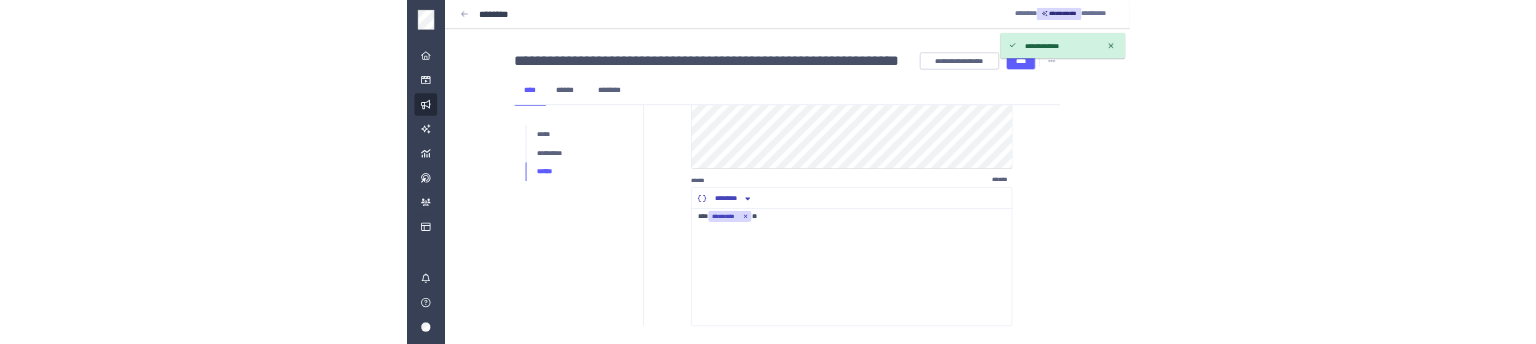 scroll, scrollTop: 0, scrollLeft: 0, axis: both 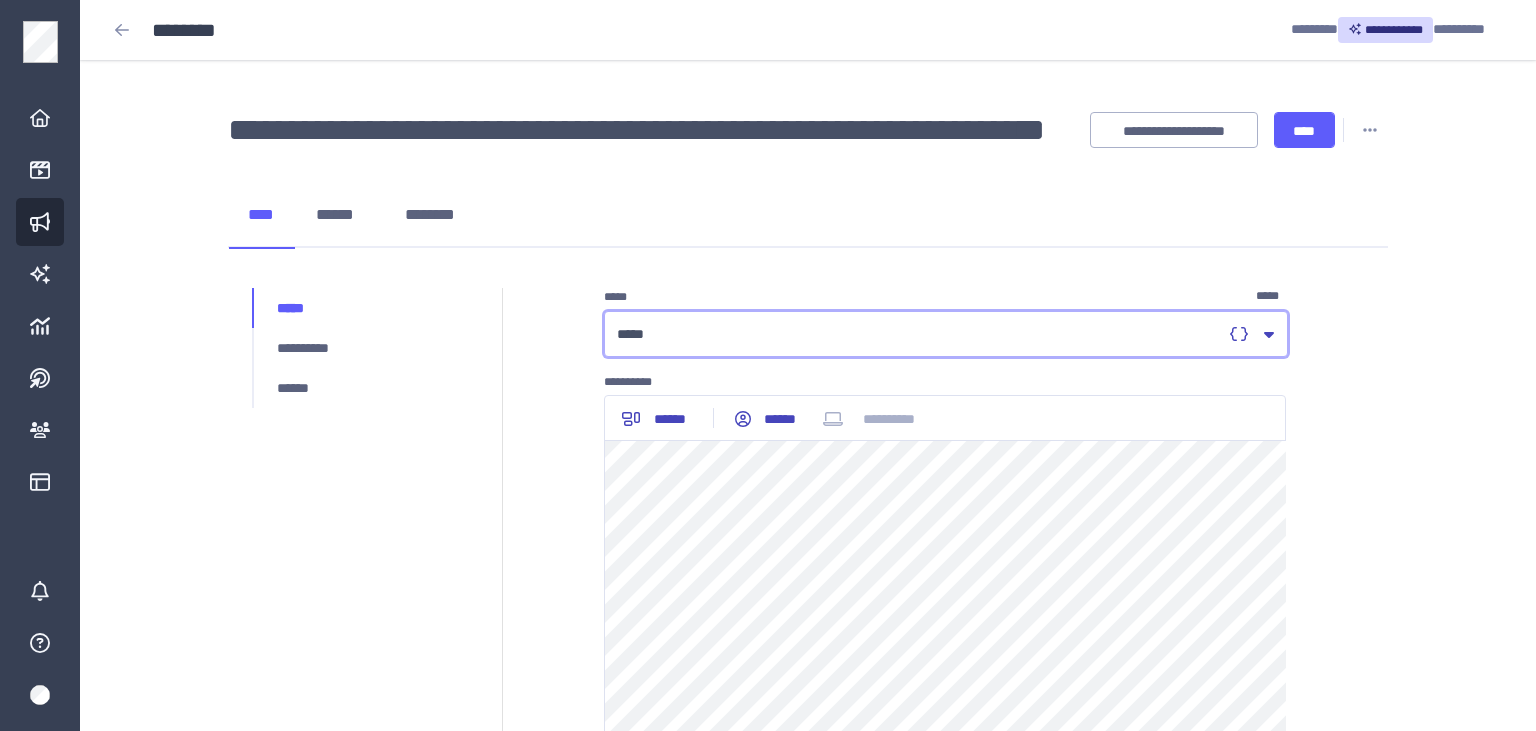 click on "*****" at bounding box center (919, 334) 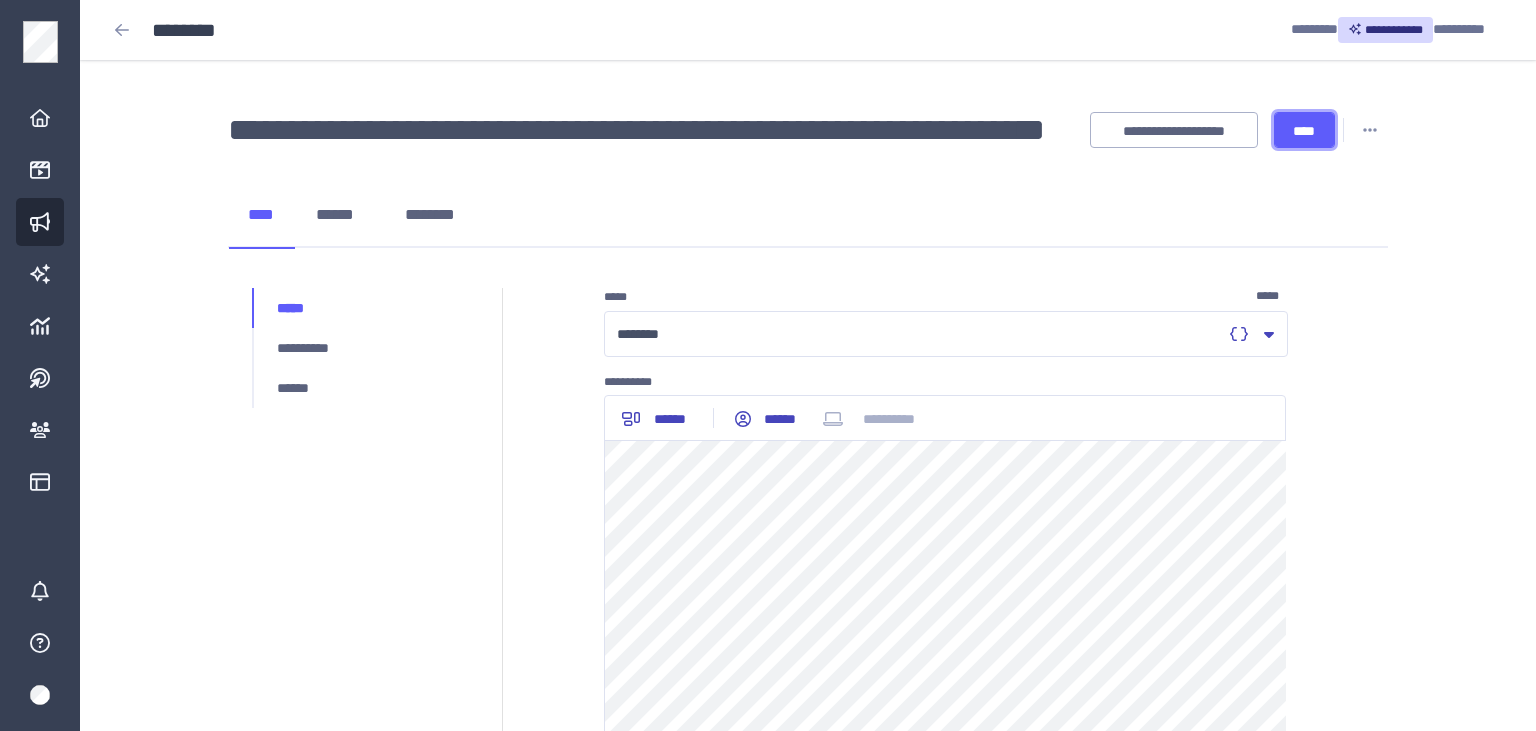 click on "****" at bounding box center [1304, 130] 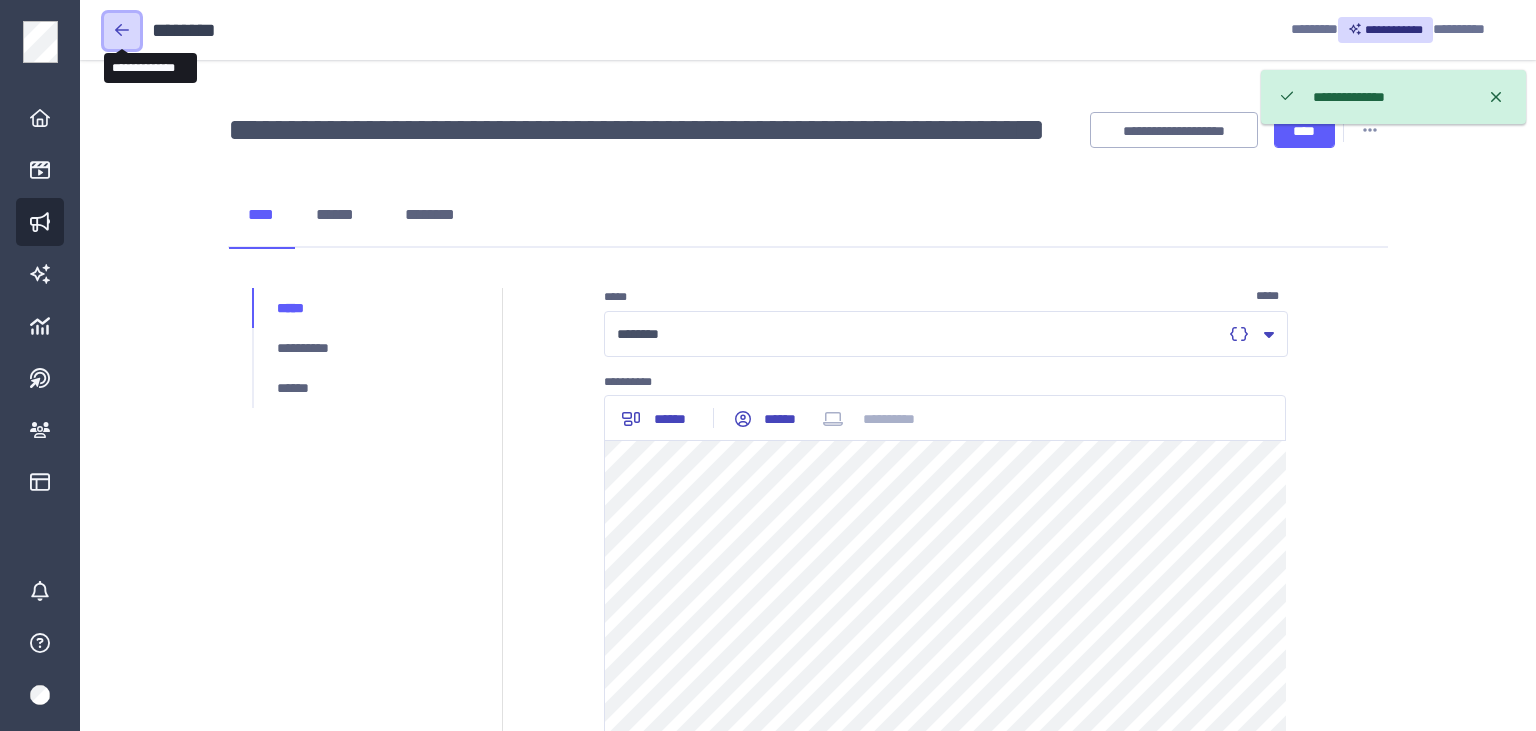 click at bounding box center [122, 31] 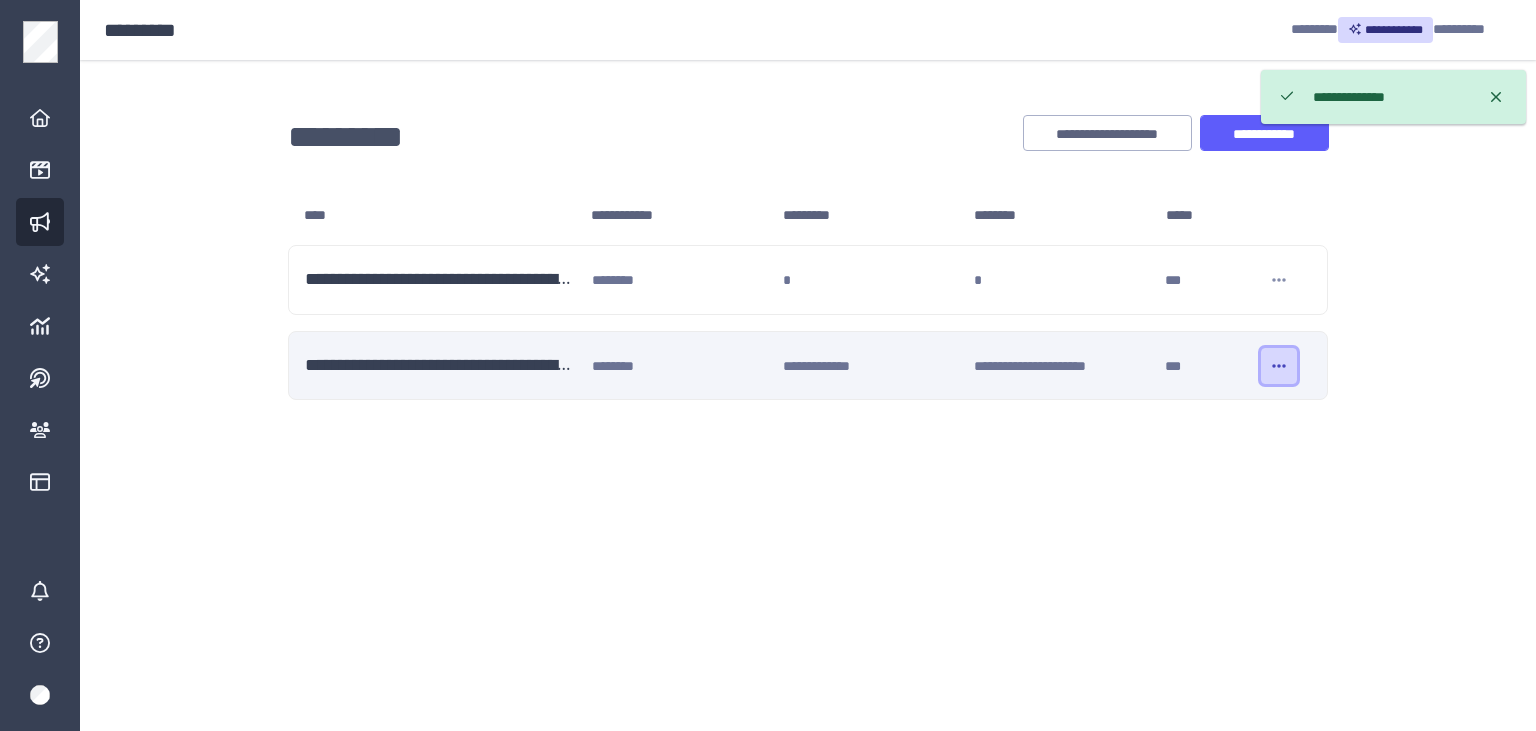 click at bounding box center (1279, 366) 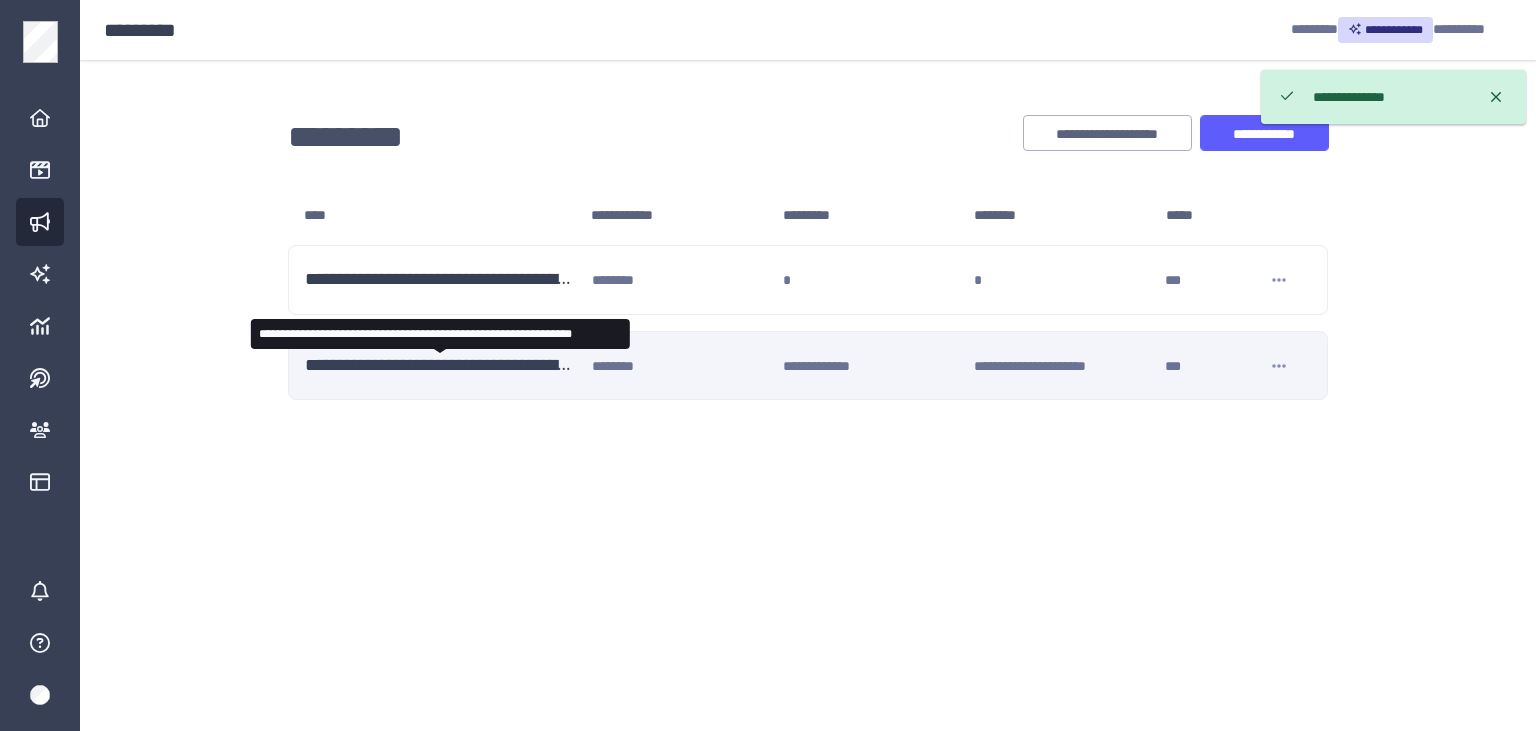 click on "**********" at bounding box center (440, 366) 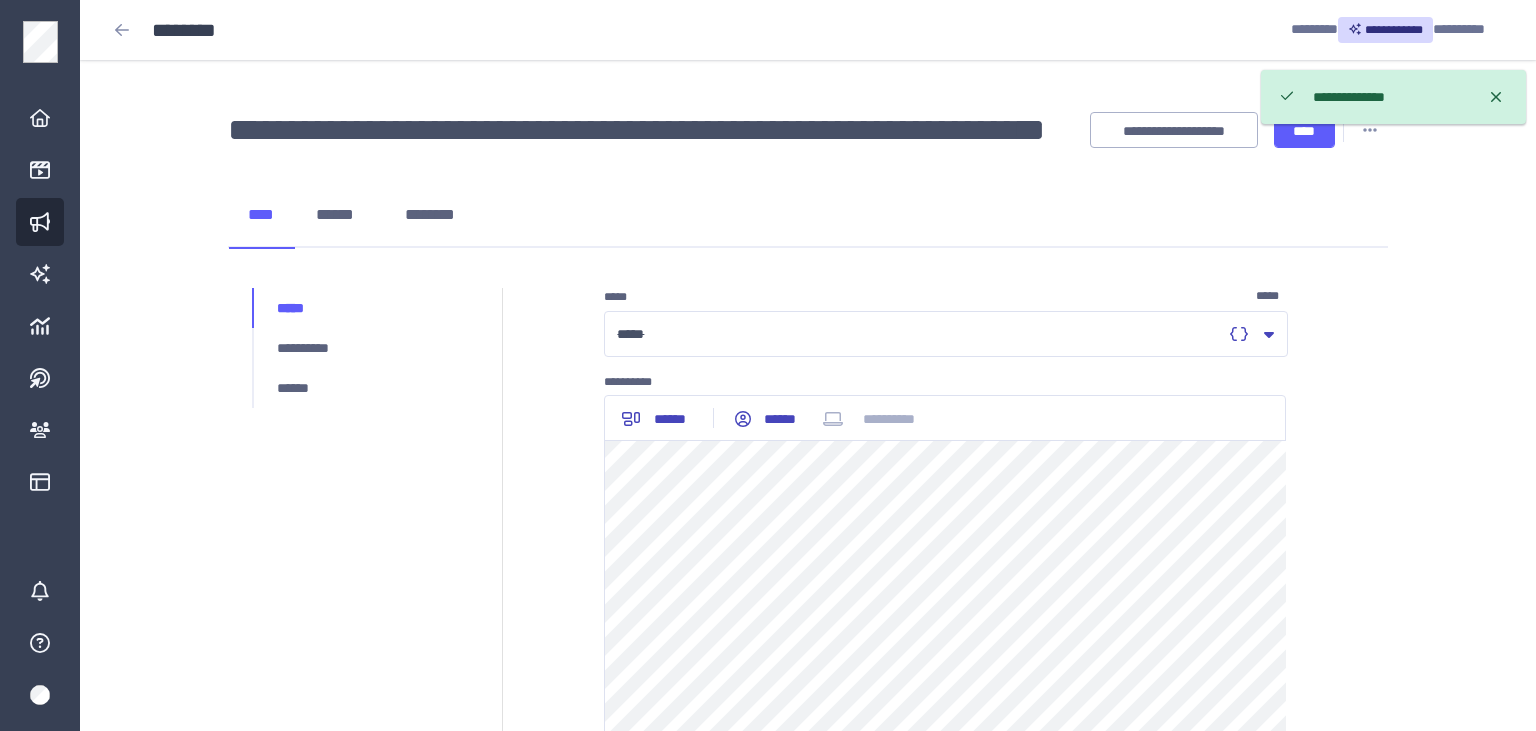 click on "**********" at bounding box center [1393, 97] 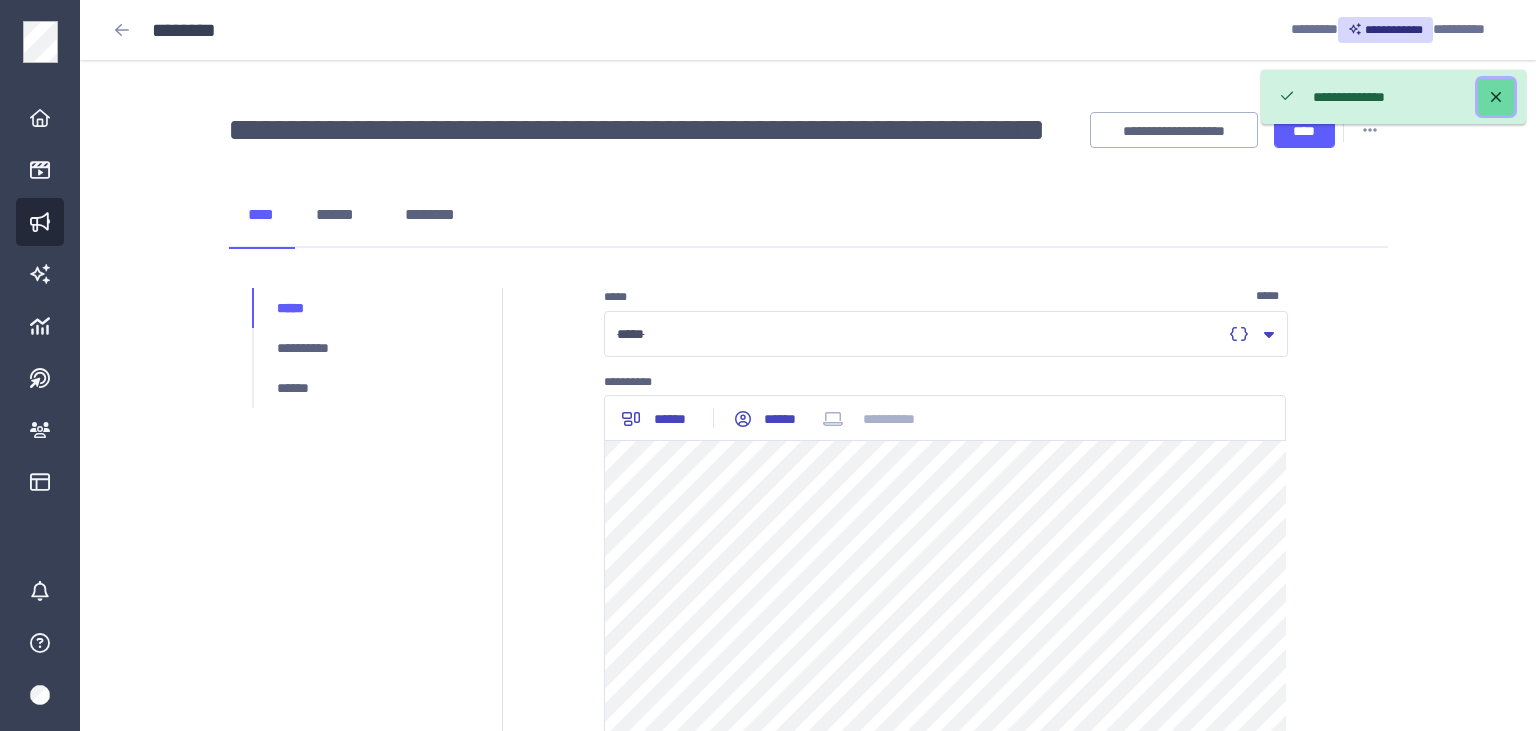 click 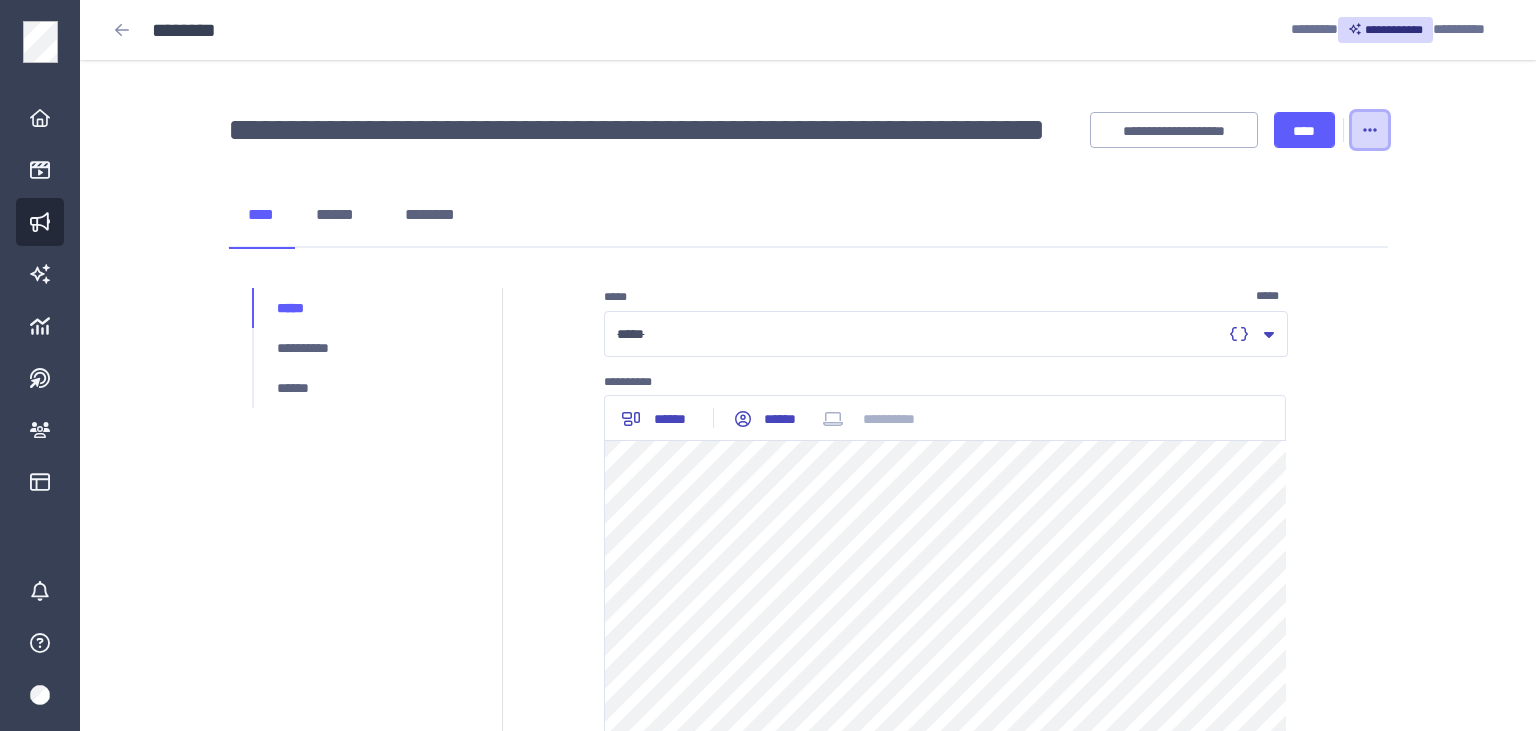 click 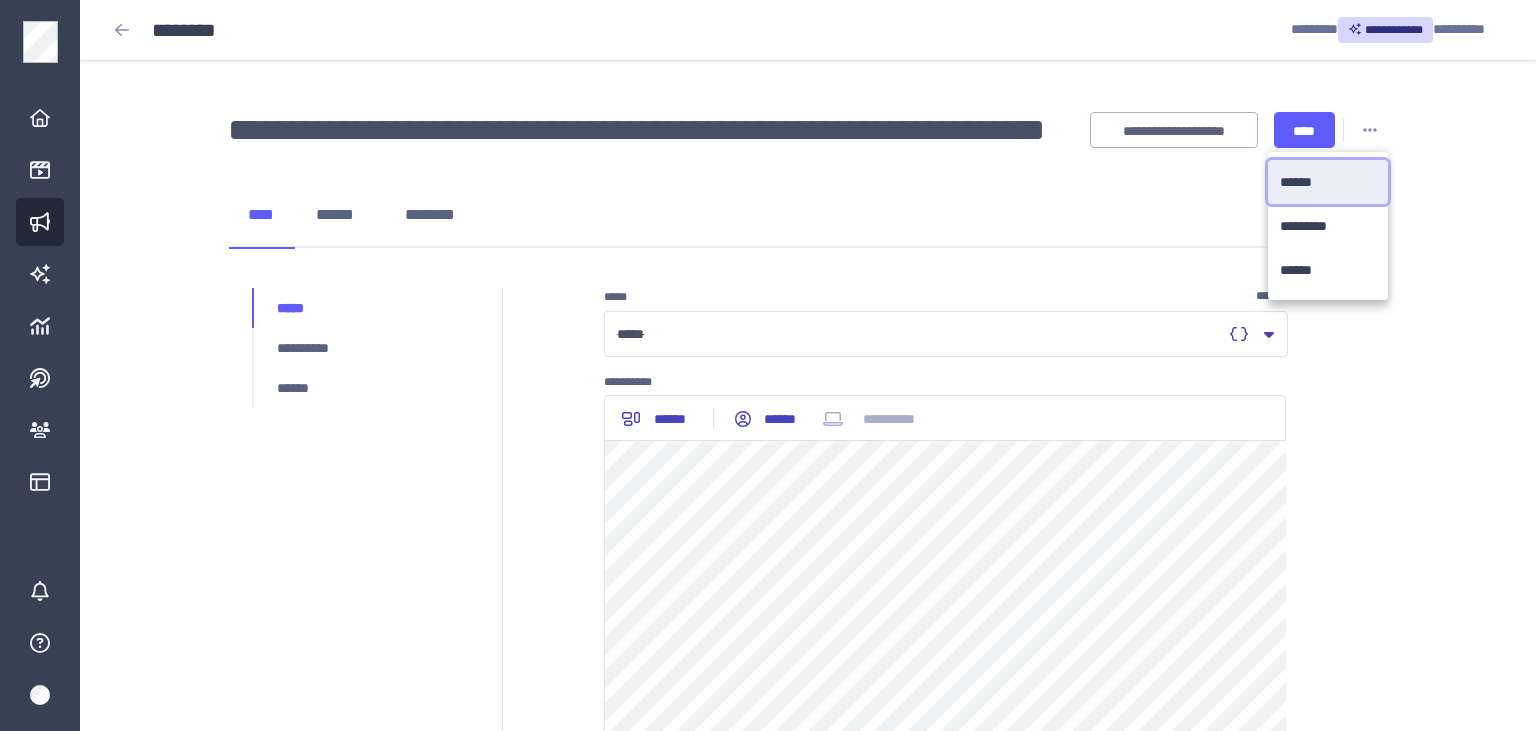click on "******" at bounding box center (1305, 182) 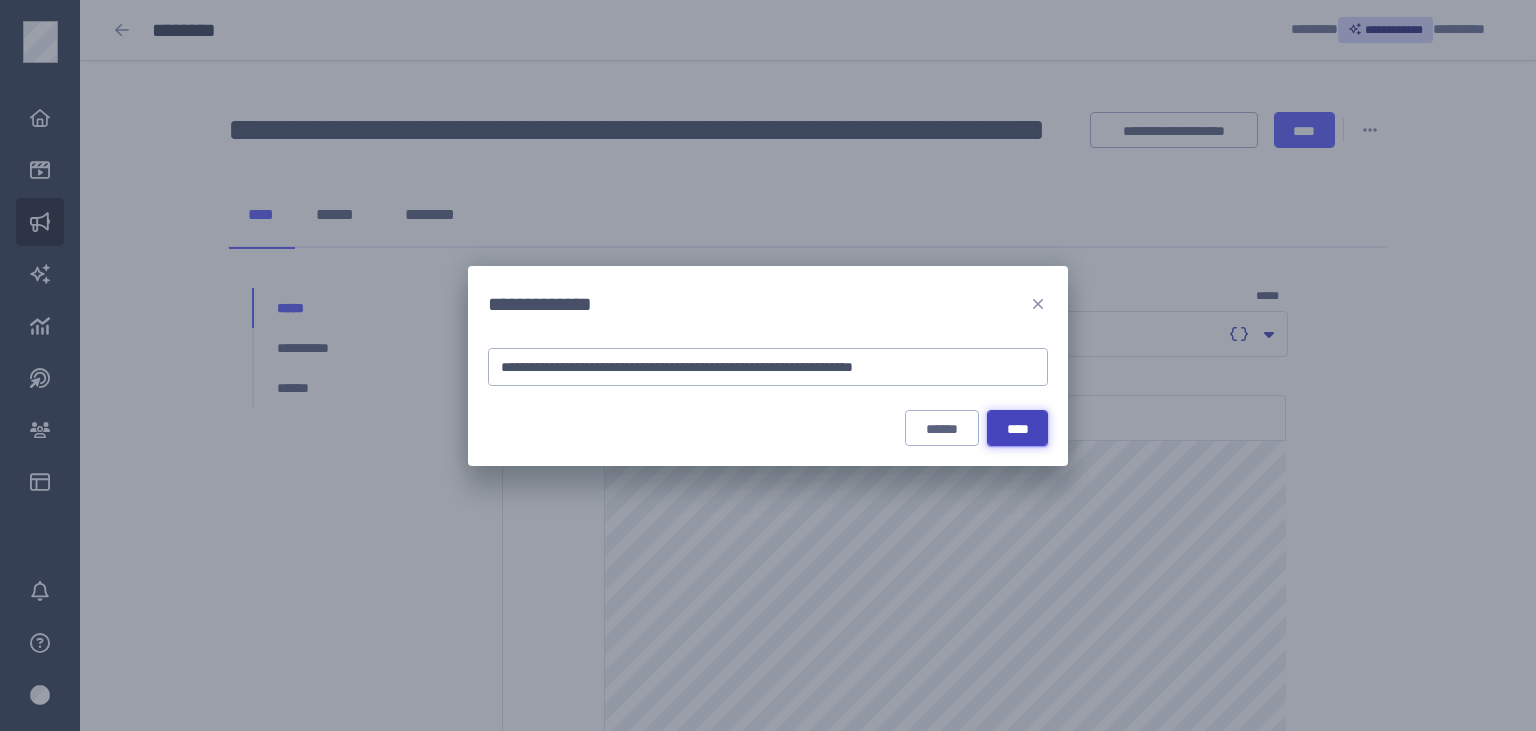 type on "**********" 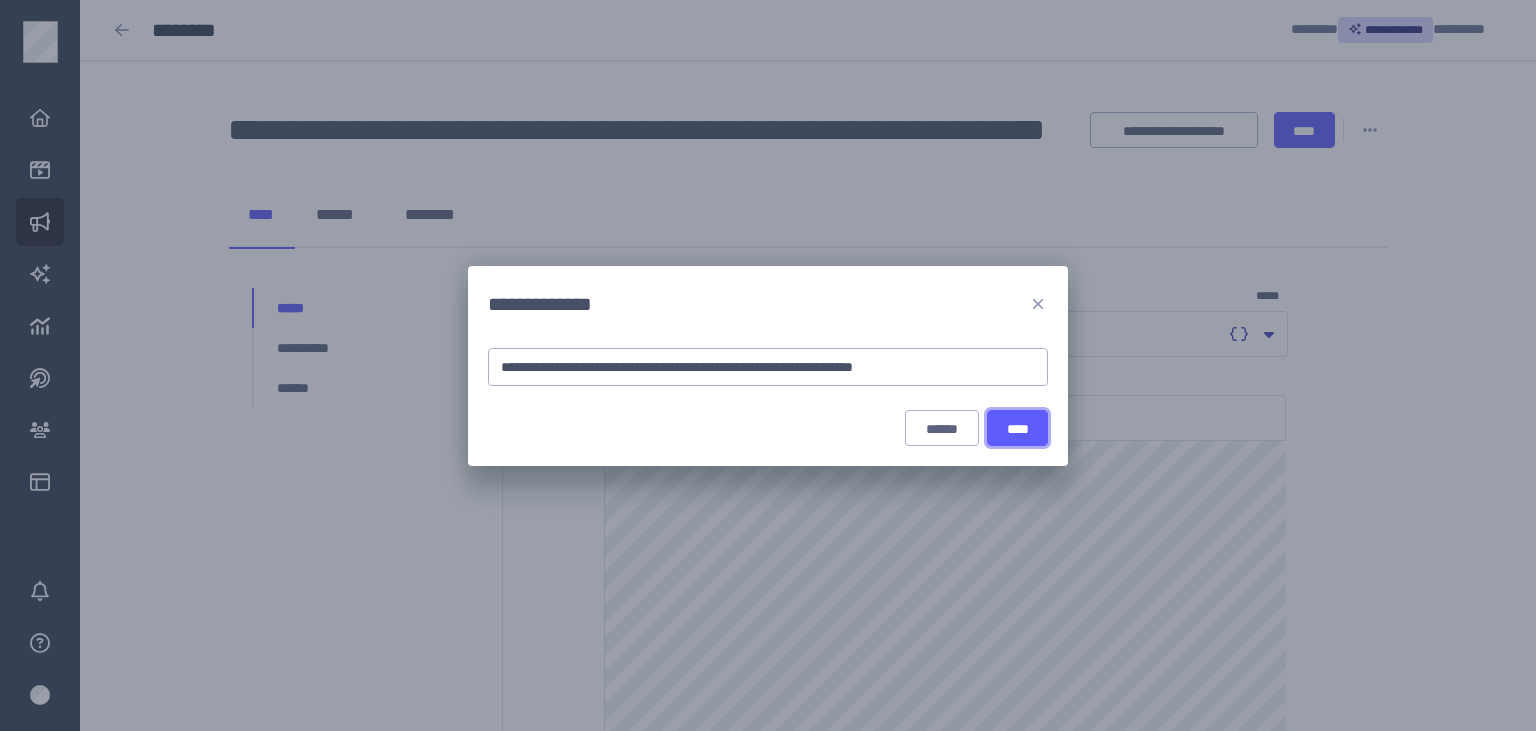 click on "****" at bounding box center (1017, 429) 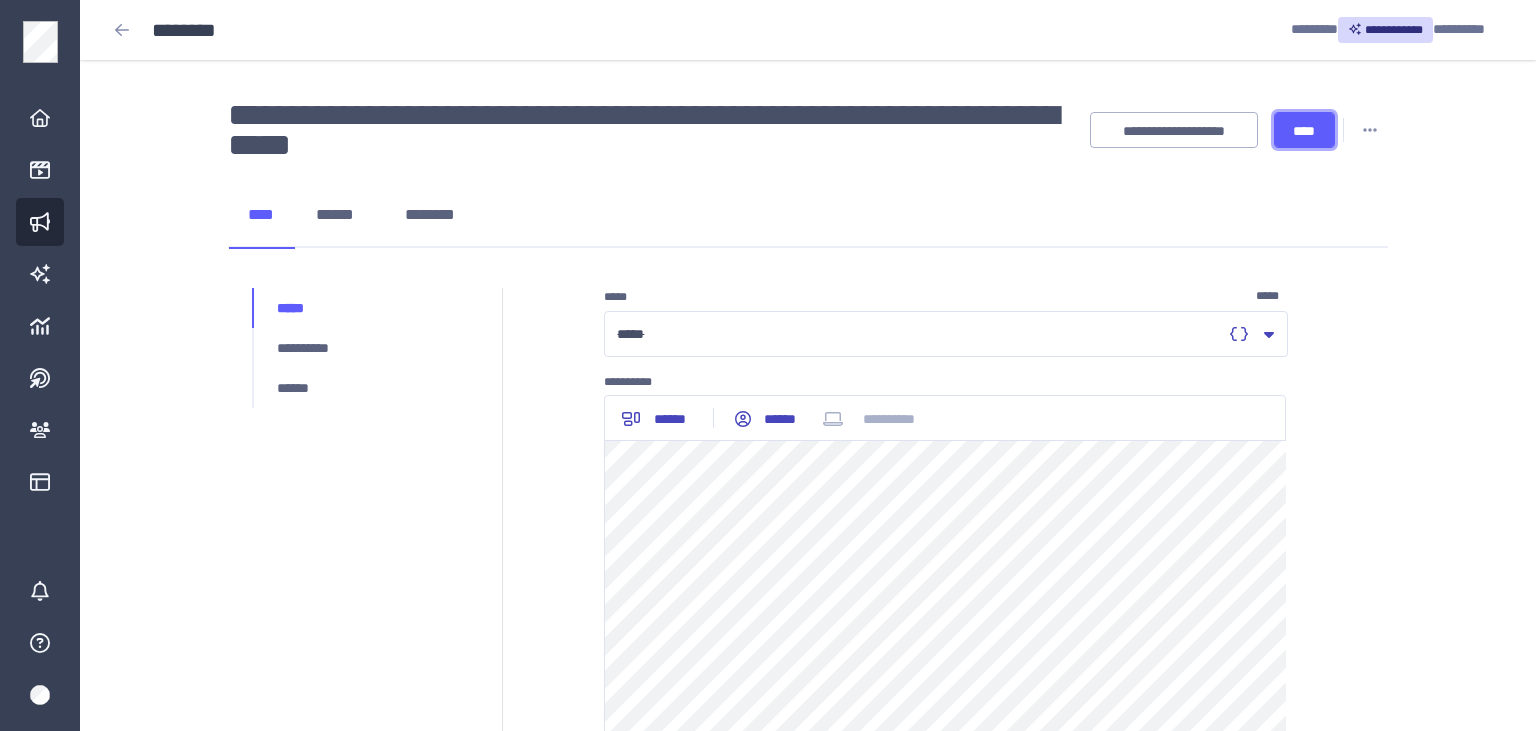 click on "****" at bounding box center [1304, 131] 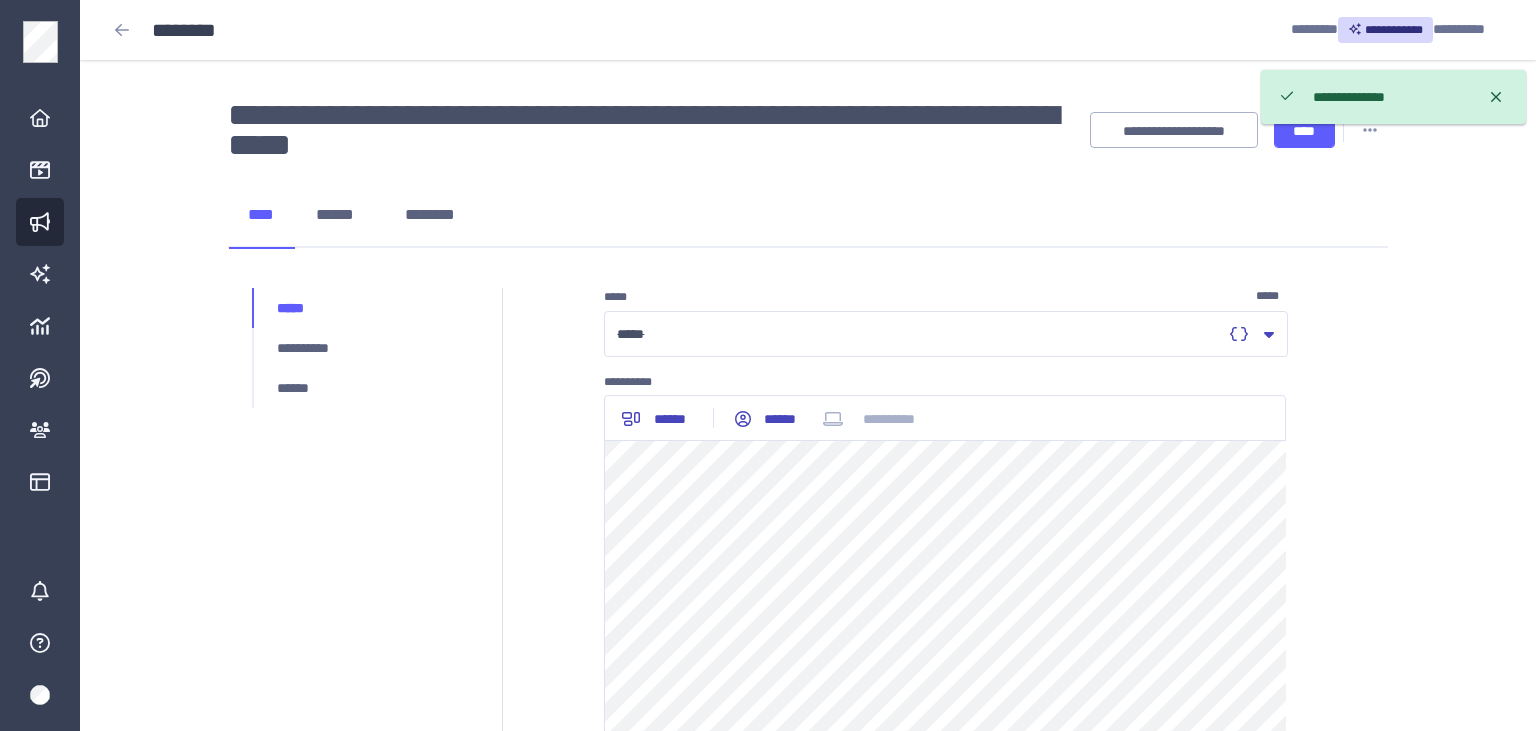 click on "**********" at bounding box center (1393, 97) 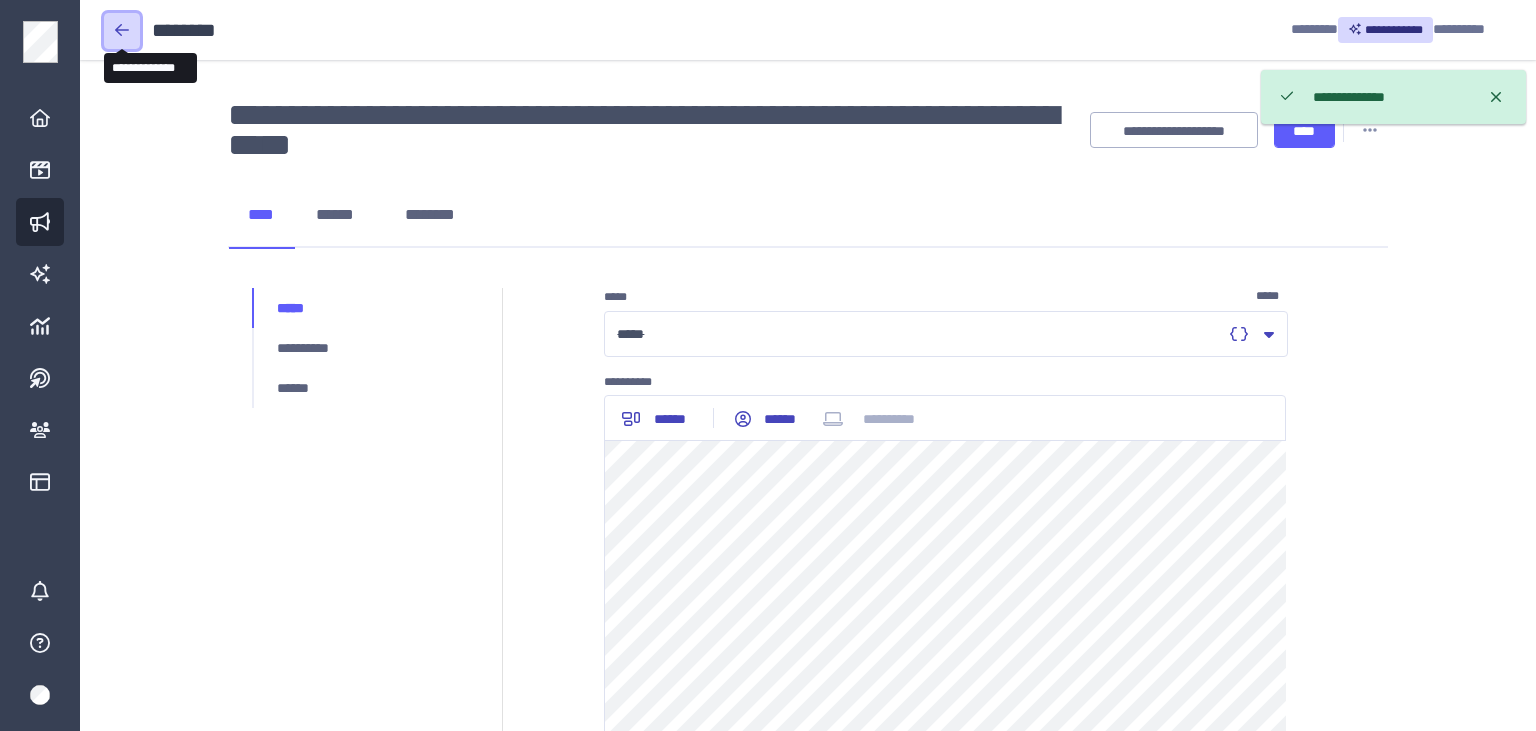 click 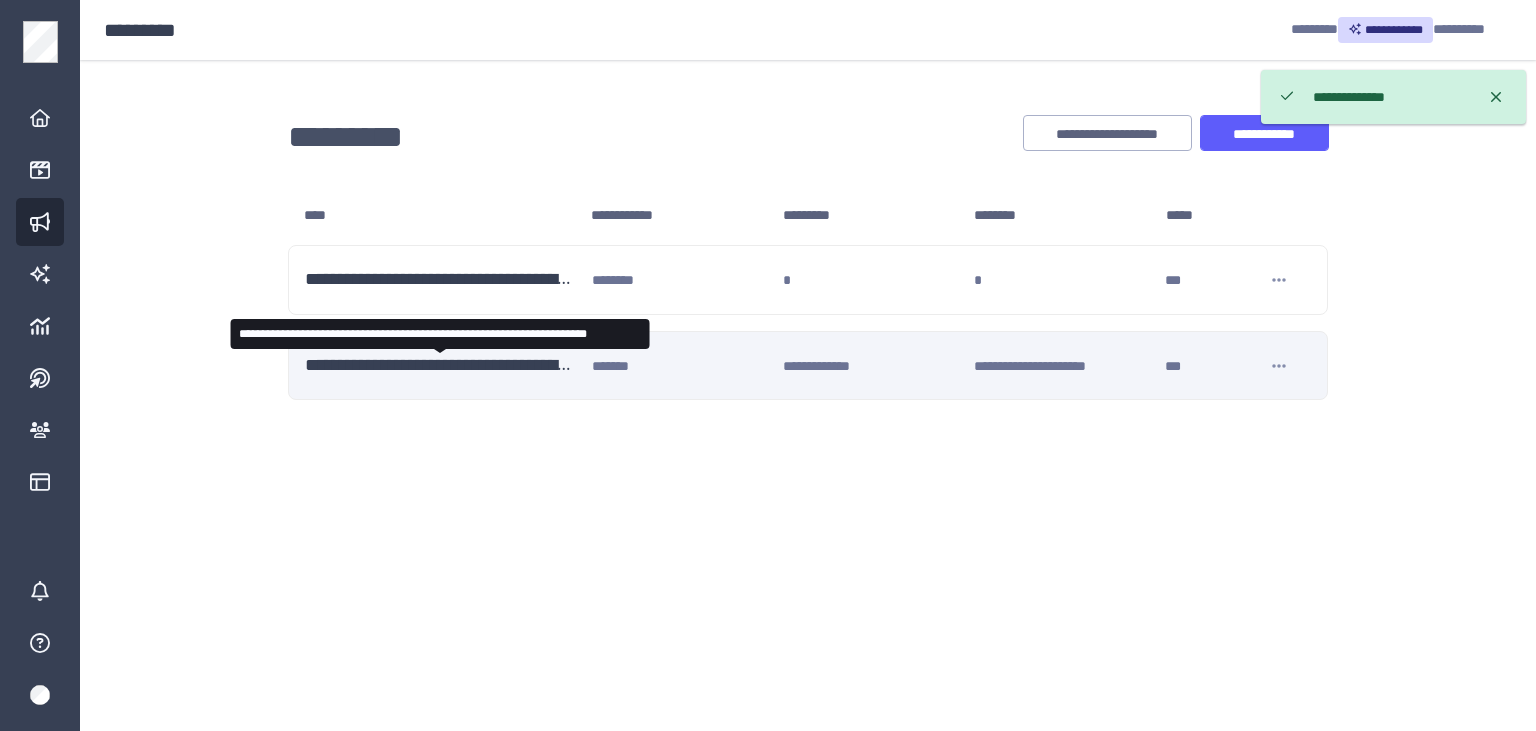 click on "**********" at bounding box center (440, 366) 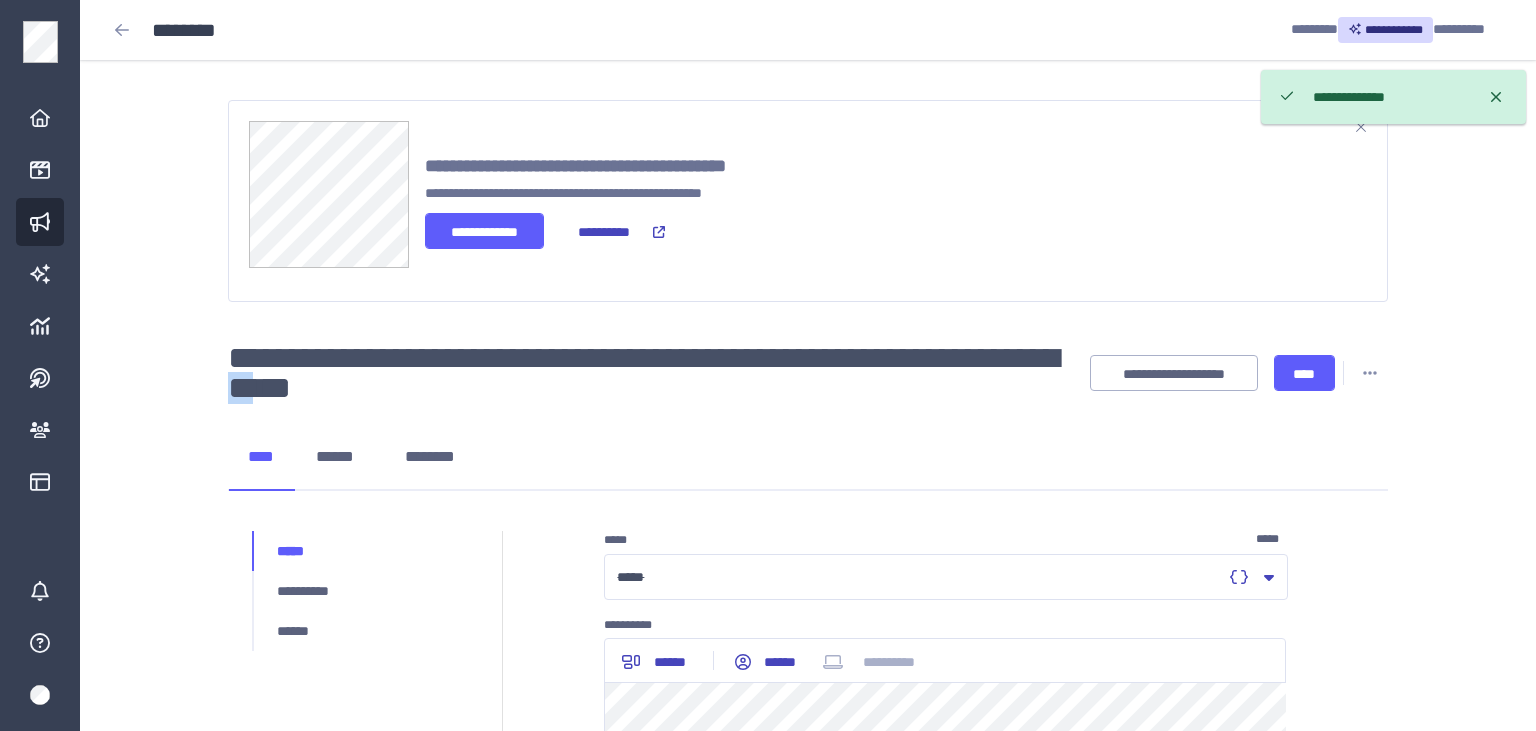 drag, startPoint x: 515, startPoint y: 394, endPoint x: 458, endPoint y: 389, distance: 57.21888 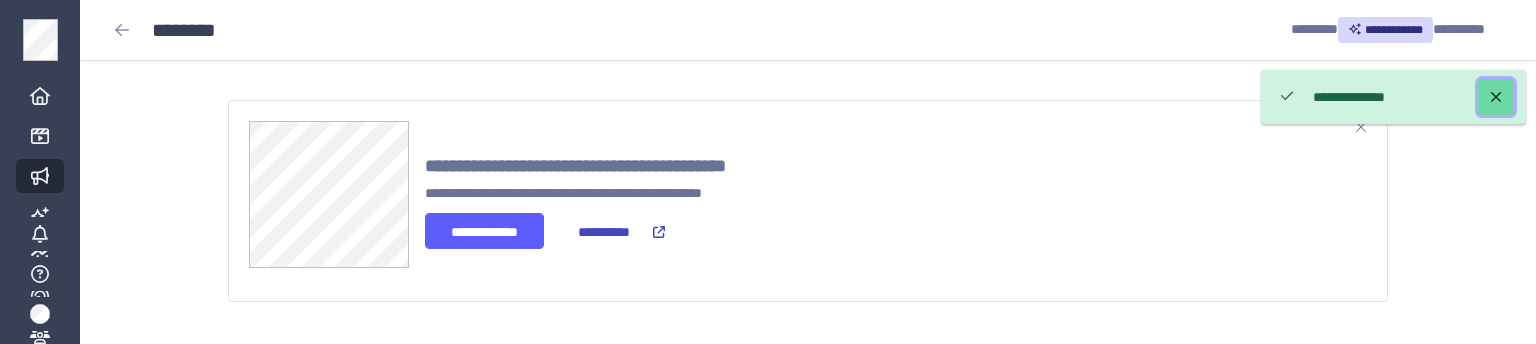 click 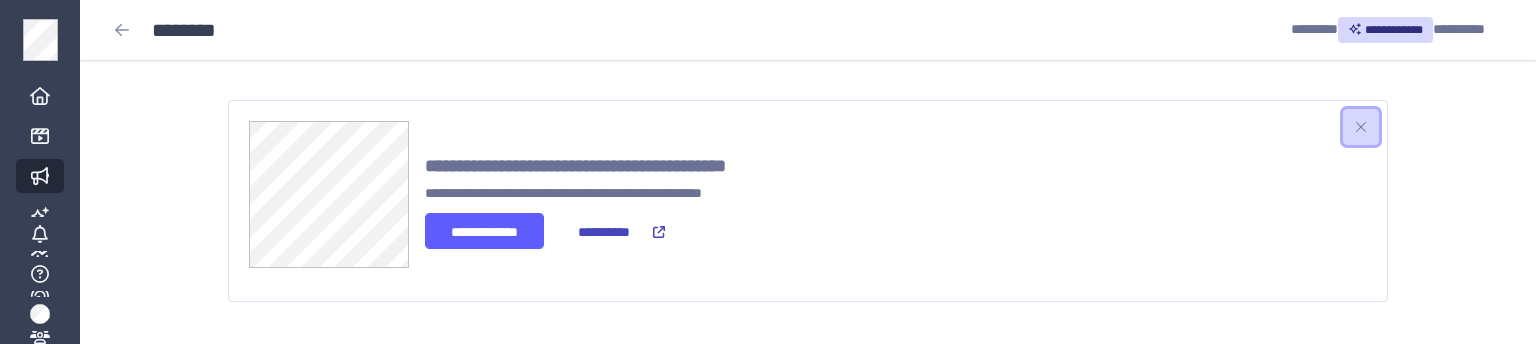 click at bounding box center [1361, 127] 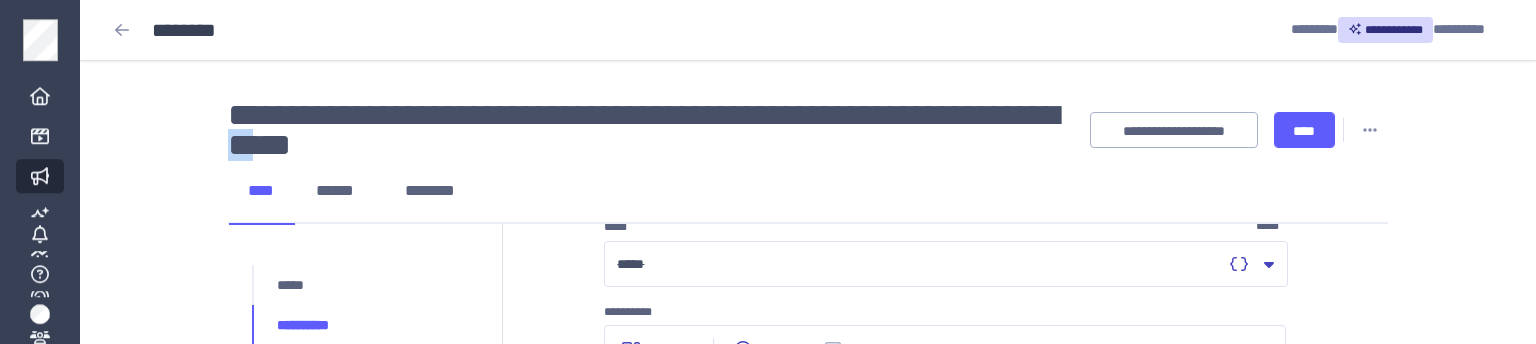 scroll, scrollTop: 0, scrollLeft: 0, axis: both 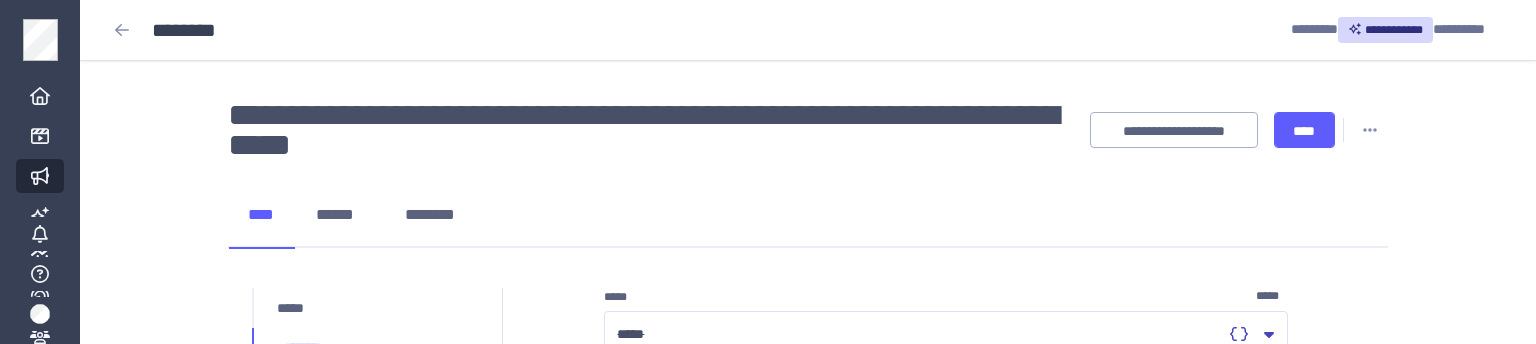 click on "**** ****** ********" at bounding box center [808, 216] 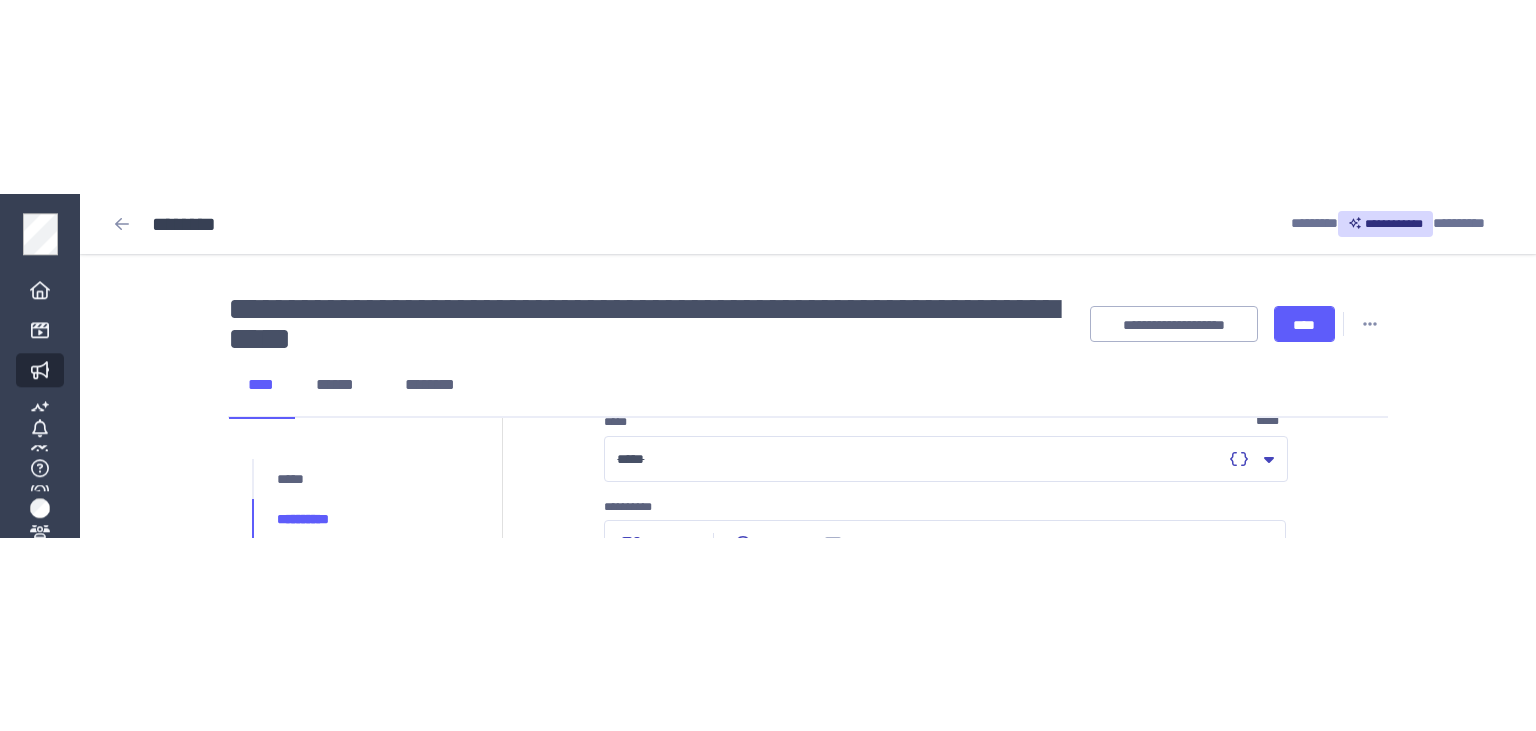 scroll, scrollTop: 105, scrollLeft: 0, axis: vertical 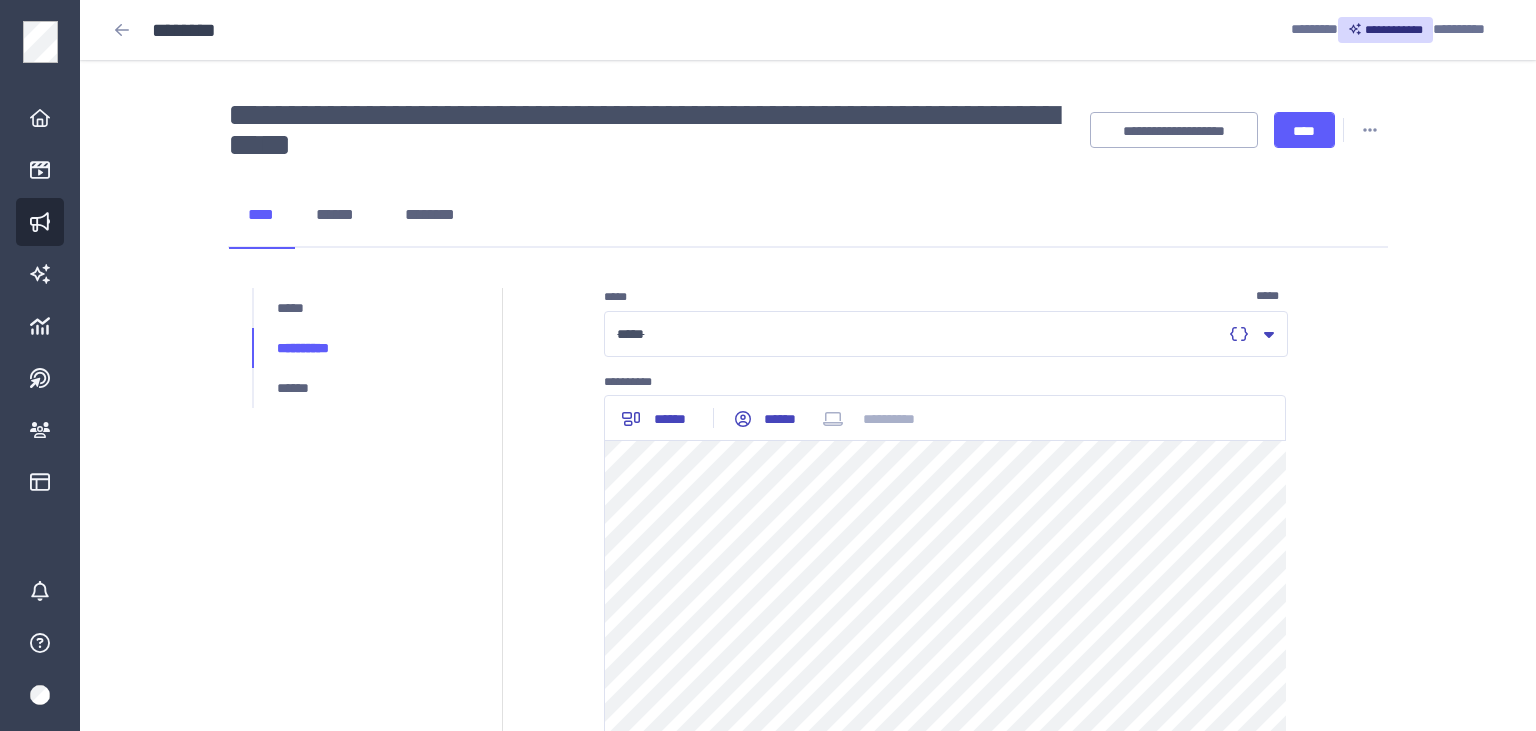 click on "**********" at bounding box center (808, 722) 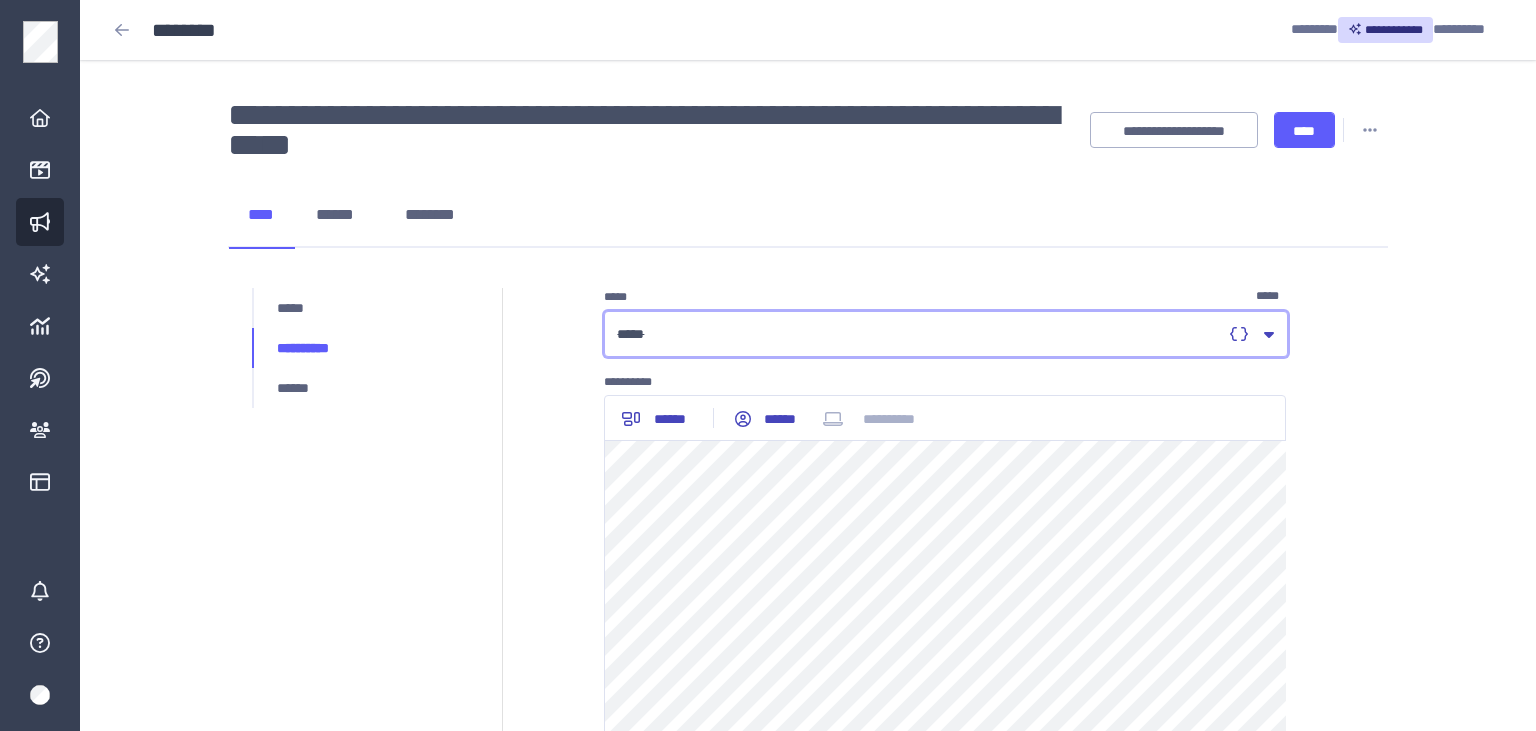 click on "*****" at bounding box center (919, 334) 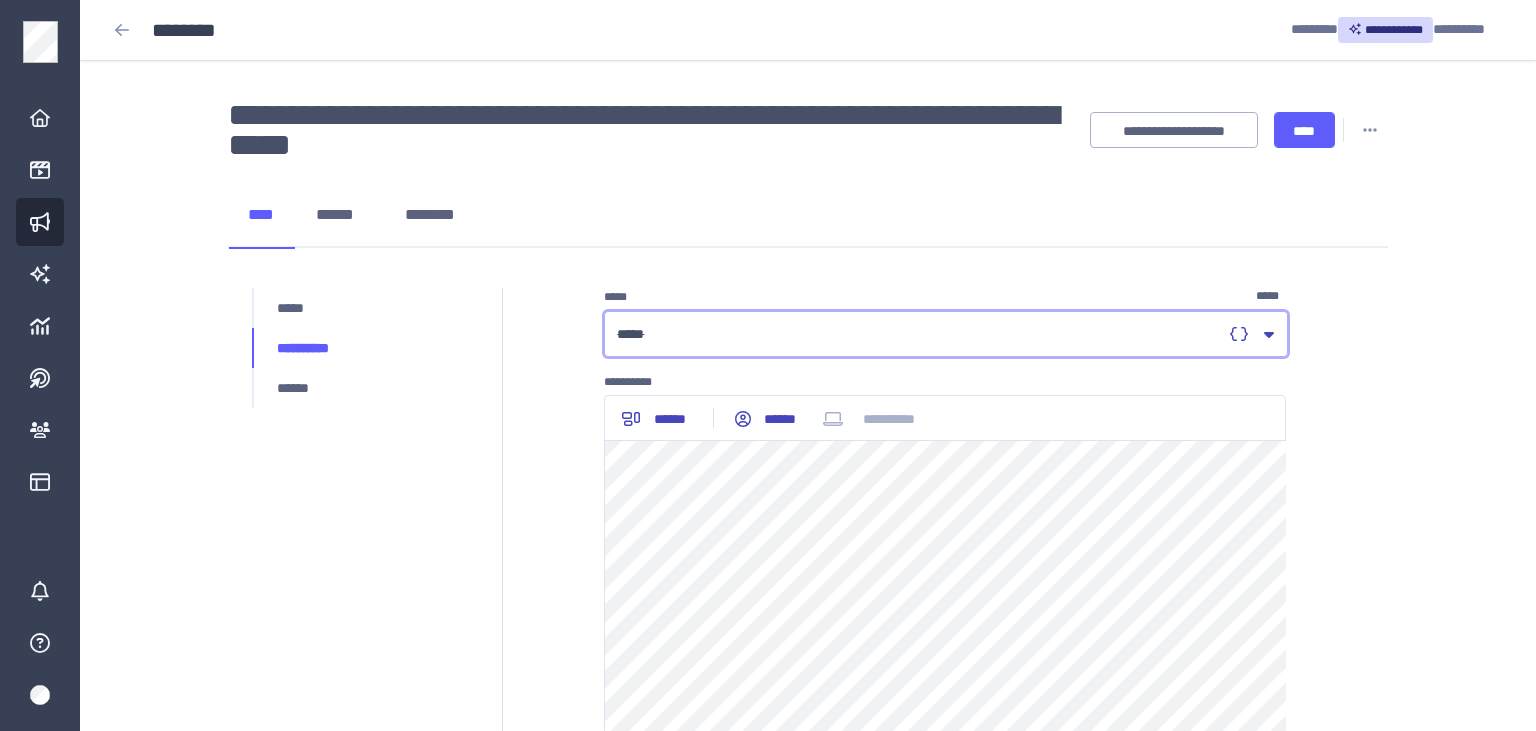 type 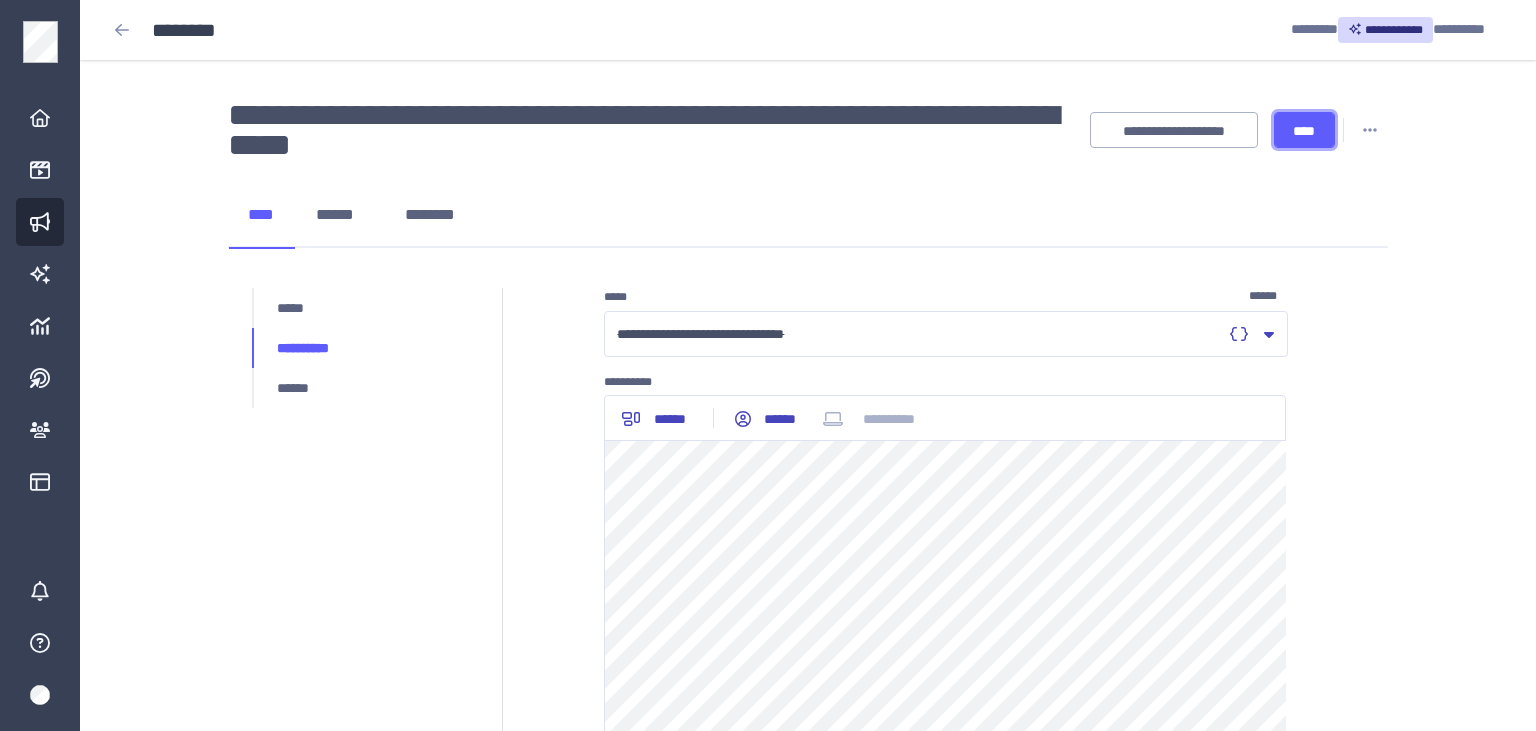 click on "****" at bounding box center (1304, 131) 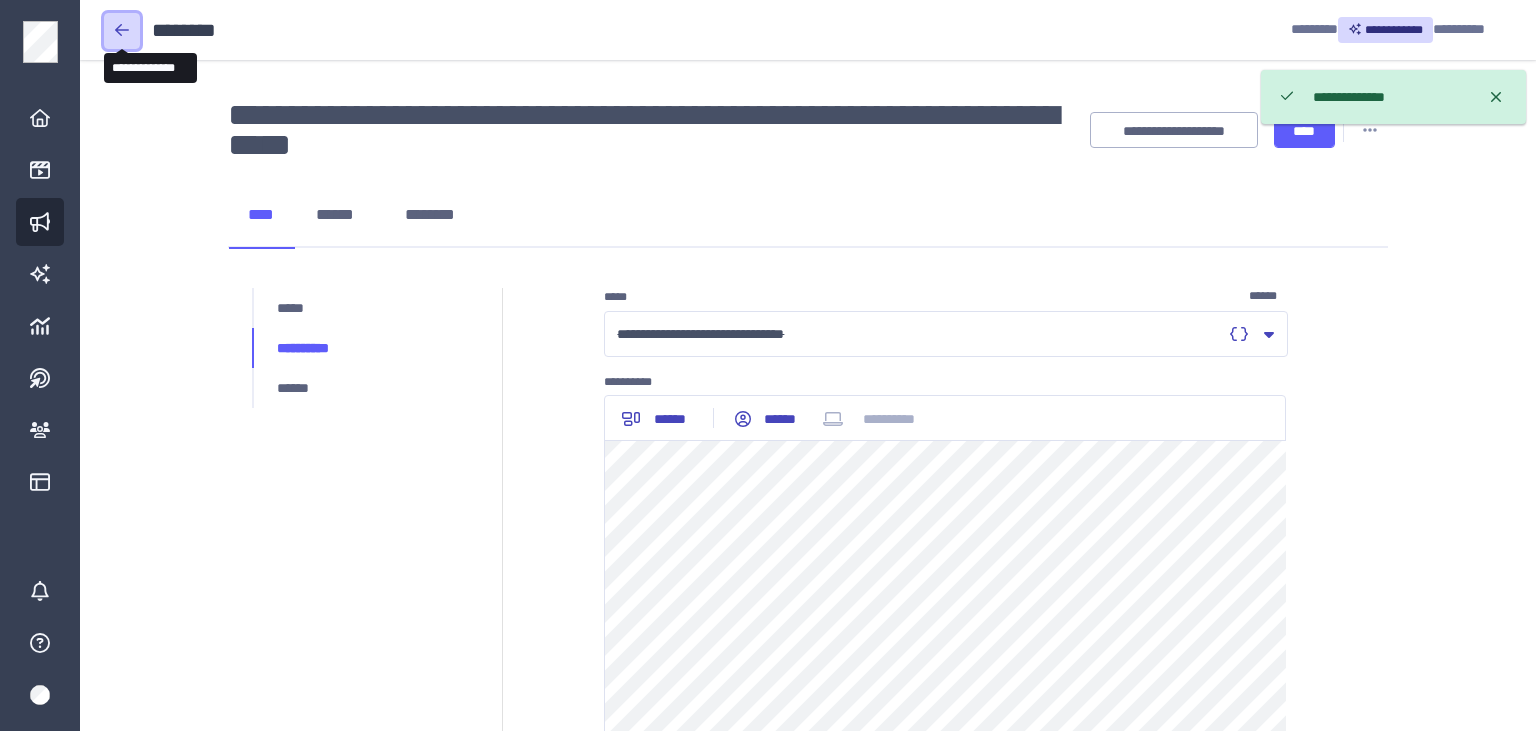 click 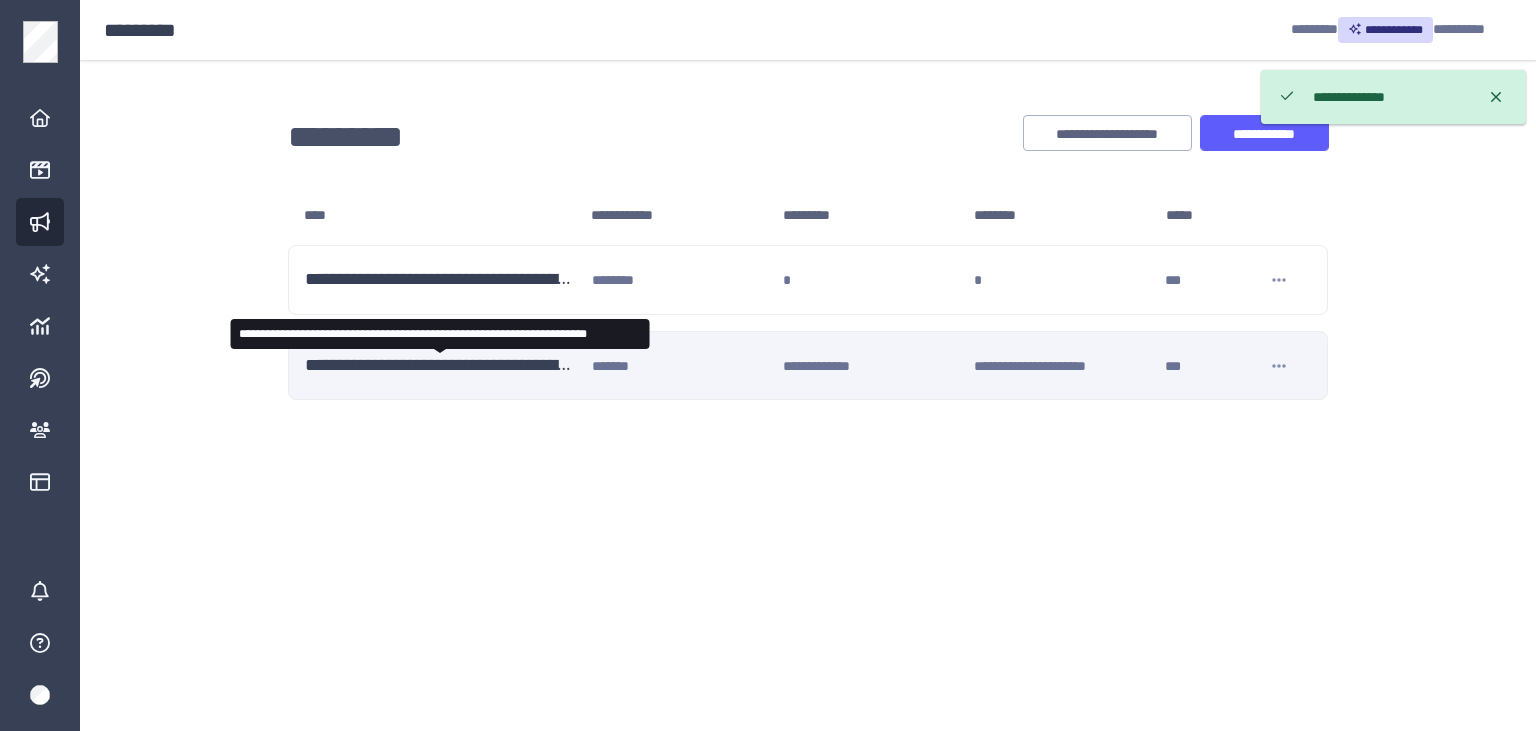 click on "**********" at bounding box center [440, 366] 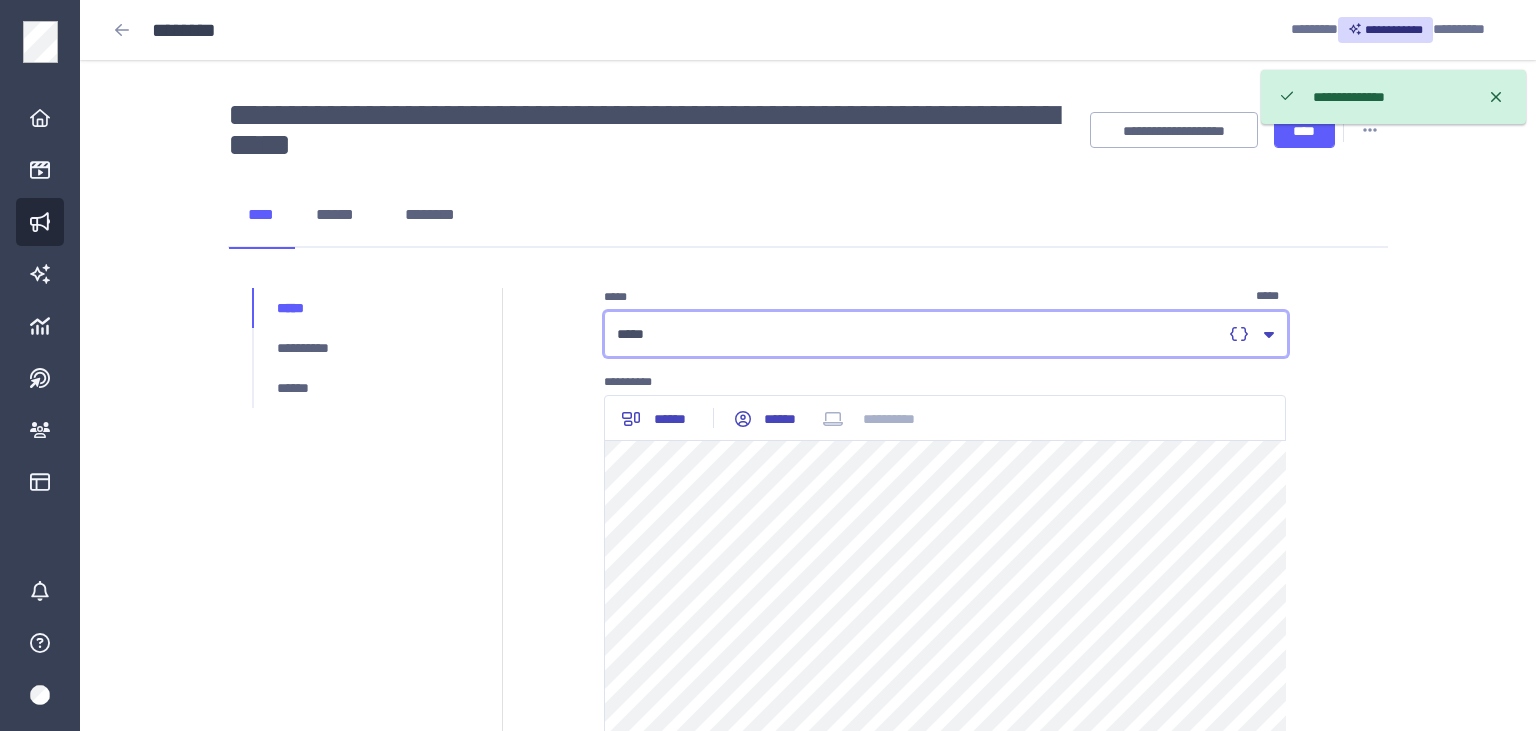 click on "*****" at bounding box center [919, 334] 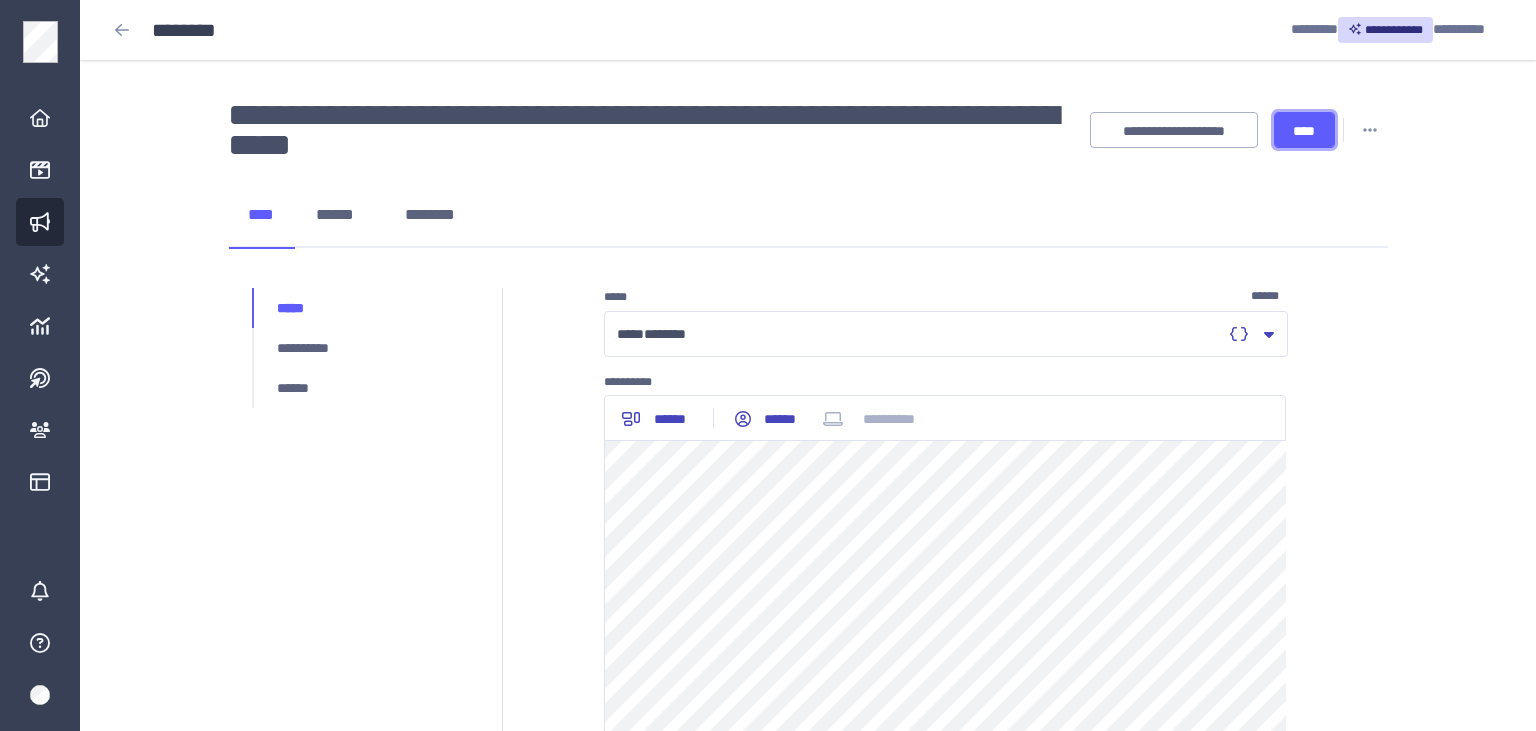 click on "****" at bounding box center (1304, 130) 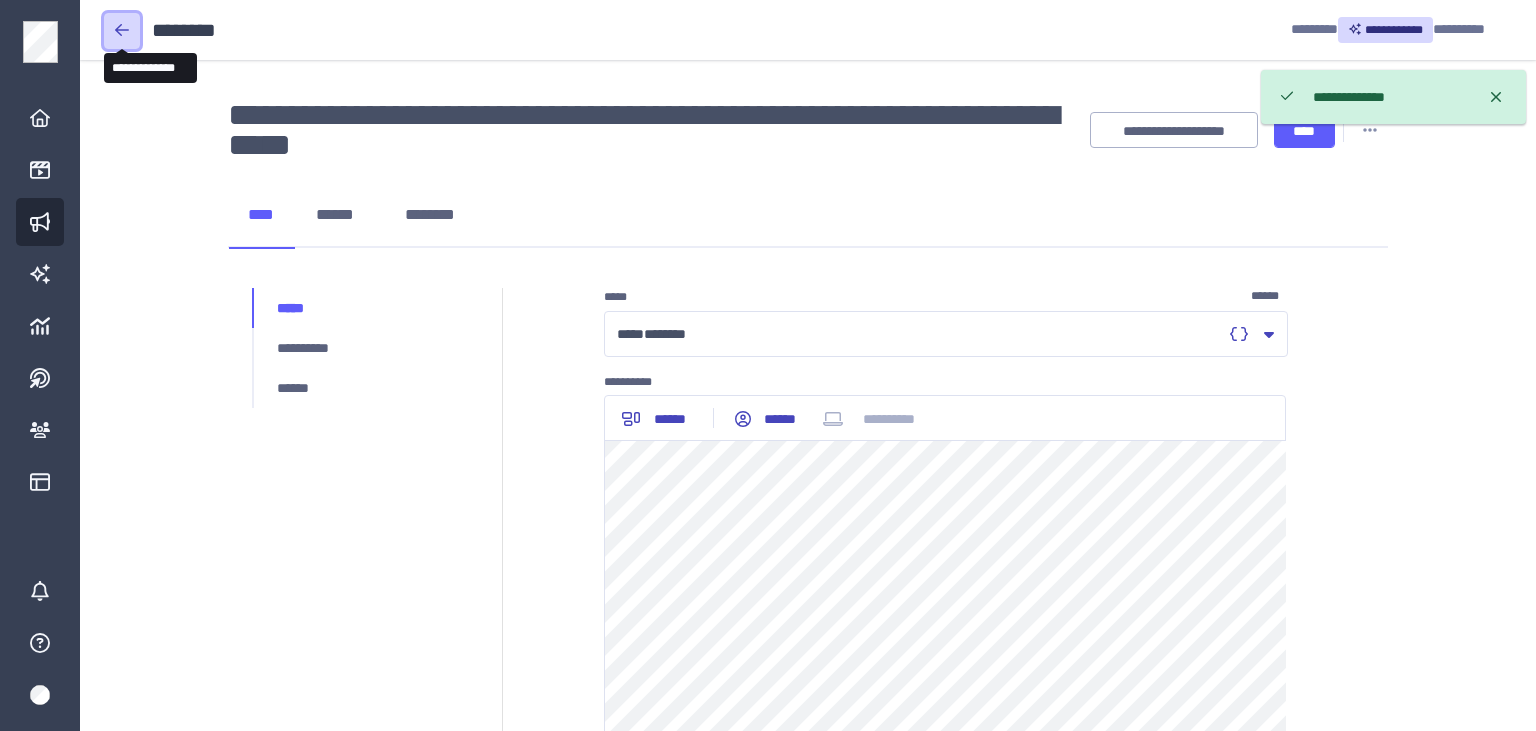 click 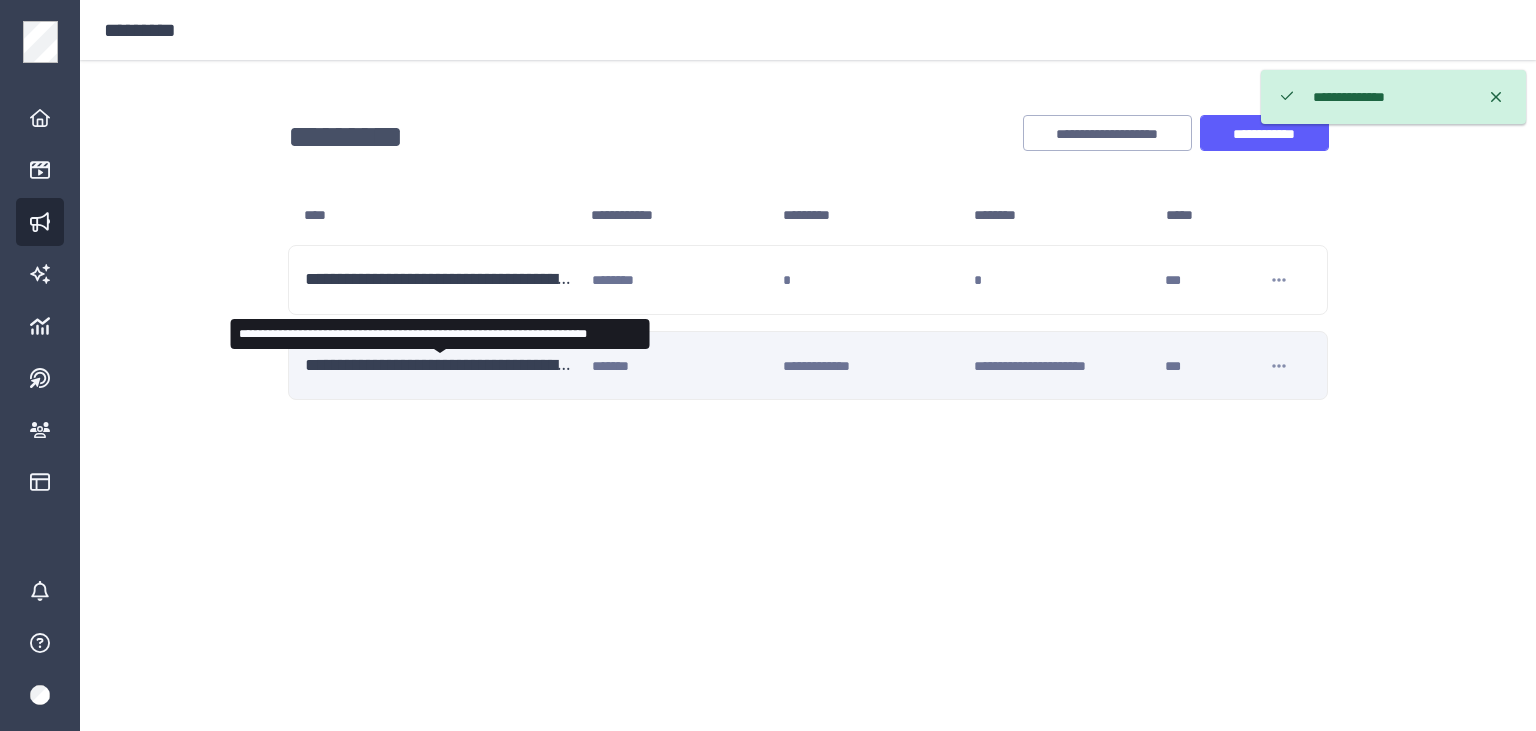 click on "**********" at bounding box center (440, 366) 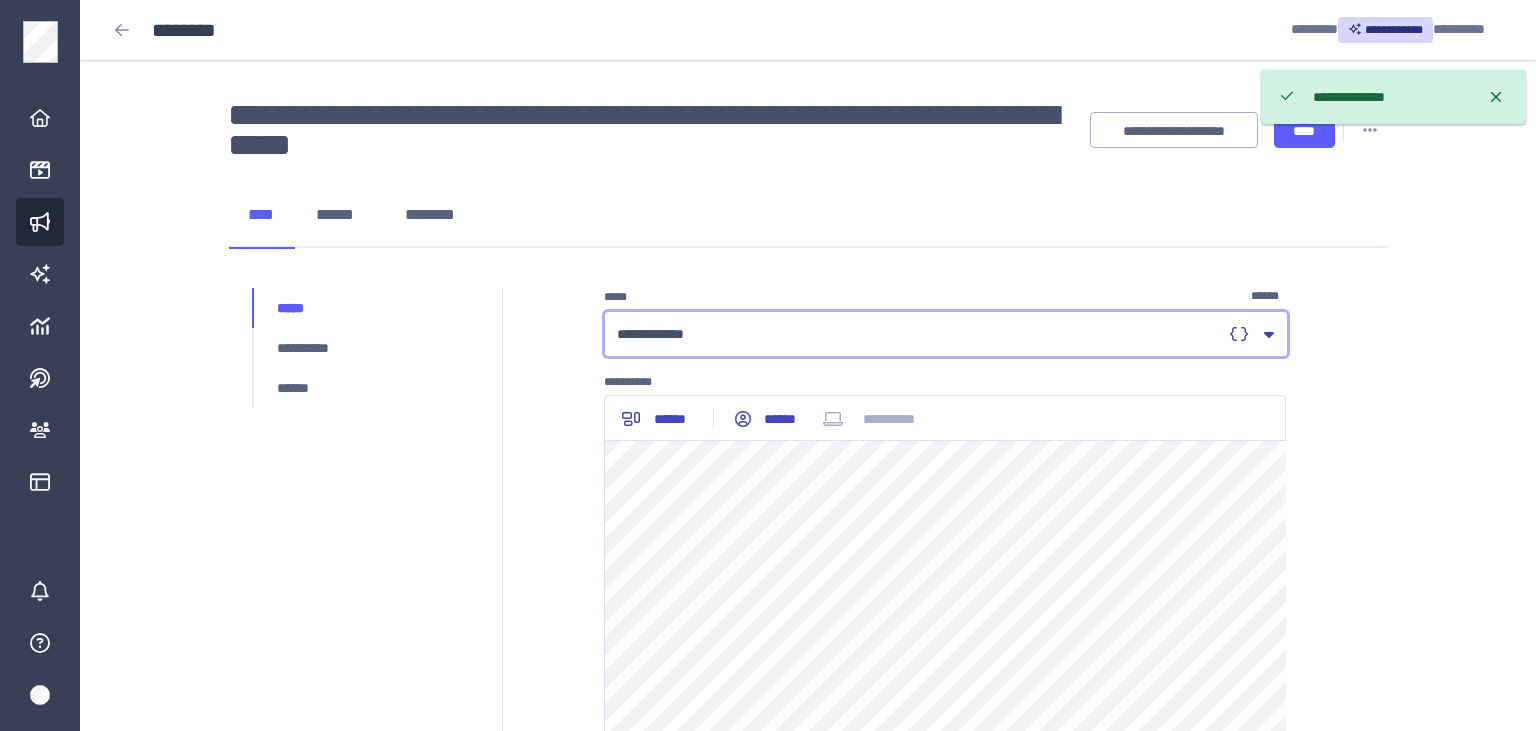 click on "**********" at bounding box center [919, 334] 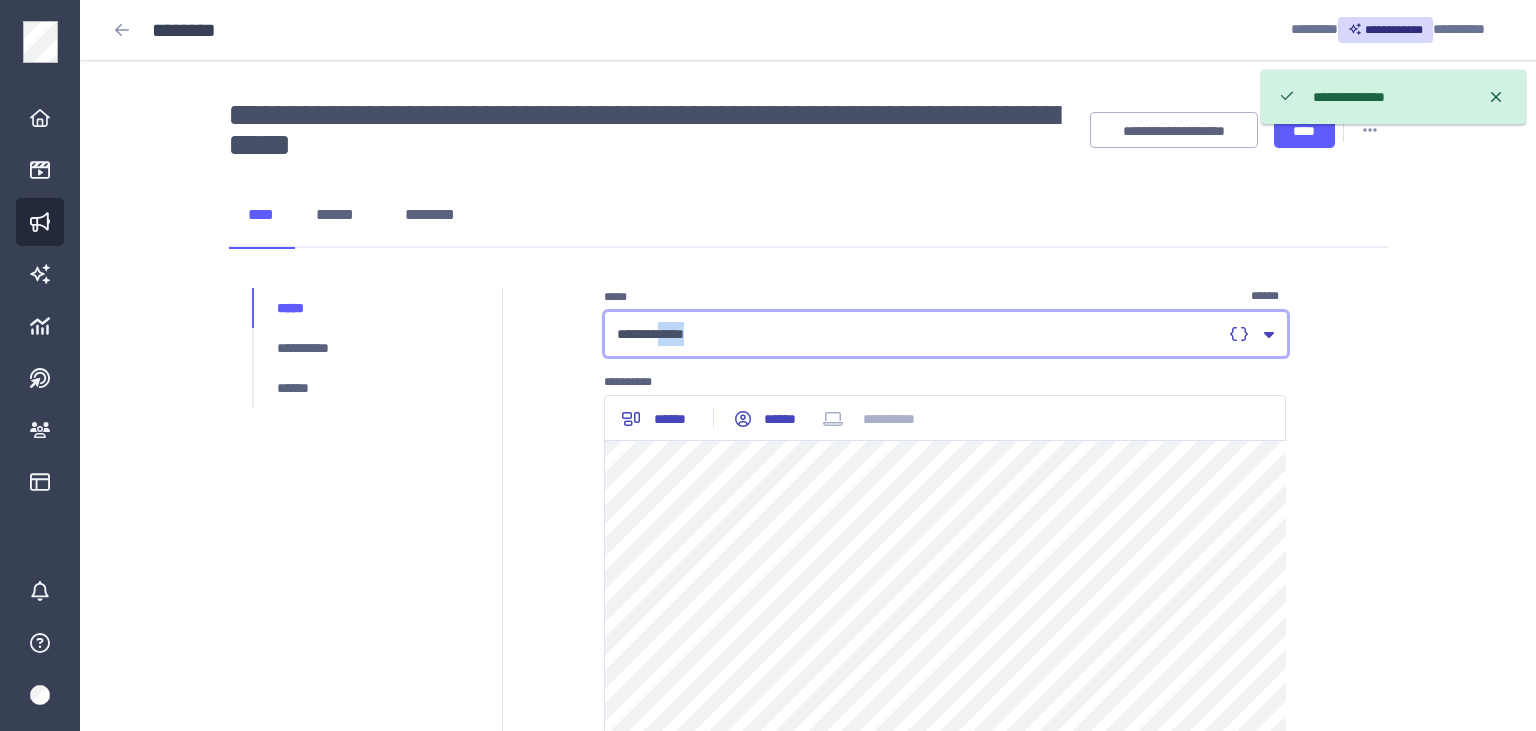drag, startPoint x: 686, startPoint y: 341, endPoint x: 664, endPoint y: 339, distance: 22.090721 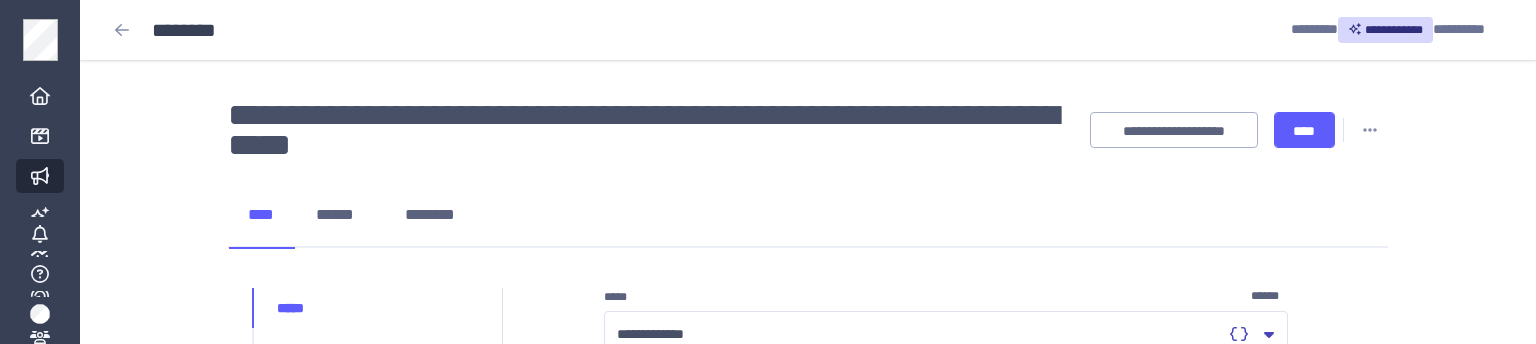 click on "**********" at bounding box center [808, 702] 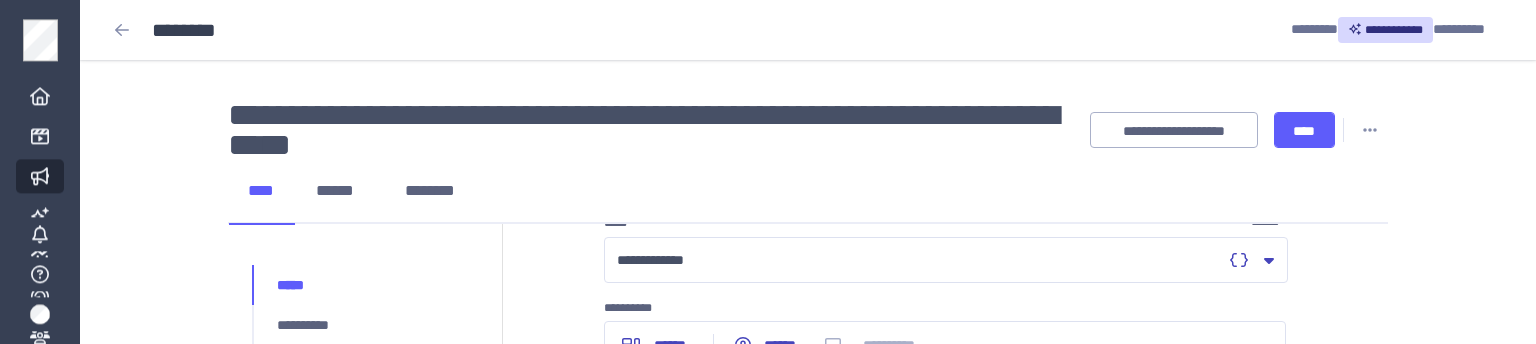 scroll, scrollTop: 105, scrollLeft: 0, axis: vertical 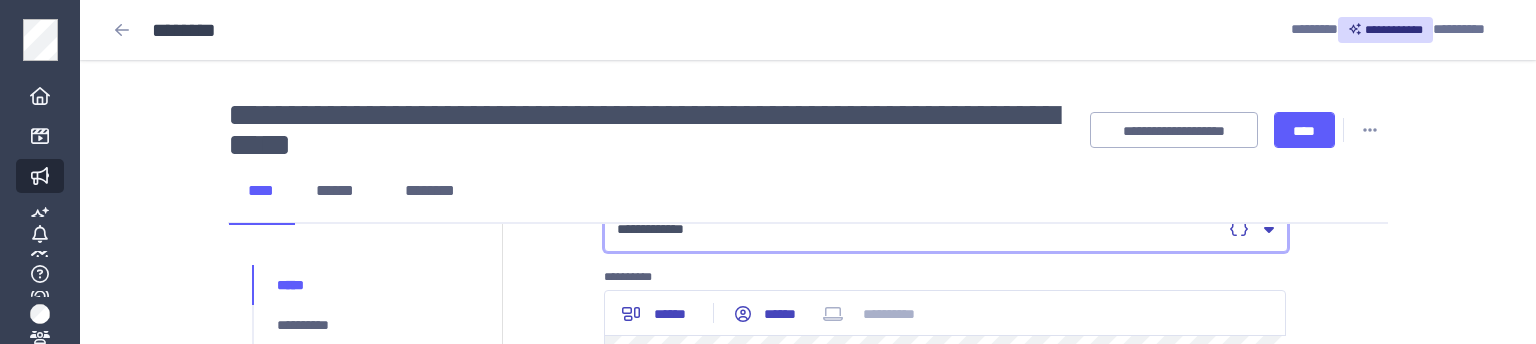 click on "**********" at bounding box center (919, 229) 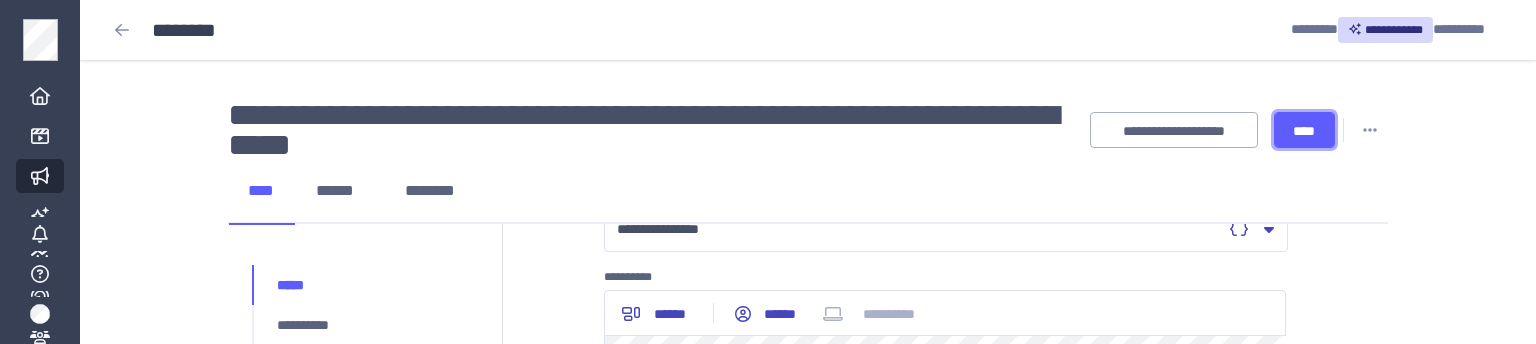 click on "****" at bounding box center (1304, 131) 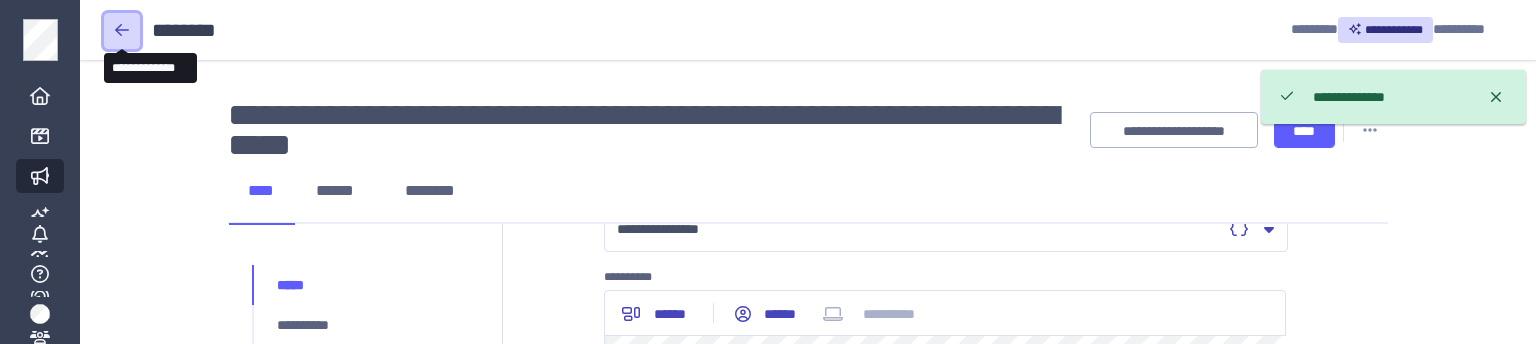 click 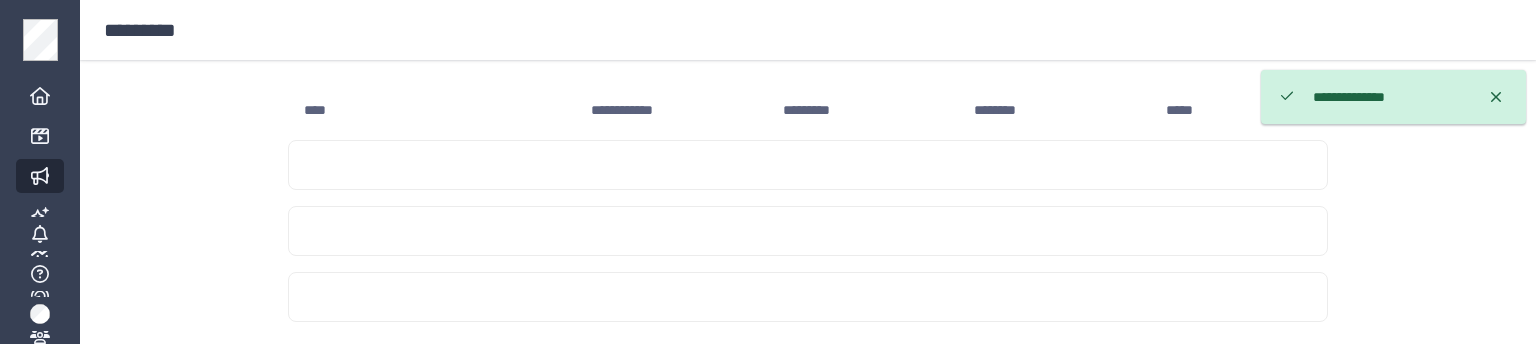 scroll, scrollTop: 104, scrollLeft: 0, axis: vertical 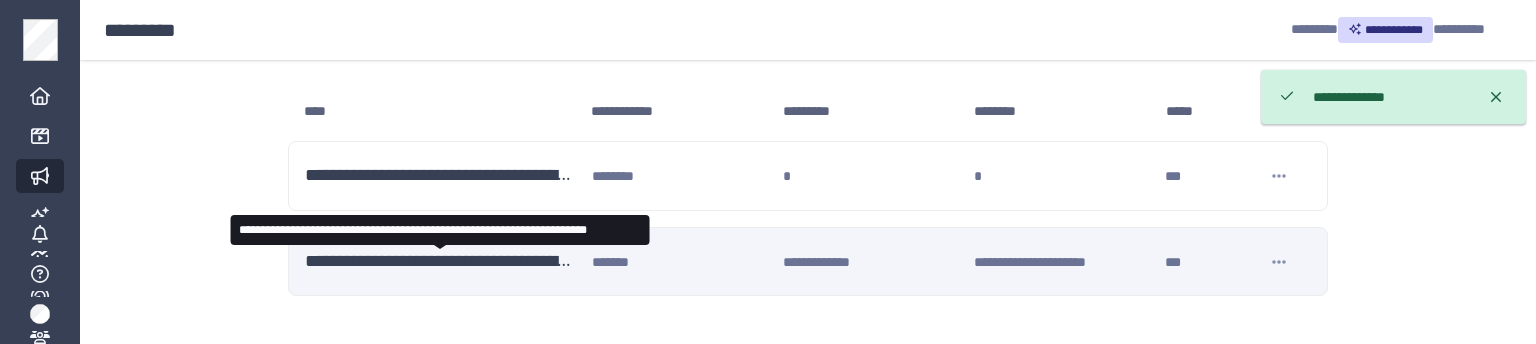 click on "**********" at bounding box center [440, 262] 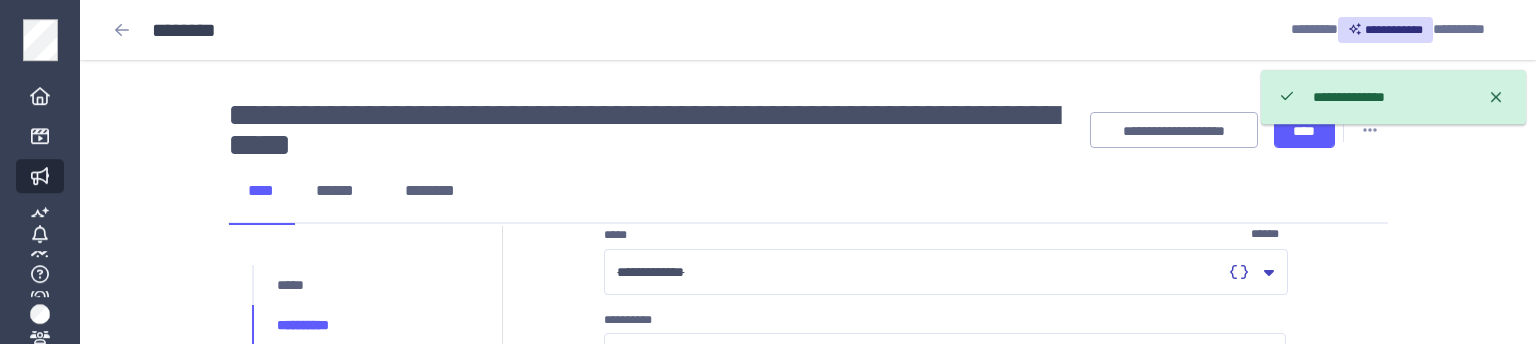 scroll, scrollTop: 105, scrollLeft: 0, axis: vertical 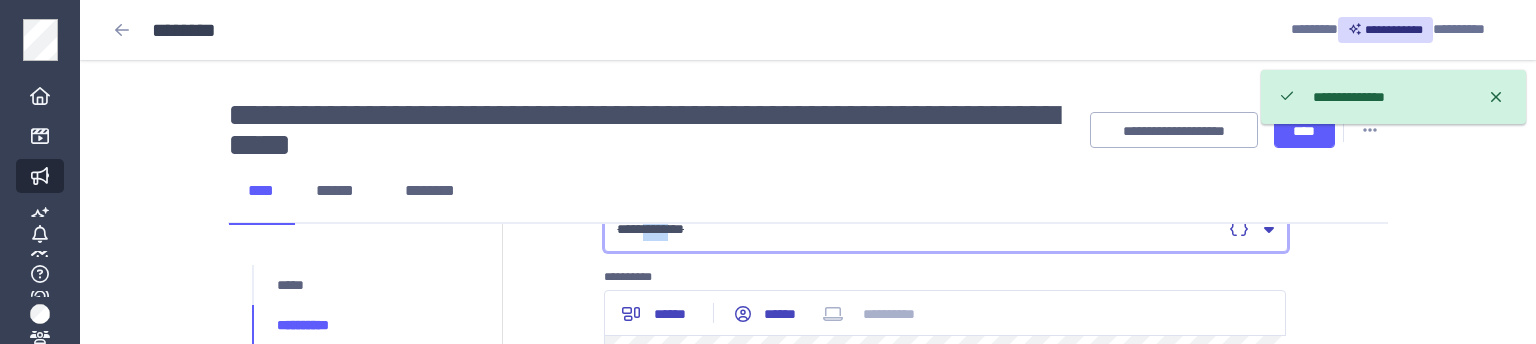 drag, startPoint x: 644, startPoint y: 234, endPoint x: 673, endPoint y: 228, distance: 29.614185 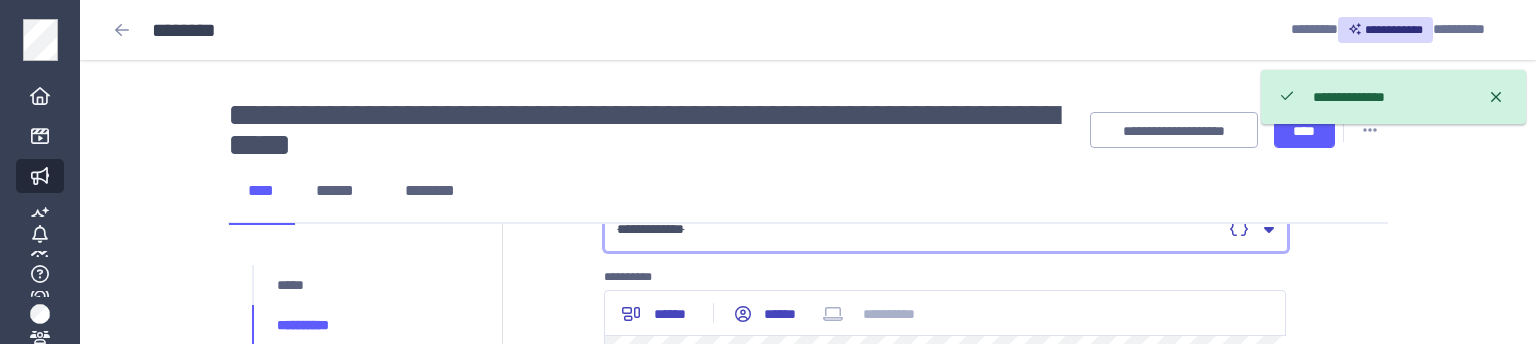click on "**********" at bounding box center [650, 229] 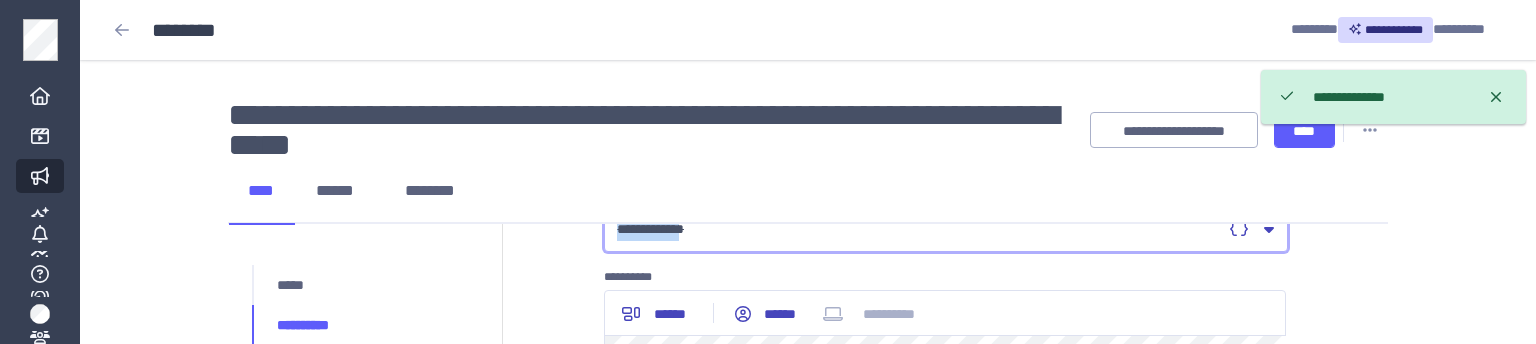 drag, startPoint x: 635, startPoint y: 228, endPoint x: 679, endPoint y: 228, distance: 44 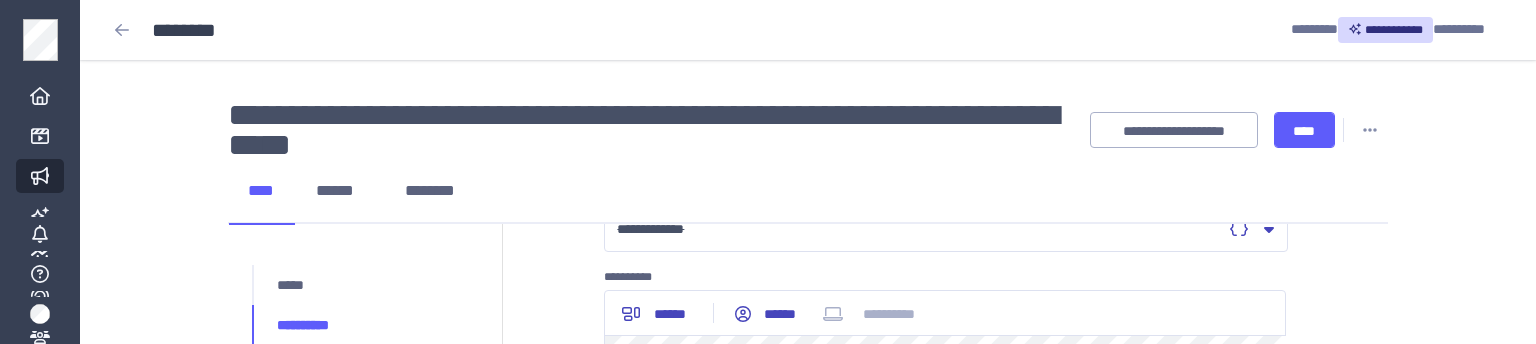 click on "**********" at bounding box center [945, 617] 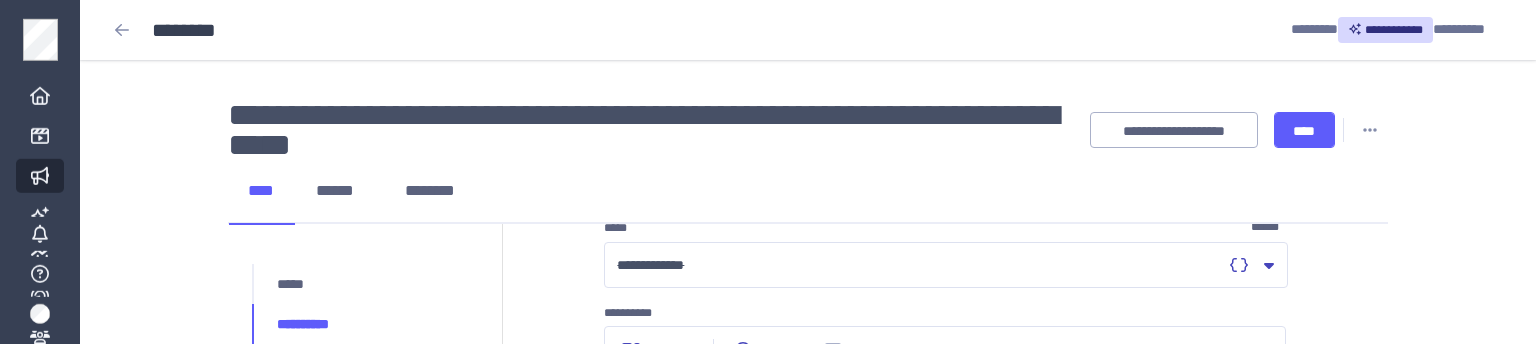 scroll, scrollTop: 105, scrollLeft: 0, axis: vertical 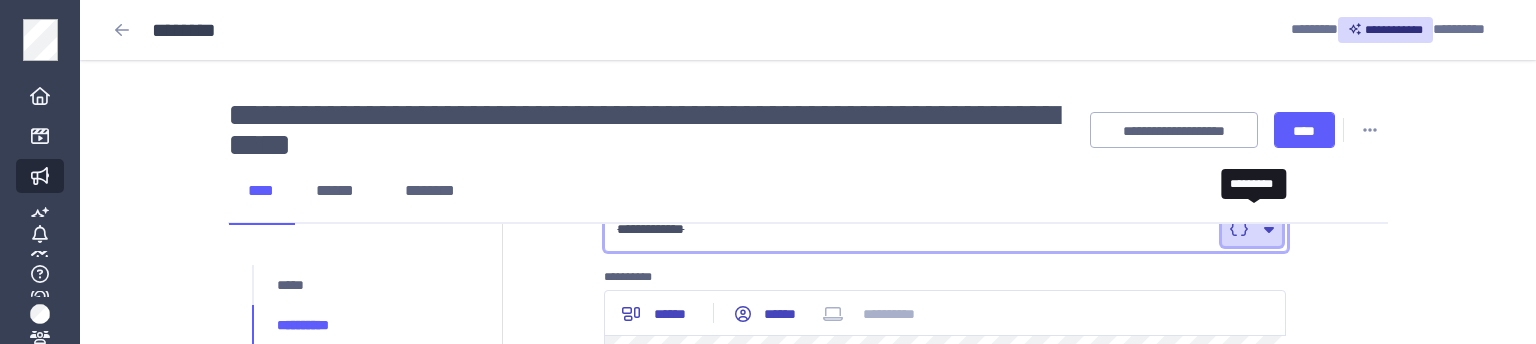 click 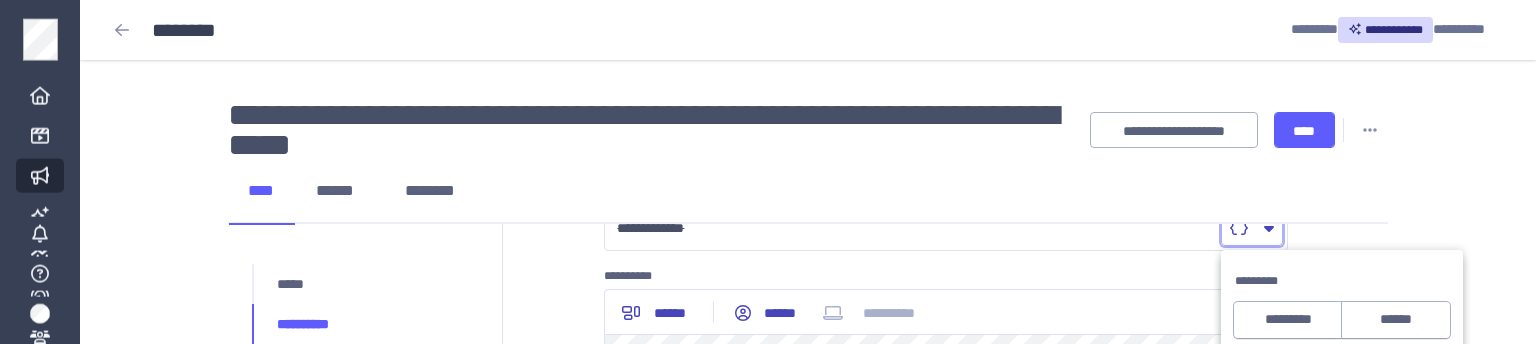 scroll, scrollTop: 105, scrollLeft: 0, axis: vertical 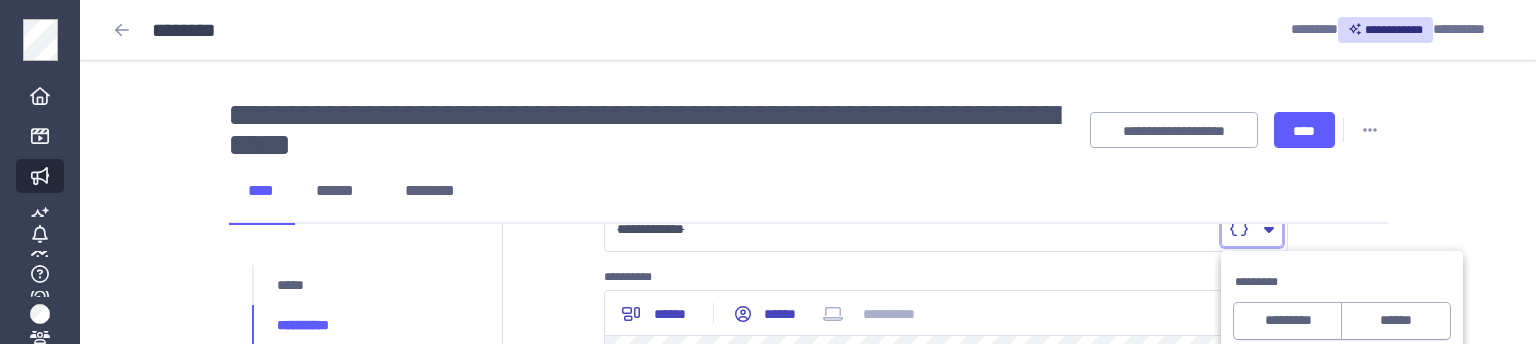 click on "**********" at bounding box center (808, 617) 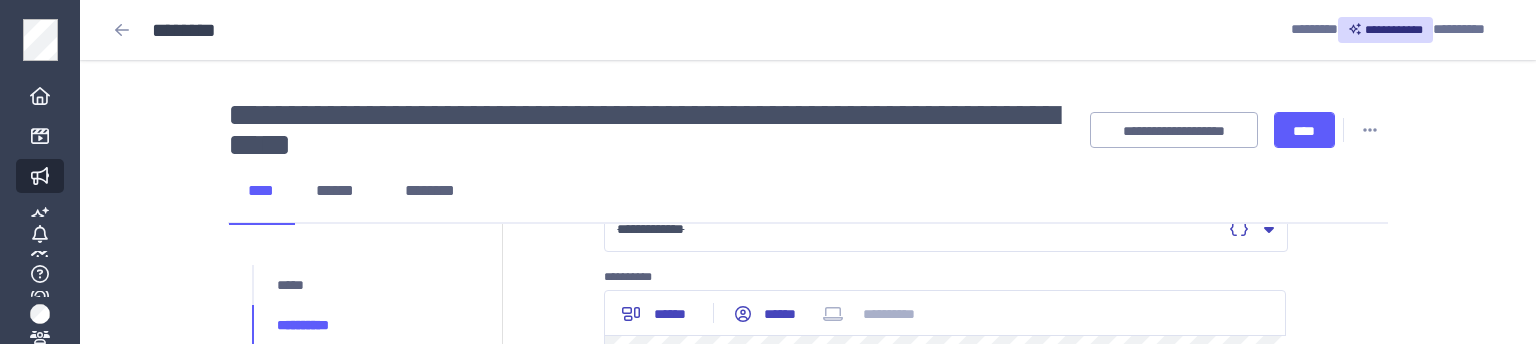 click on "**********" at bounding box center [945, 617] 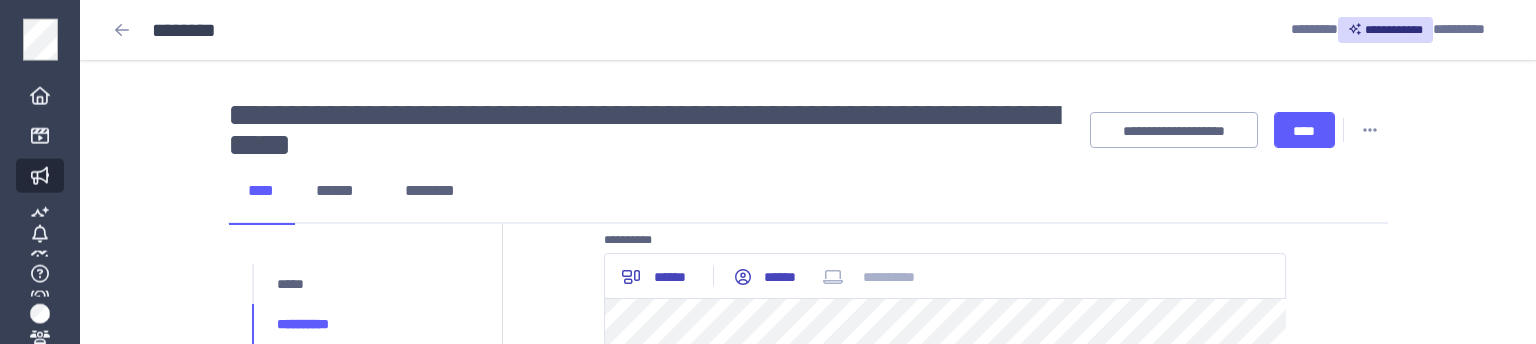 scroll, scrollTop: 105, scrollLeft: 0, axis: vertical 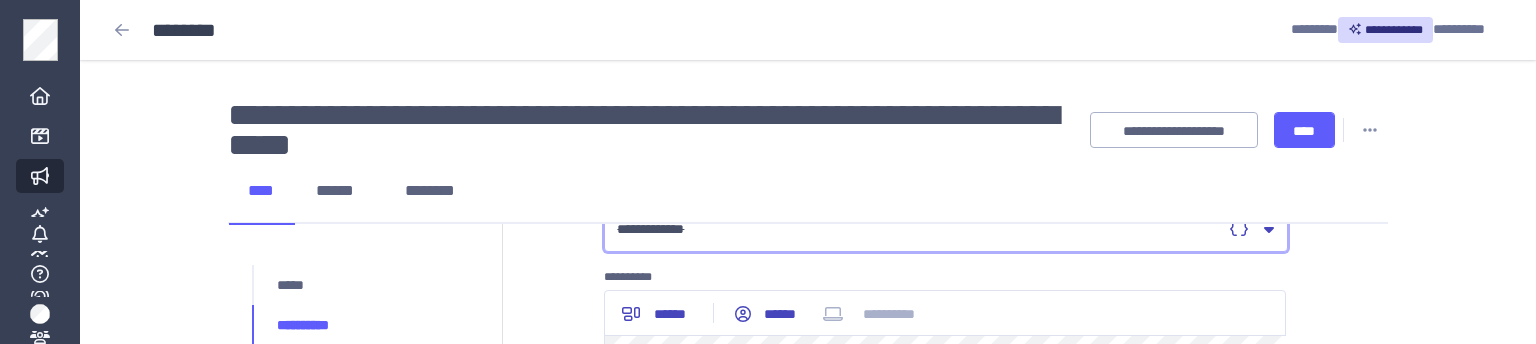 click on "**********" at bounding box center [919, 229] 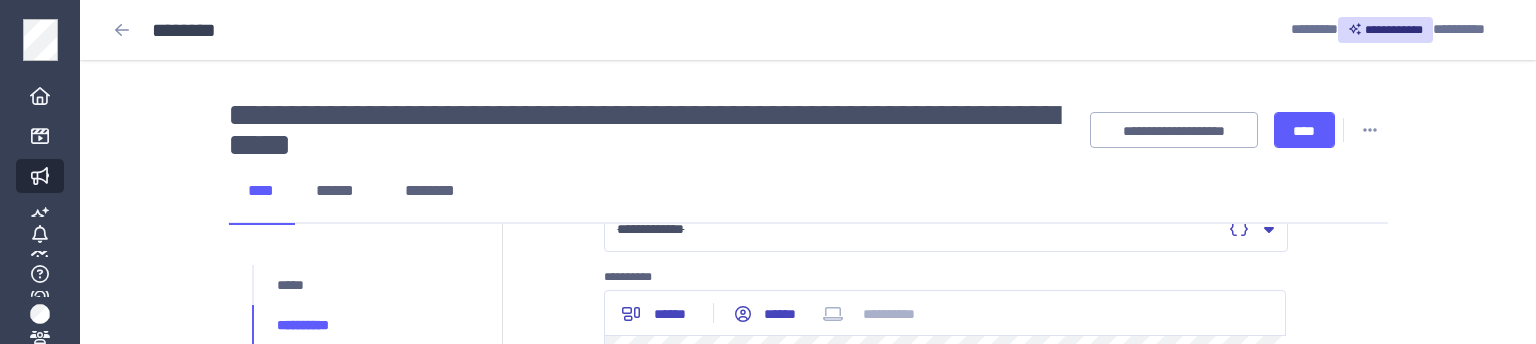 click on "**********" at bounding box center [808, 617] 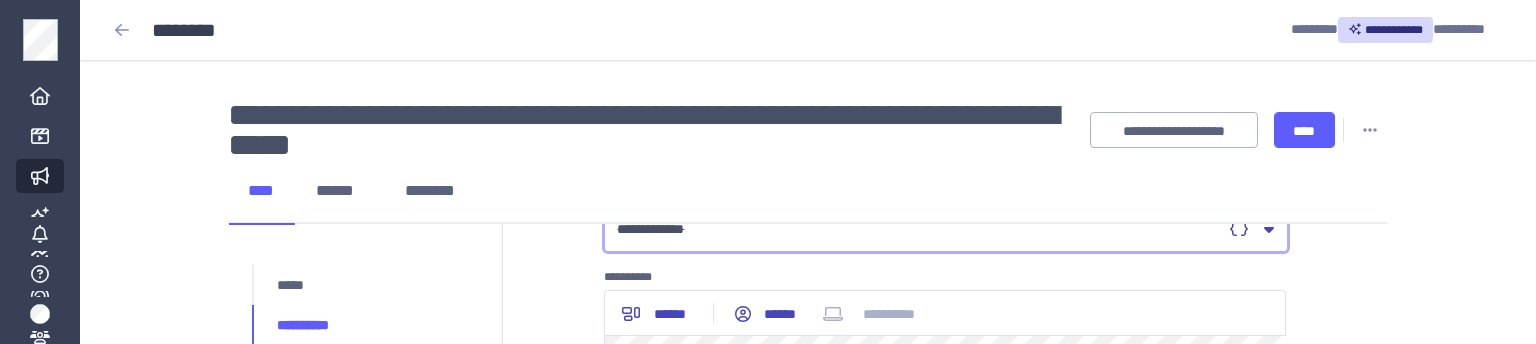 click on "**********" at bounding box center [650, 229] 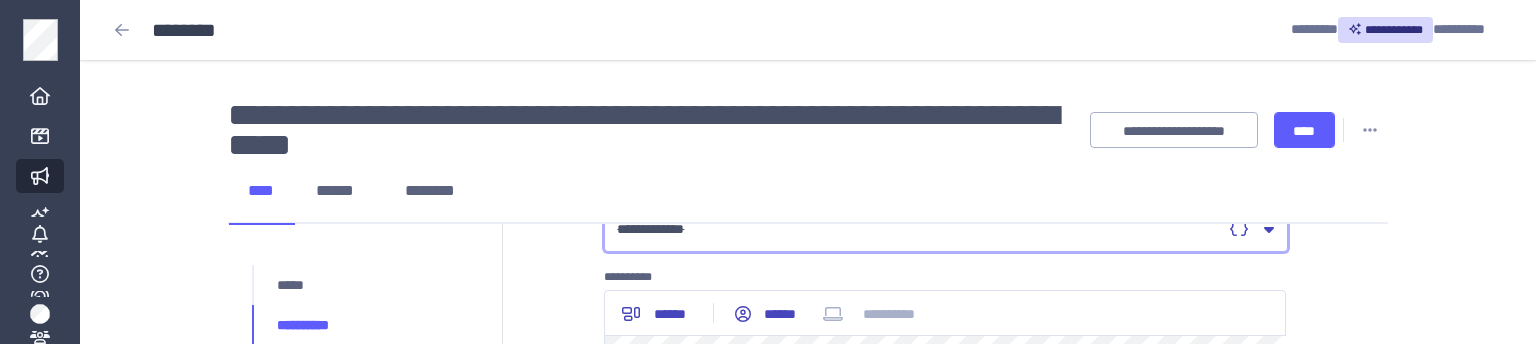 click on "**********" at bounding box center [919, 229] 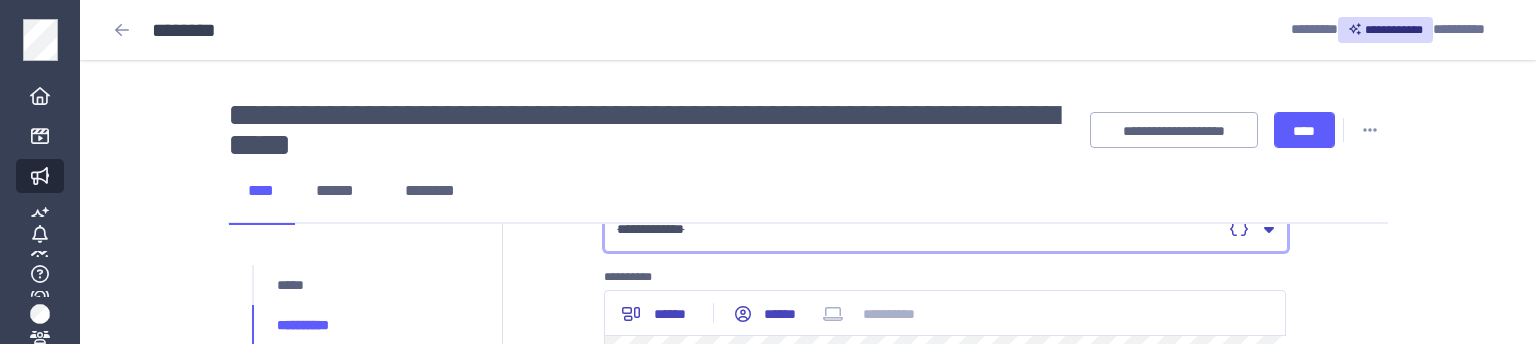 click on "**********" at bounding box center (650, 229) 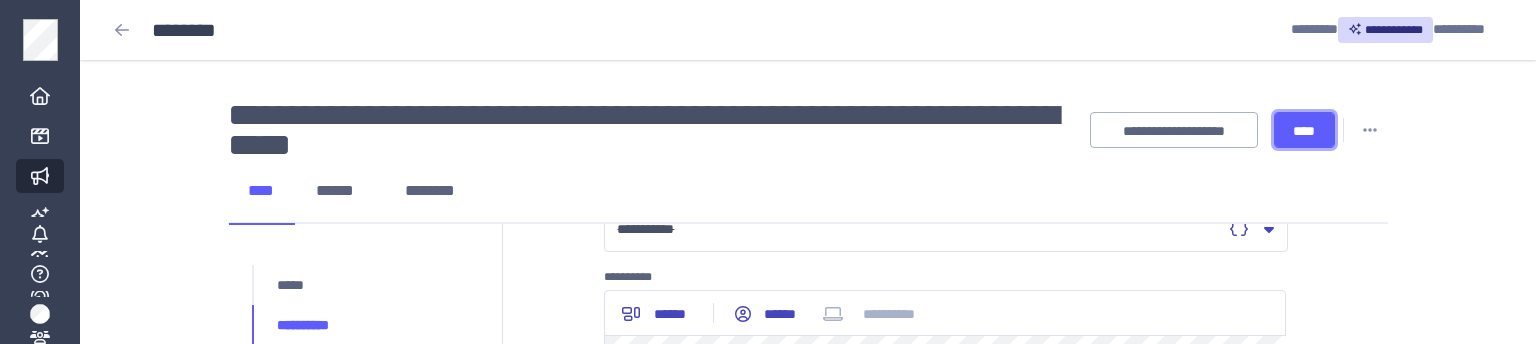 click on "****" at bounding box center (1304, 131) 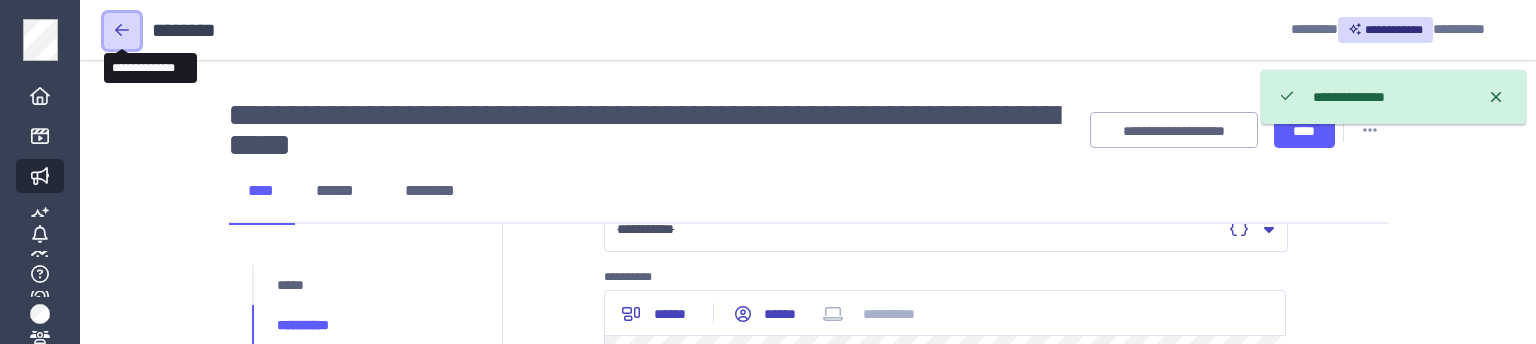 click 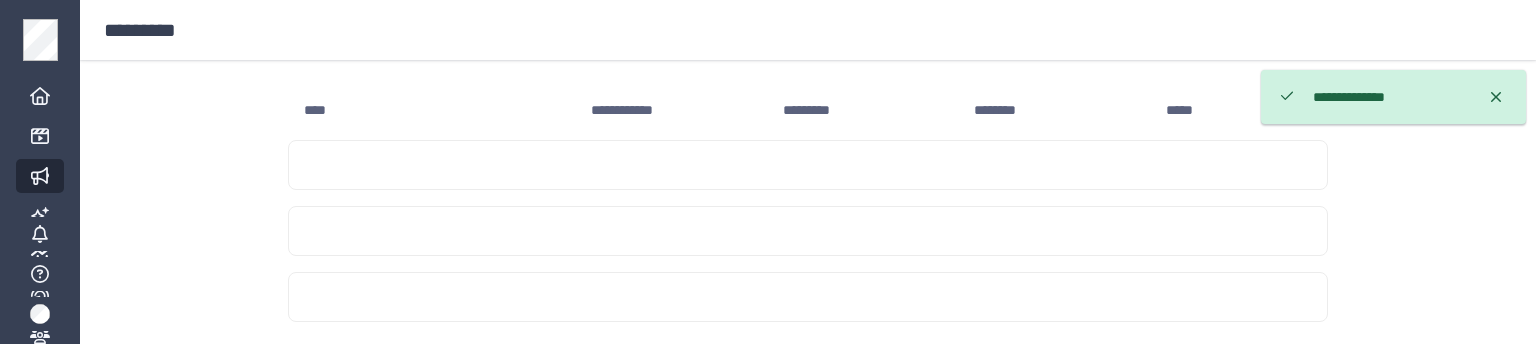 scroll, scrollTop: 104, scrollLeft: 0, axis: vertical 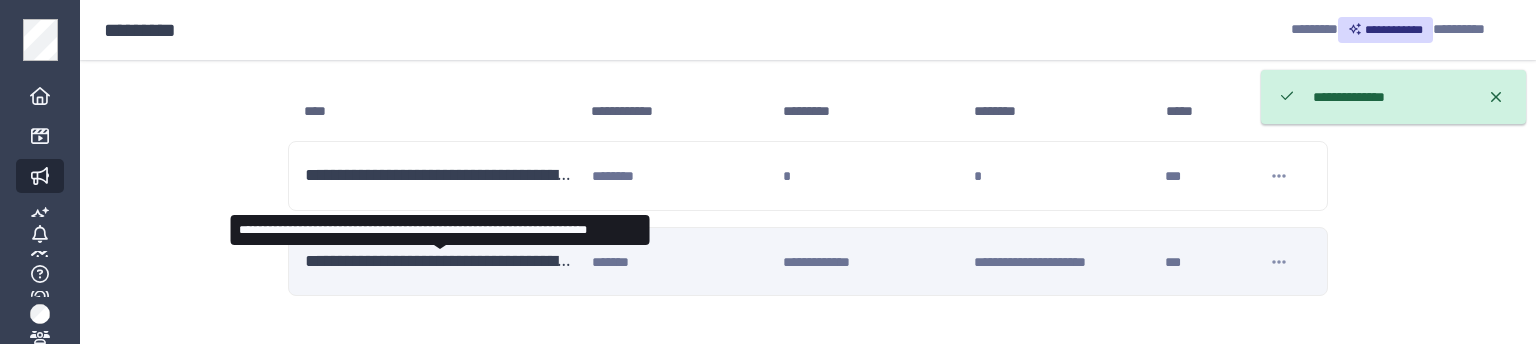 click on "**********" at bounding box center (440, 262) 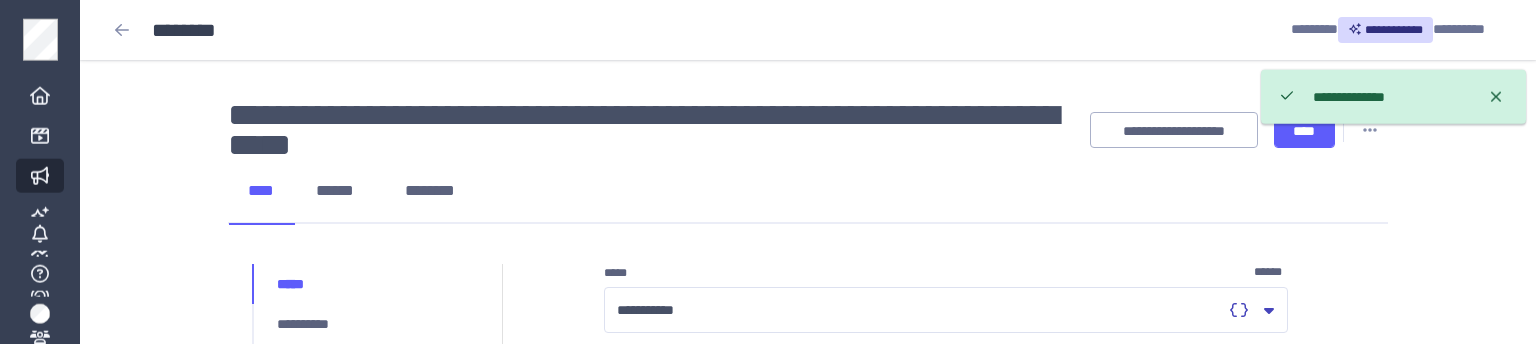 scroll, scrollTop: 0, scrollLeft: 0, axis: both 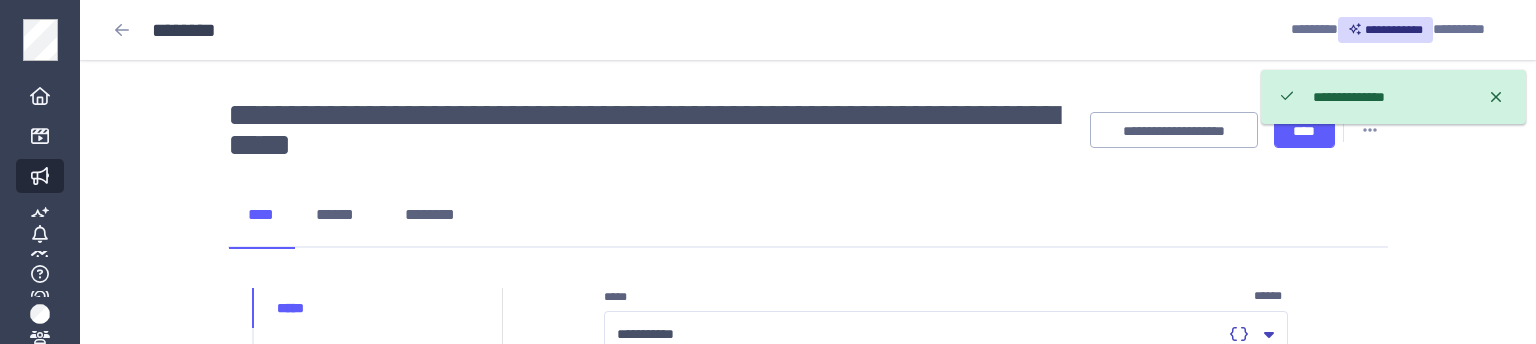click on "**********" at bounding box center (1393, 97) 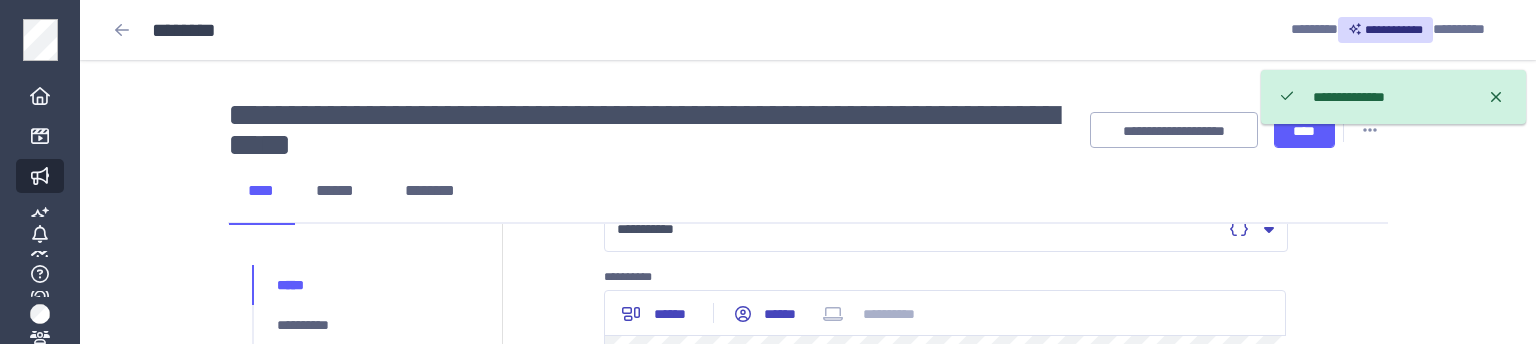 scroll, scrollTop: 0, scrollLeft: 0, axis: both 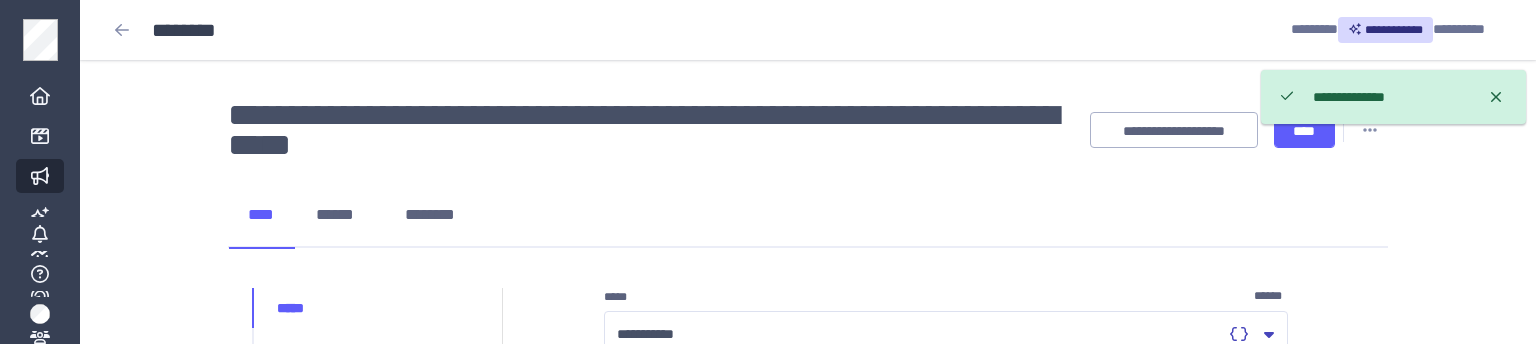 click on "*********" at bounding box center [946, 334] 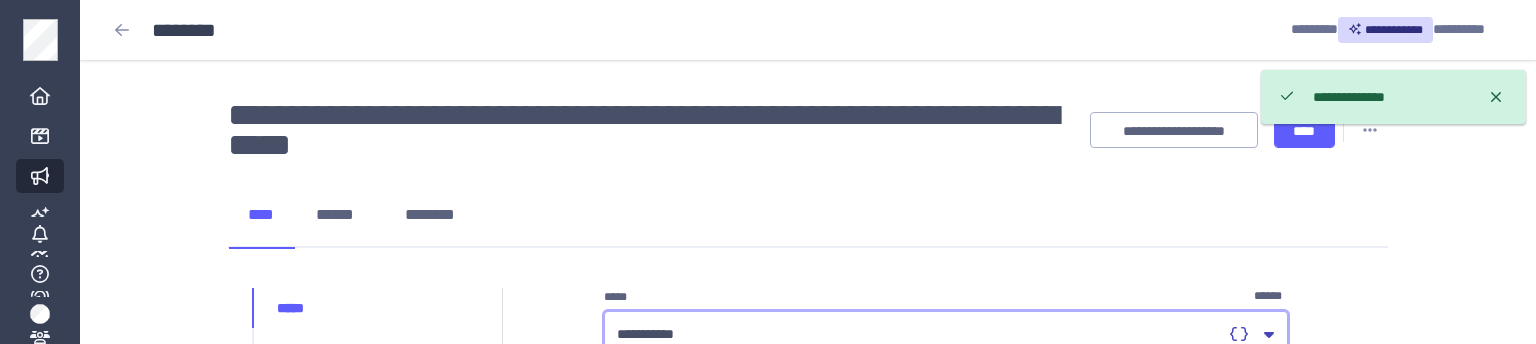 click on "**********" at bounding box center (919, 334) 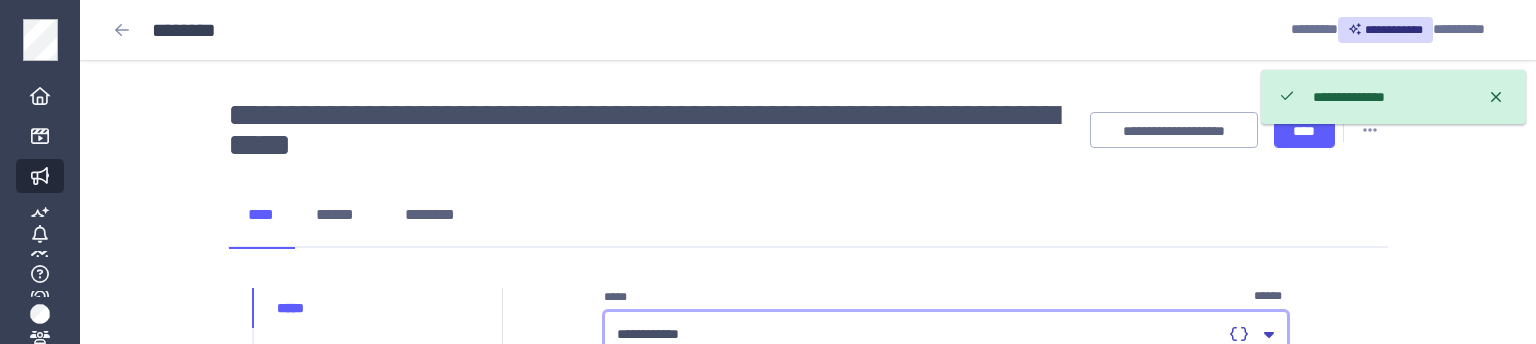 type 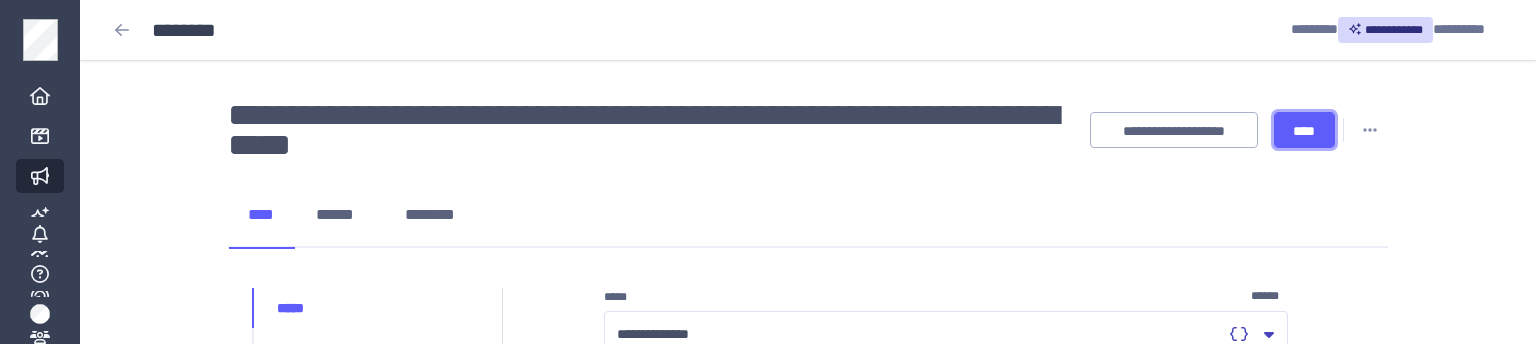 click on "****" at bounding box center [1304, 131] 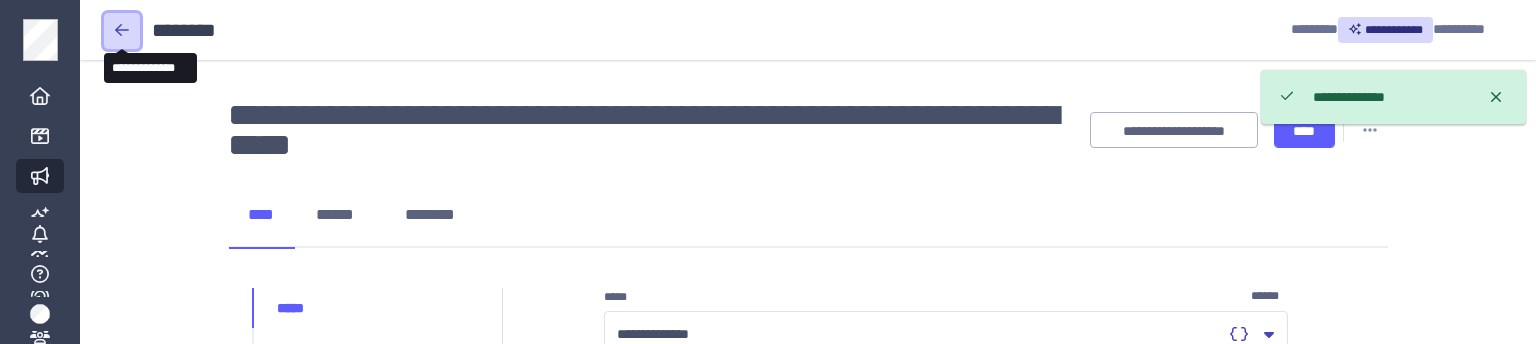 click 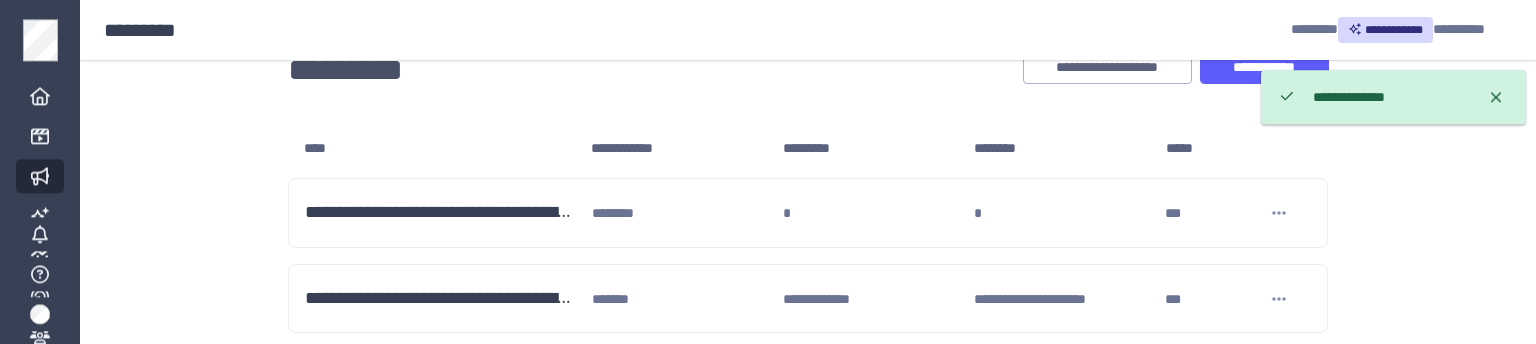 scroll, scrollTop: 104, scrollLeft: 0, axis: vertical 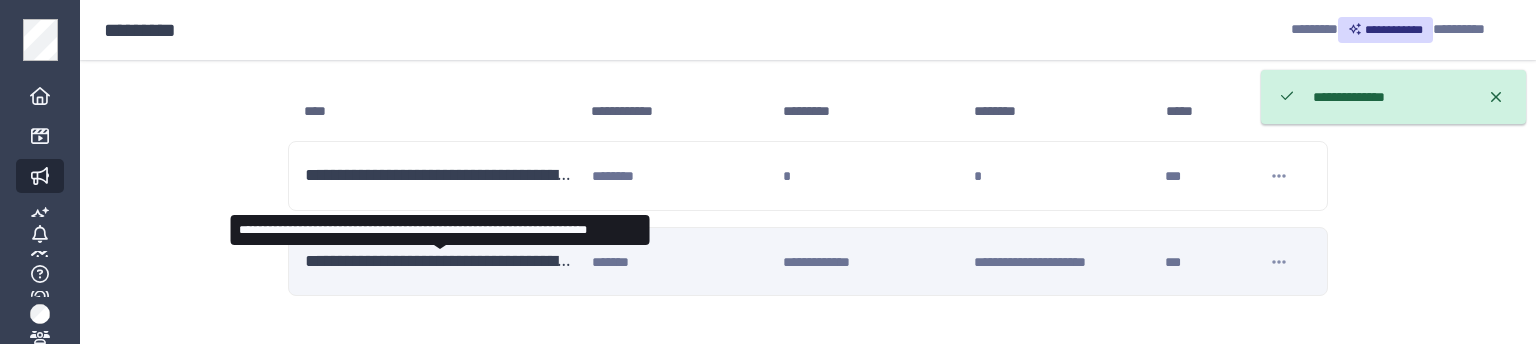 click on "**********" at bounding box center [440, 262] 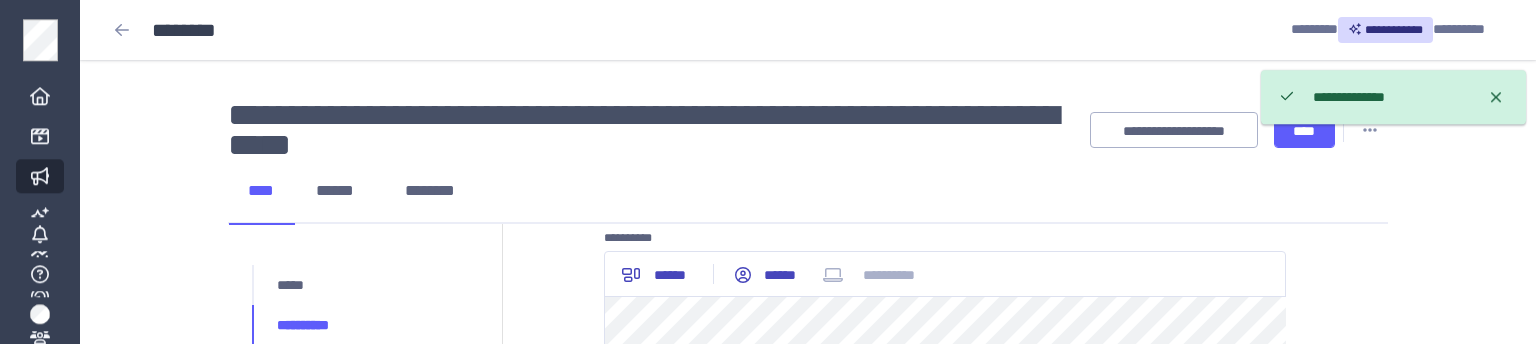 scroll, scrollTop: 105, scrollLeft: 0, axis: vertical 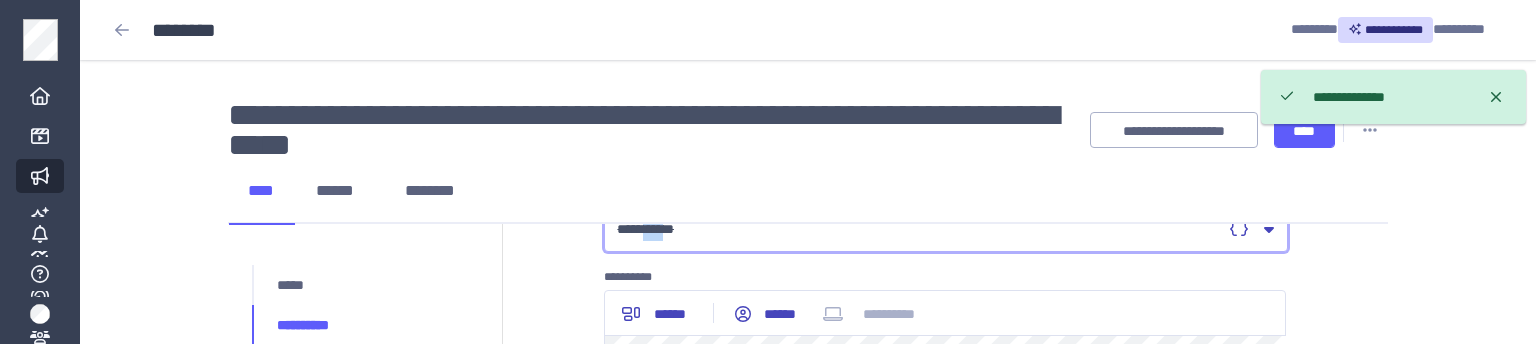 drag, startPoint x: 641, startPoint y: 231, endPoint x: 667, endPoint y: 228, distance: 26.172504 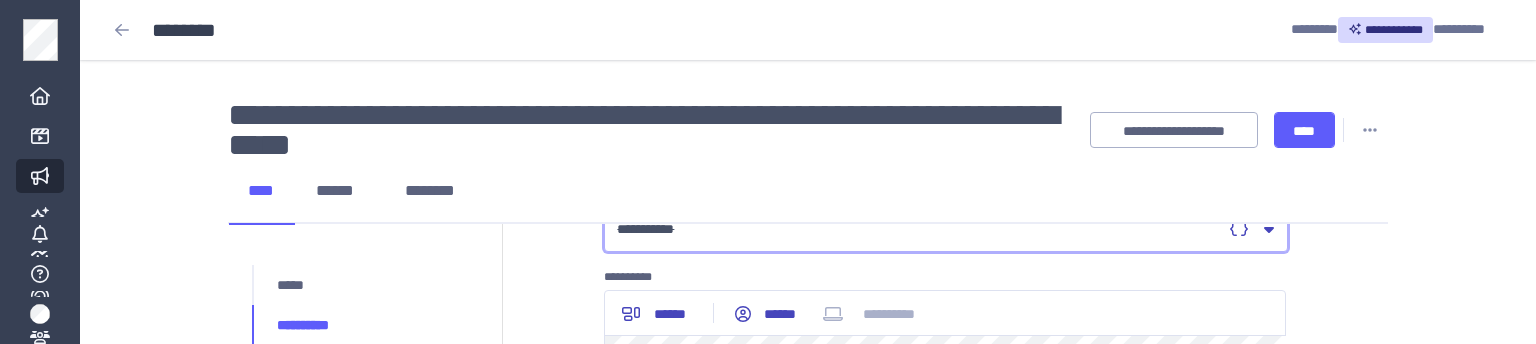 click on "**********" at bounding box center [919, 229] 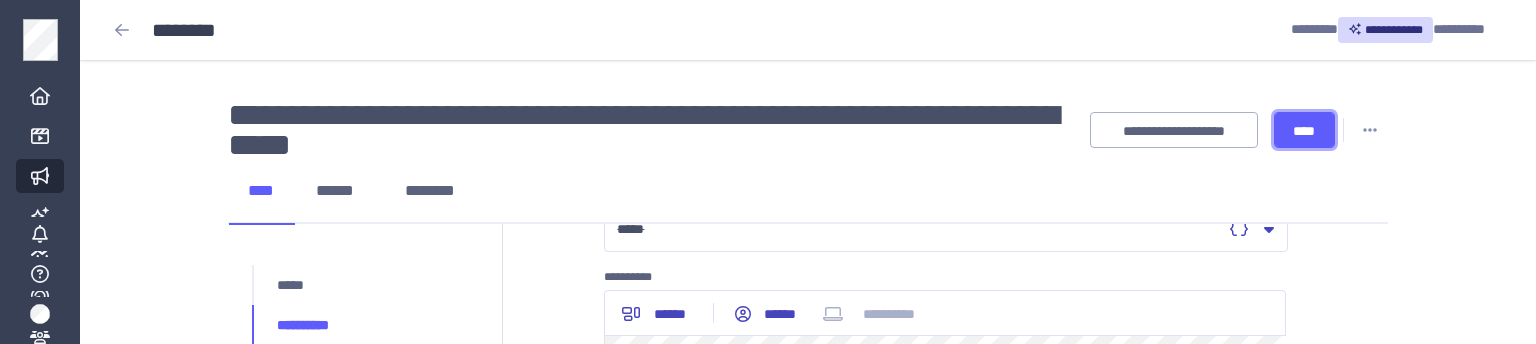 click on "****" at bounding box center [1304, 131] 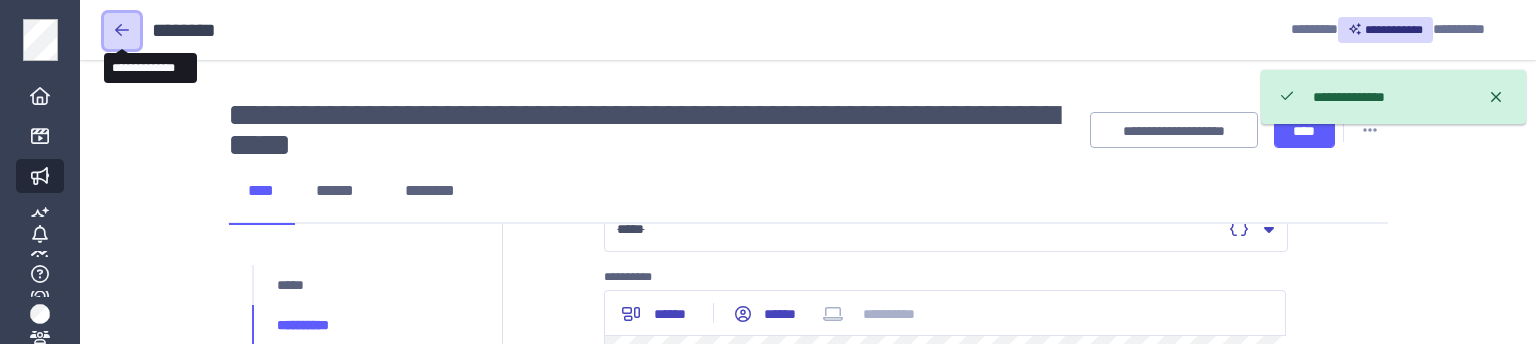 click 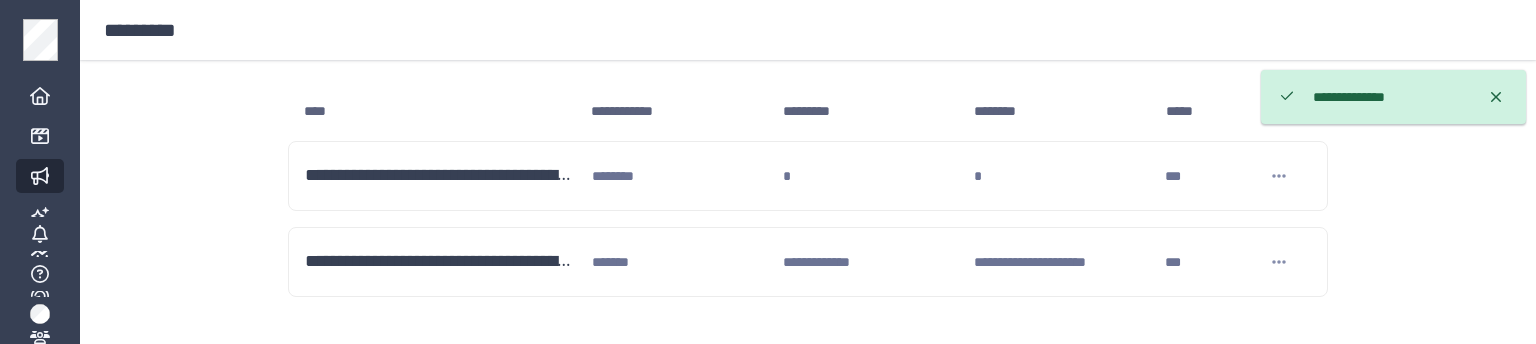 scroll, scrollTop: 104, scrollLeft: 0, axis: vertical 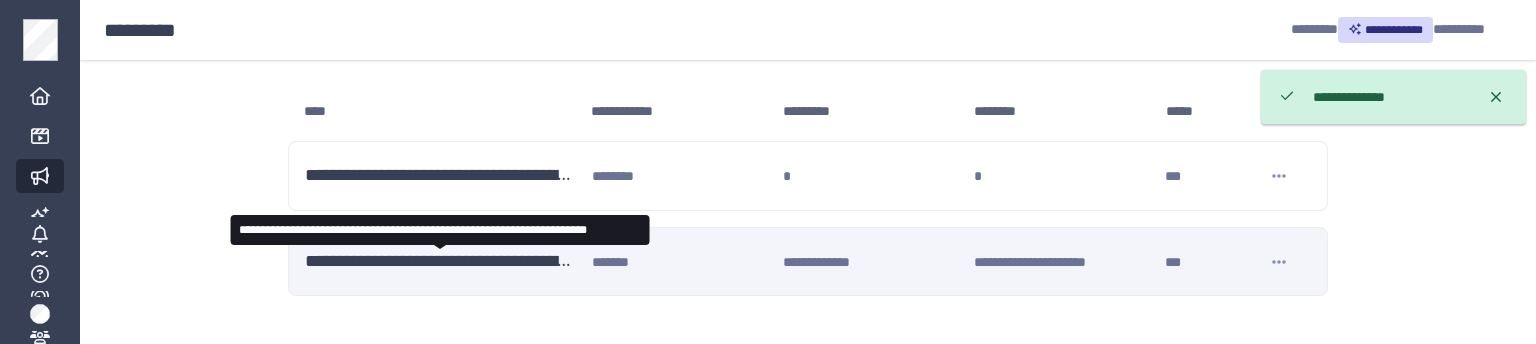 click on "**********" at bounding box center (440, 262) 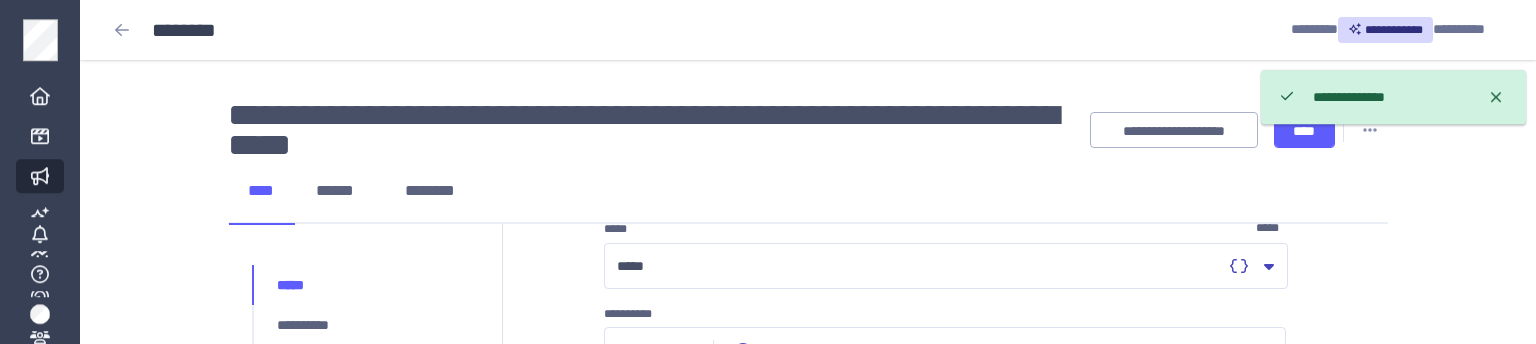 scroll, scrollTop: 105, scrollLeft: 0, axis: vertical 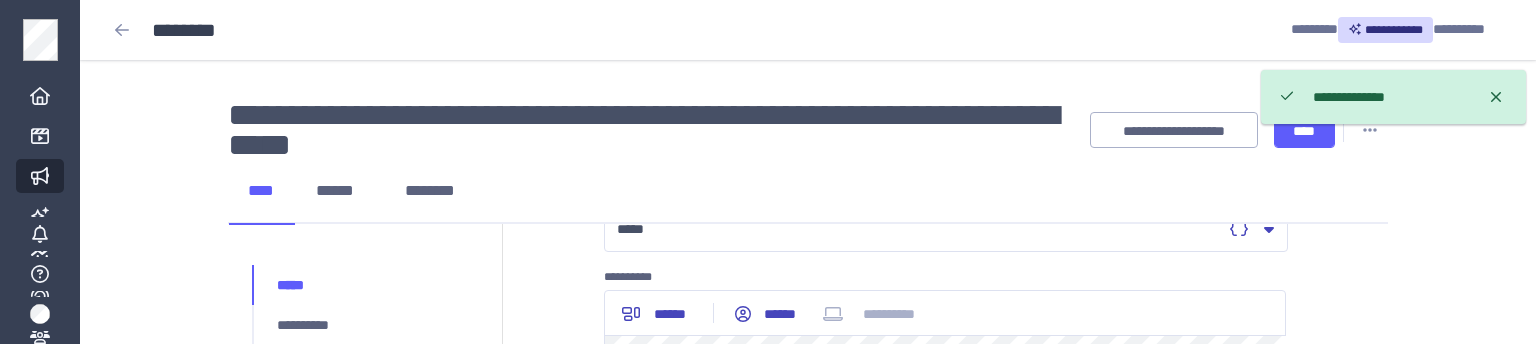 click on "*********" at bounding box center (946, 229) 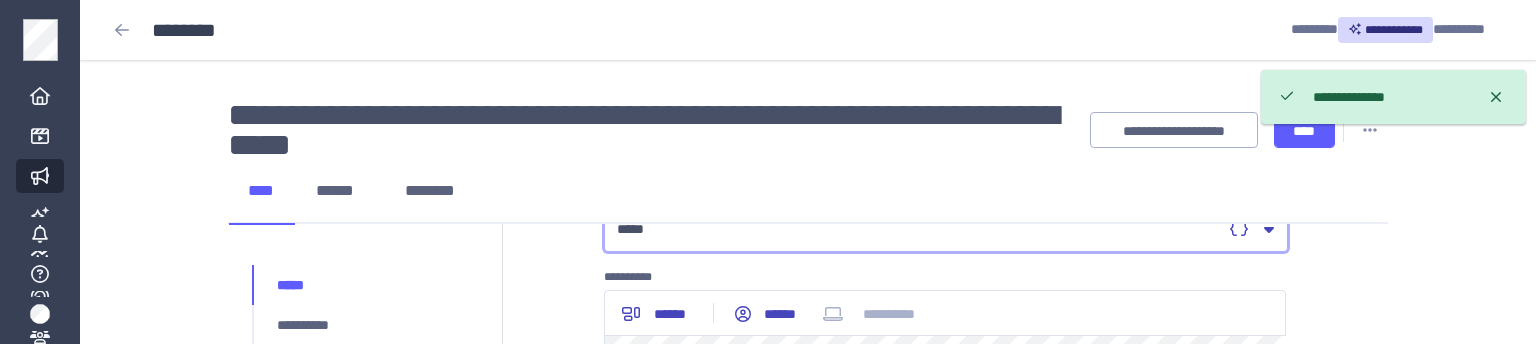 click on "*****" at bounding box center [919, 229] 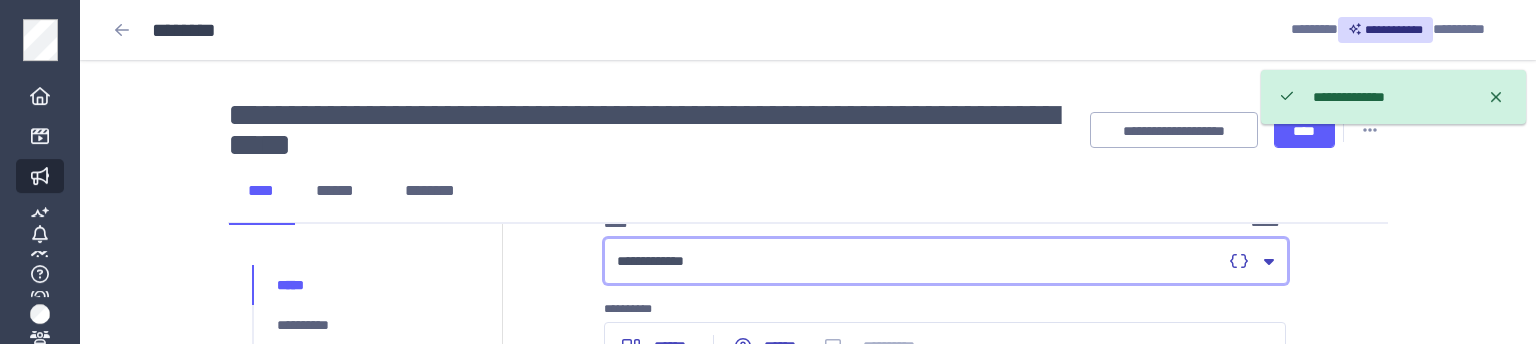 scroll, scrollTop: 105, scrollLeft: 0, axis: vertical 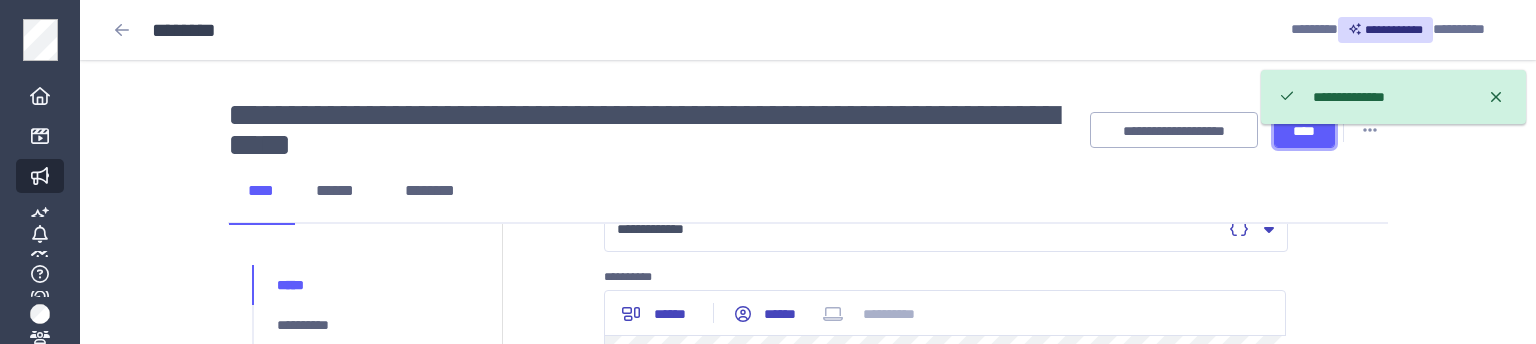click on "****" at bounding box center [1304, 131] 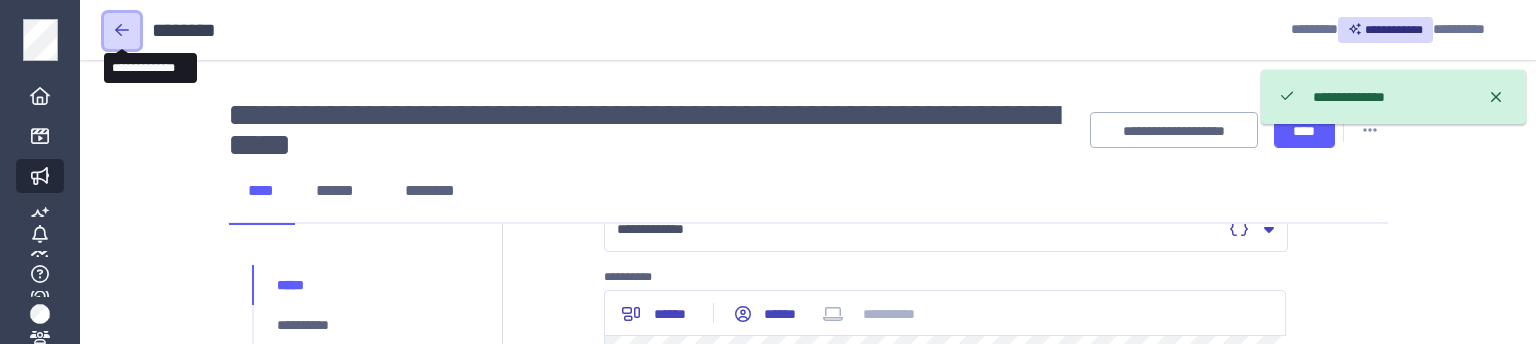 click 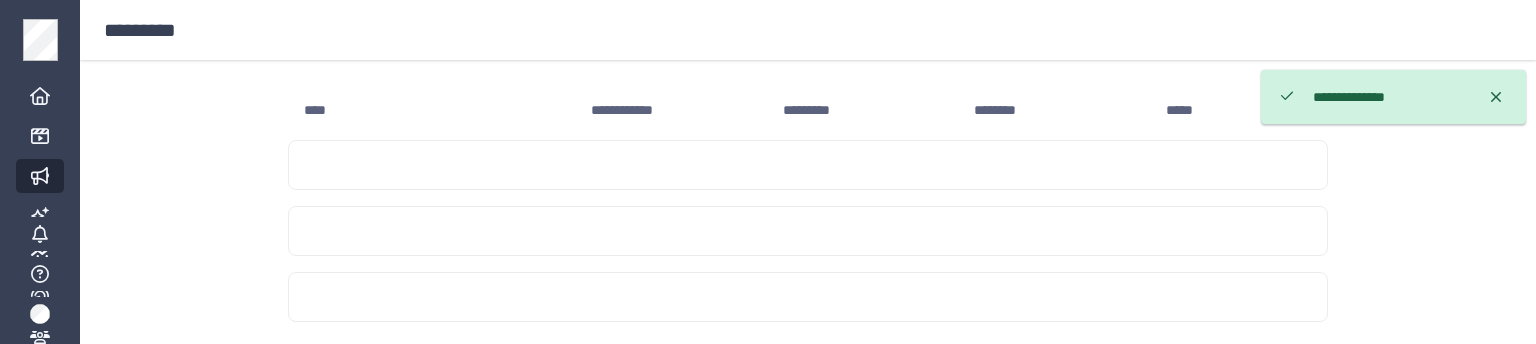 scroll, scrollTop: 104, scrollLeft: 0, axis: vertical 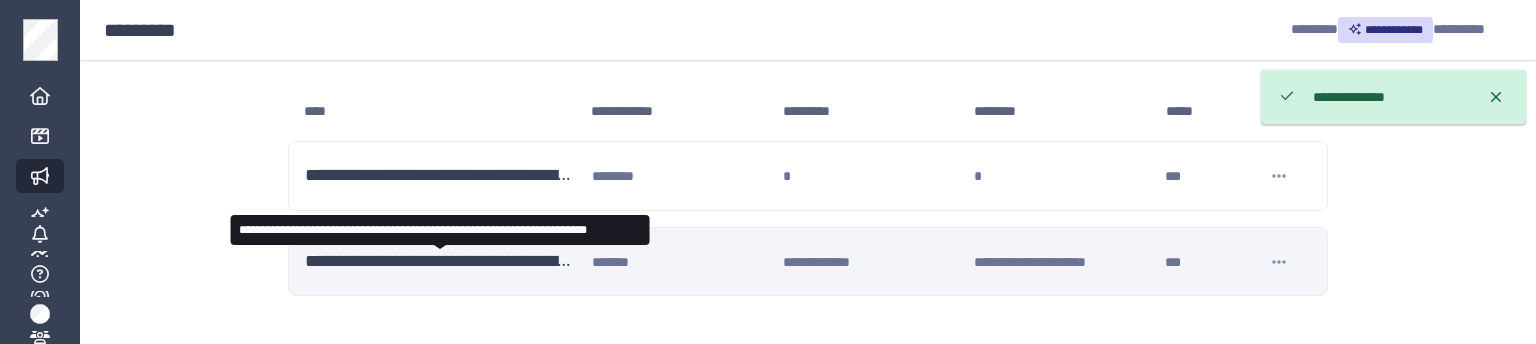 click on "**********" at bounding box center [440, 262] 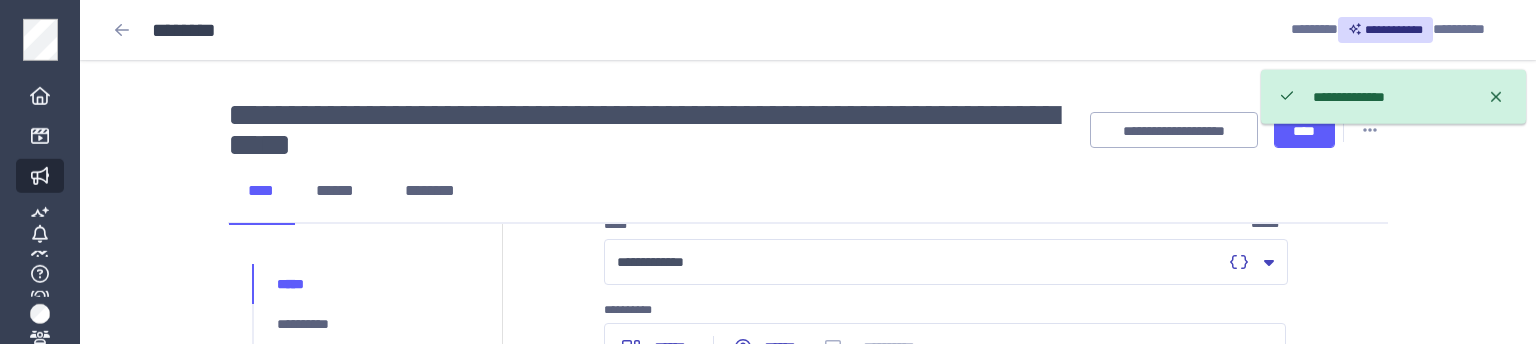 scroll, scrollTop: 105, scrollLeft: 0, axis: vertical 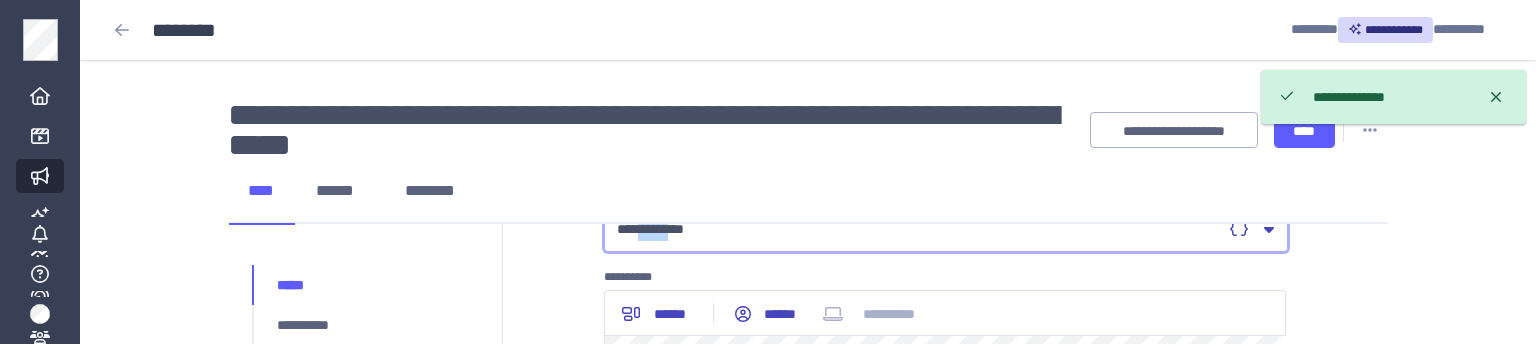 click on "**********" at bounding box center [919, 229] 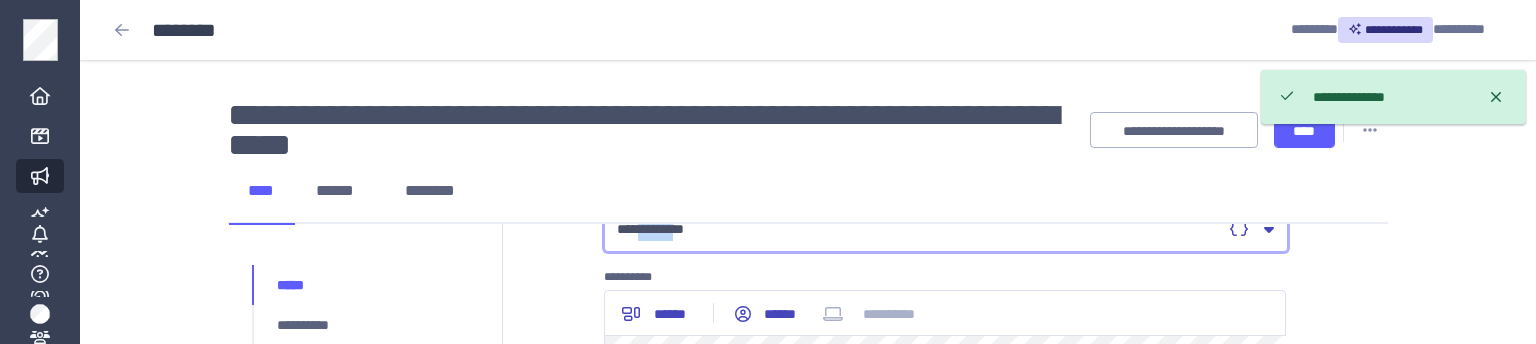 click on "**********" at bounding box center (919, 229) 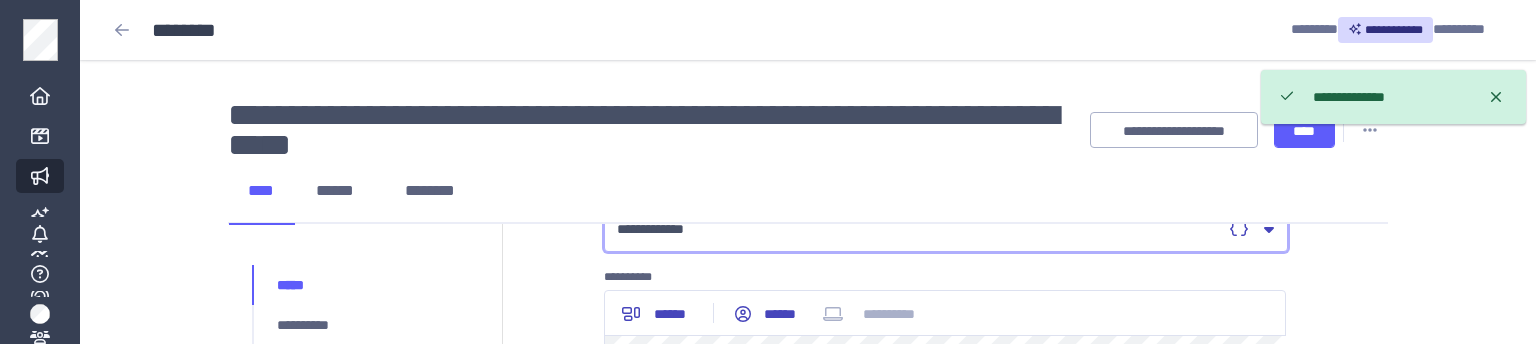 type 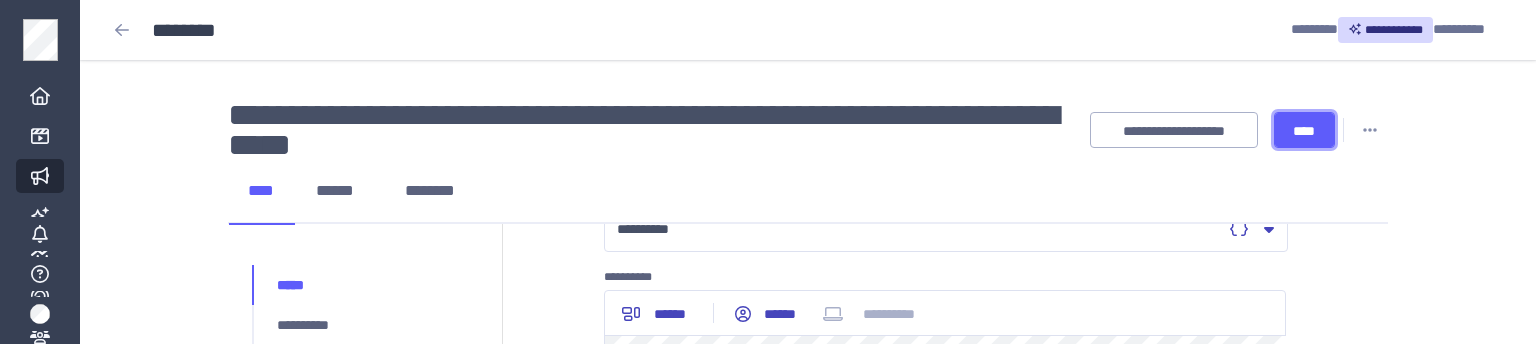 click on "****" at bounding box center [1304, 131] 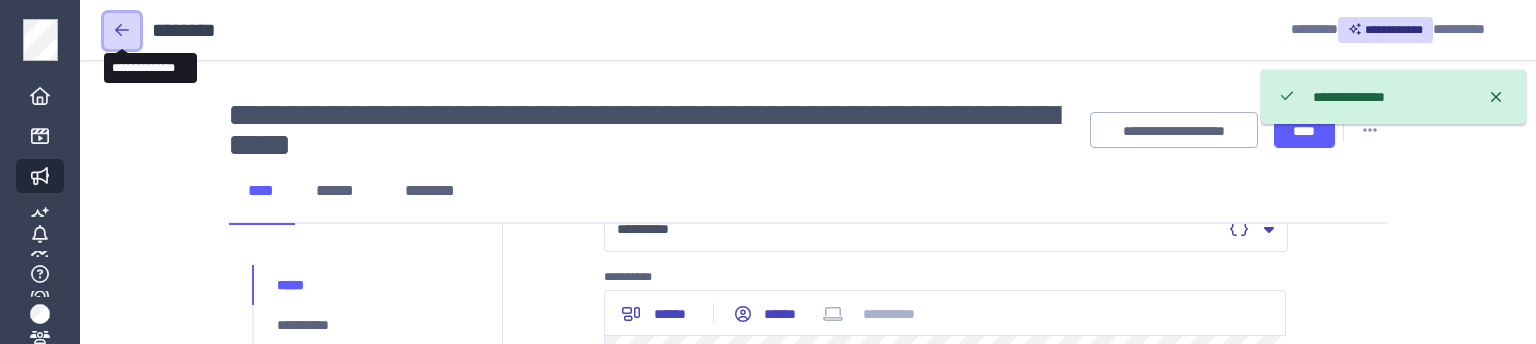 click at bounding box center [122, 31] 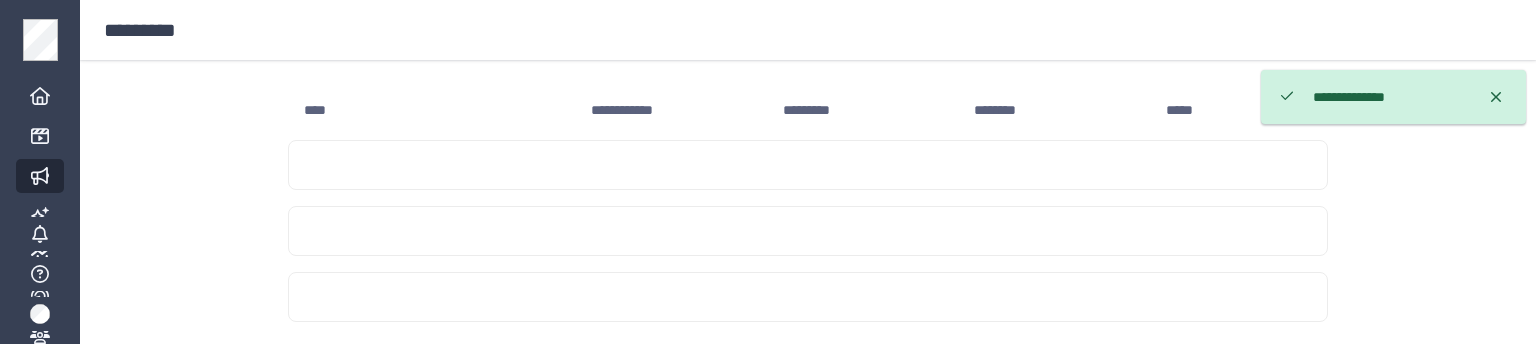scroll, scrollTop: 104, scrollLeft: 0, axis: vertical 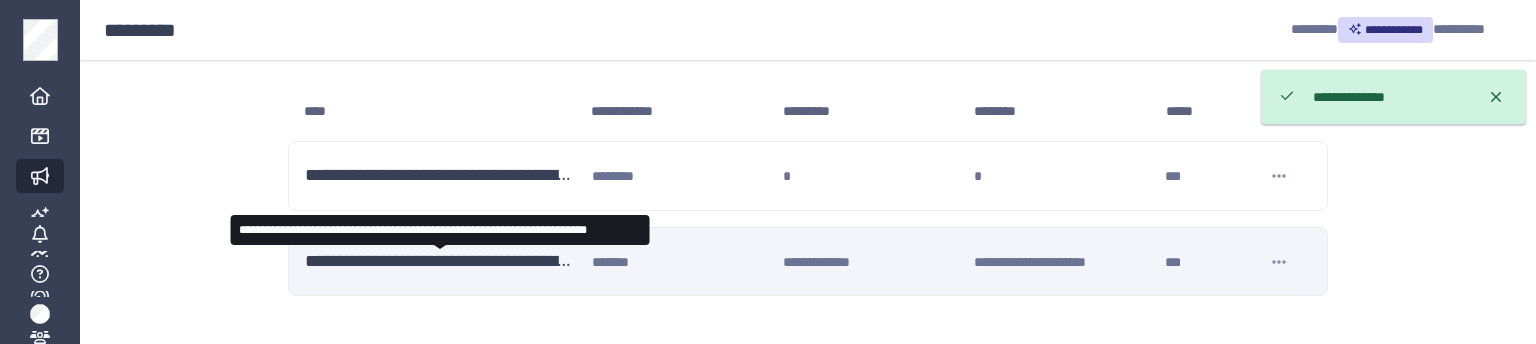 click on "**********" at bounding box center [440, 262] 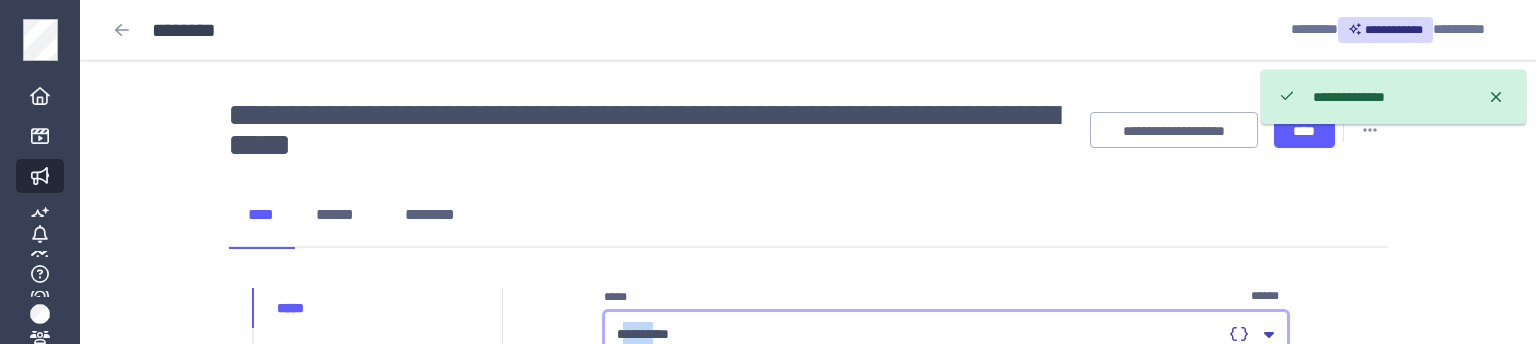 drag, startPoint x: 624, startPoint y: 334, endPoint x: 659, endPoint y: 335, distance: 35.014282 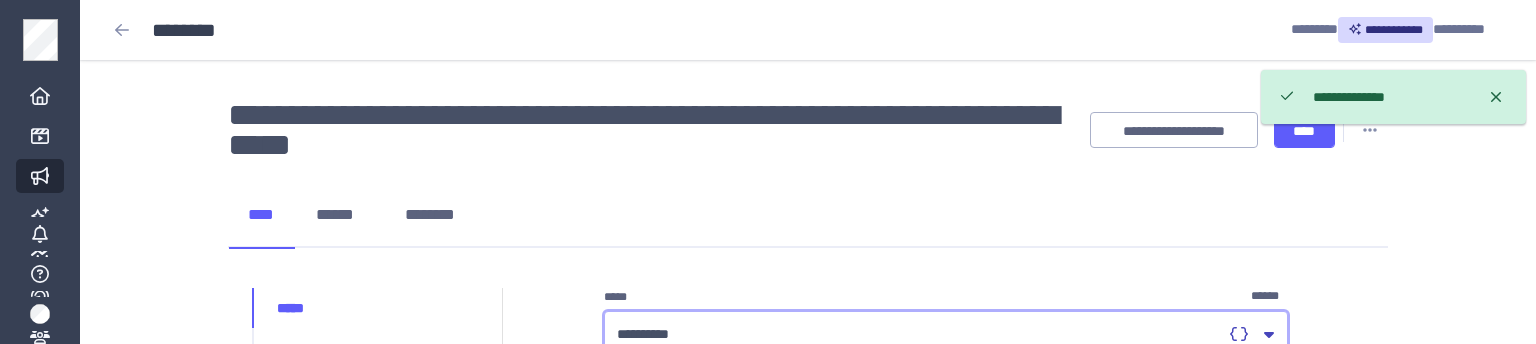 type 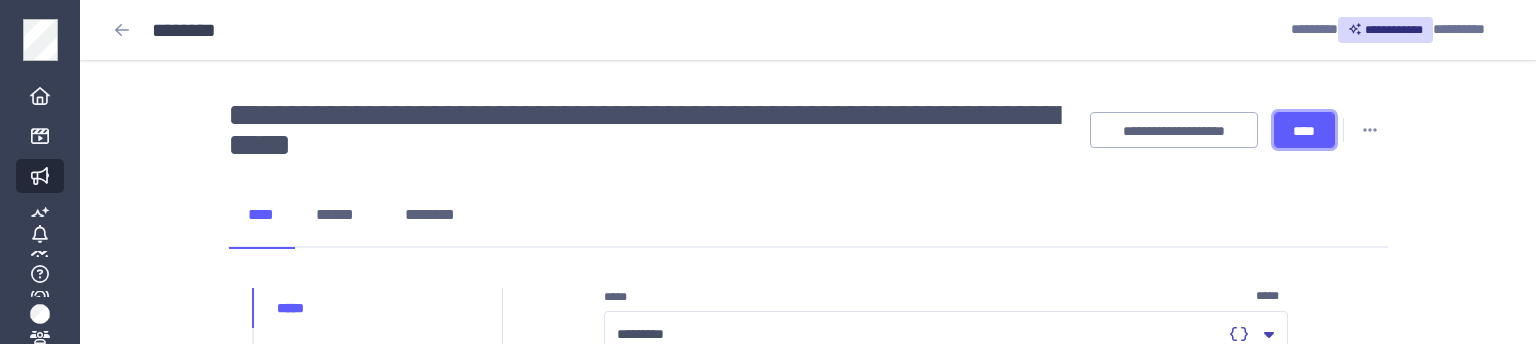 click on "****" at bounding box center [1304, 130] 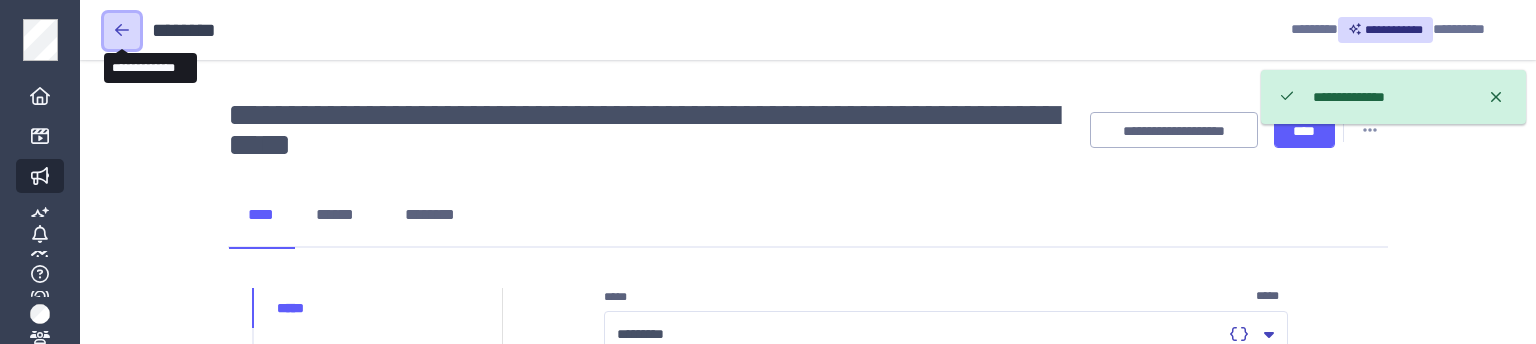 click 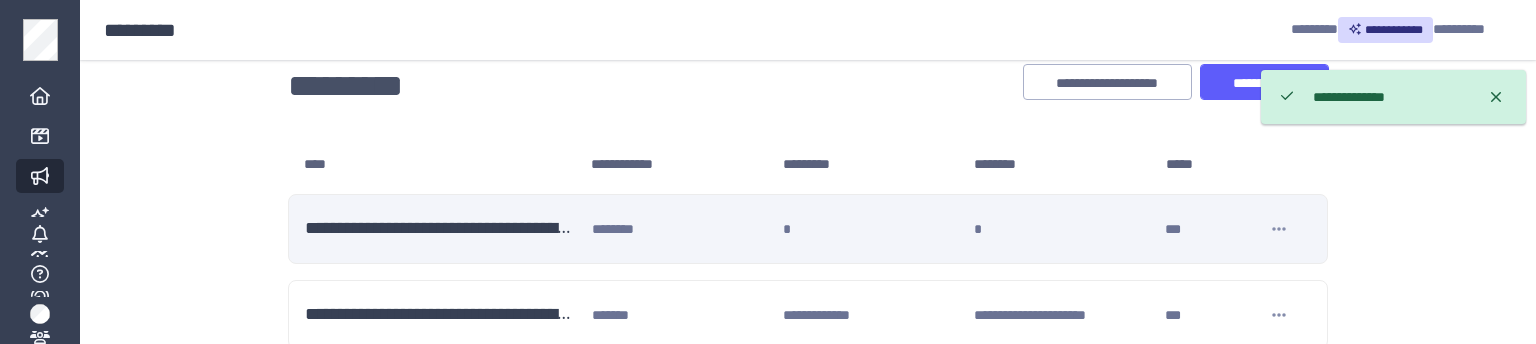 scroll, scrollTop: 104, scrollLeft: 0, axis: vertical 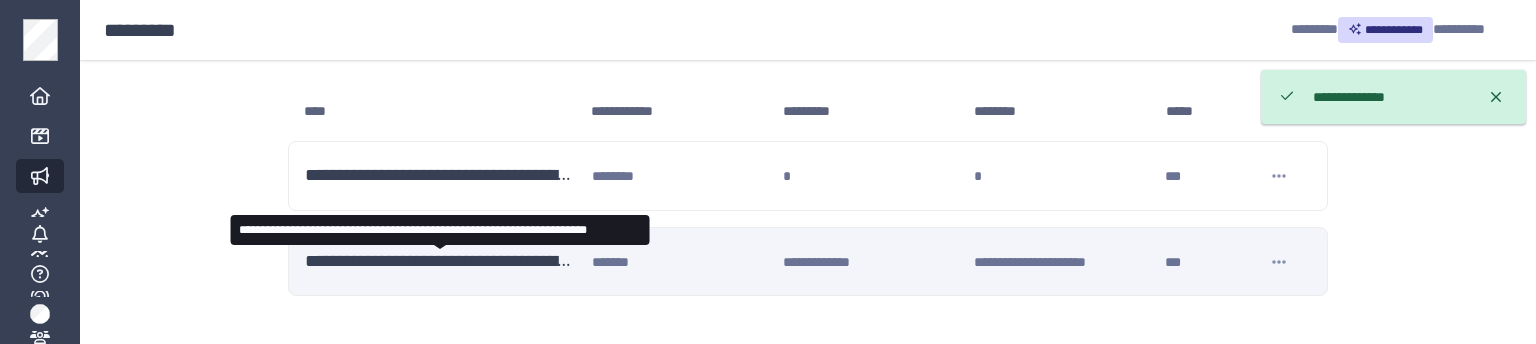 click on "**********" at bounding box center [440, 262] 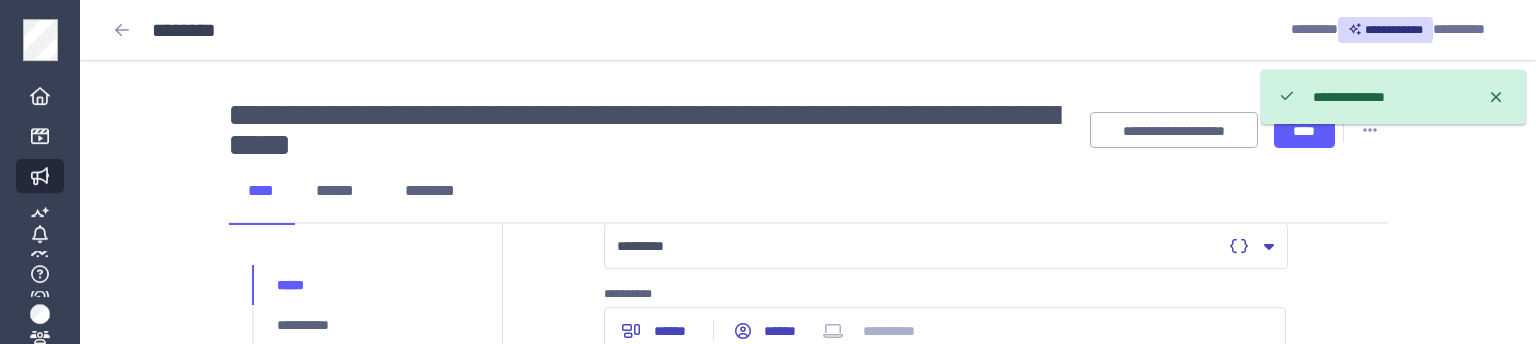 scroll, scrollTop: 105, scrollLeft: 0, axis: vertical 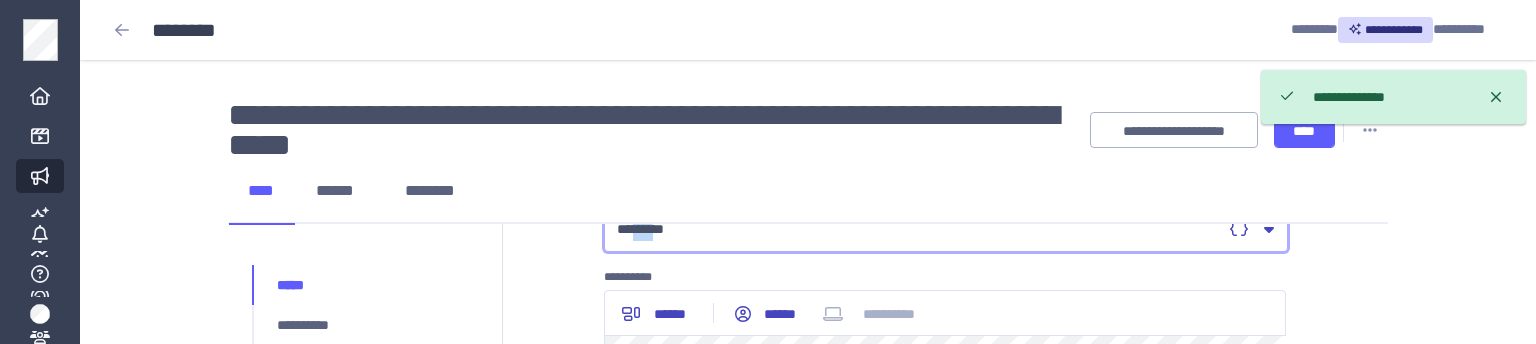 drag, startPoint x: 638, startPoint y: 233, endPoint x: 654, endPoint y: 227, distance: 17.088007 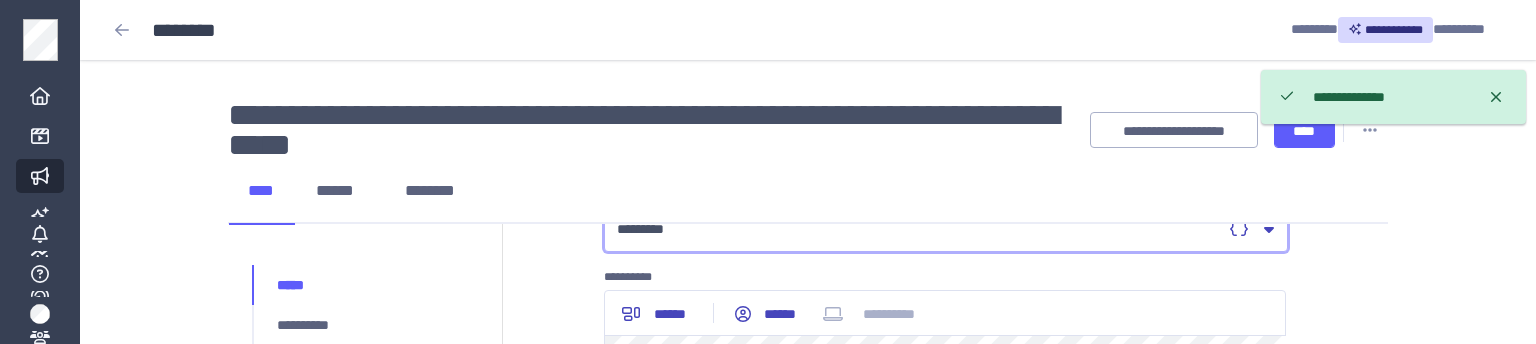 click on "*********" at bounding box center [919, 229] 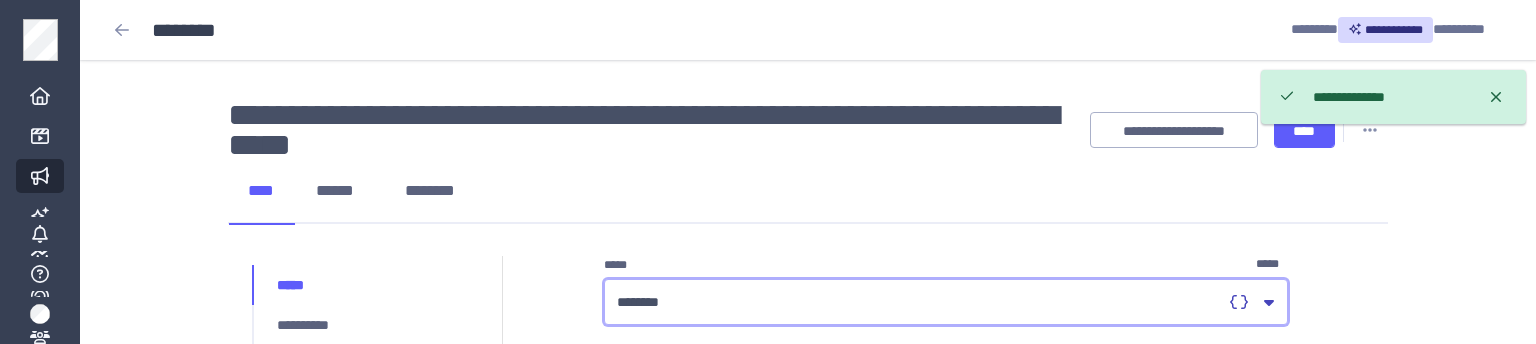 scroll, scrollTop: 0, scrollLeft: 0, axis: both 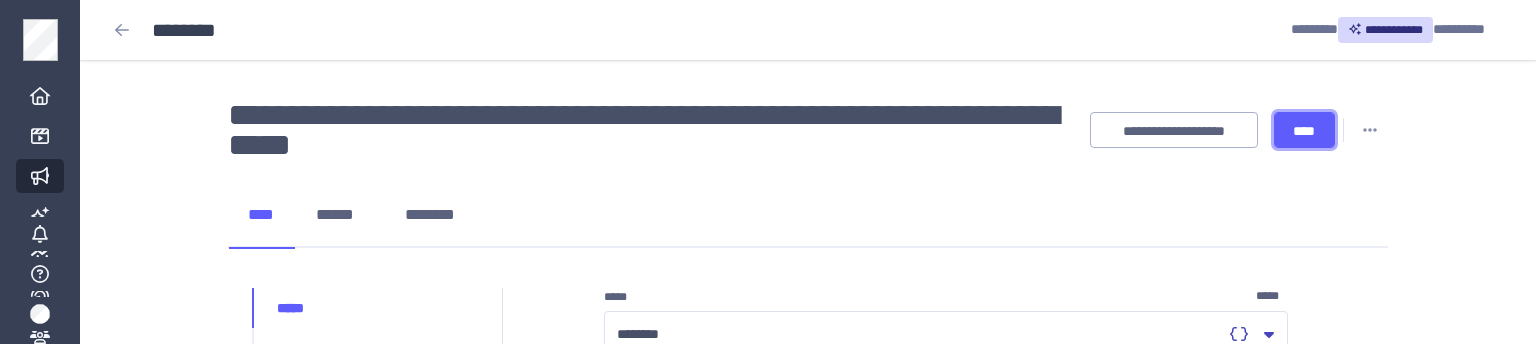 click on "****" at bounding box center [1304, 131] 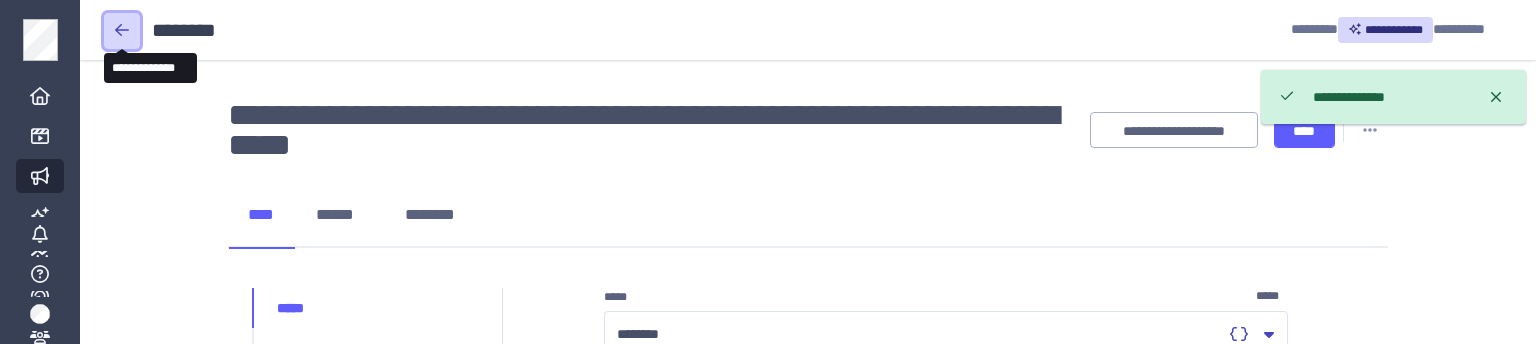 click 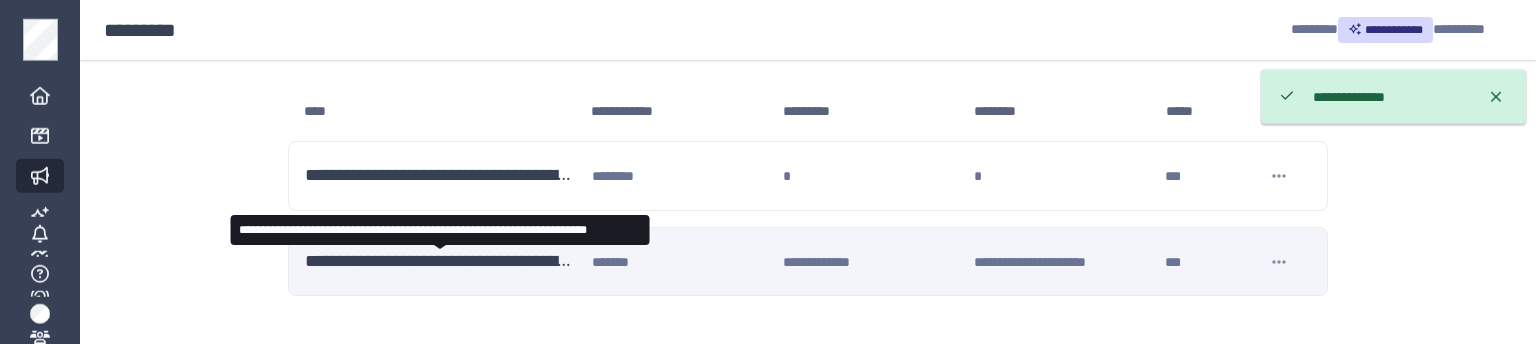 scroll, scrollTop: 104, scrollLeft: 0, axis: vertical 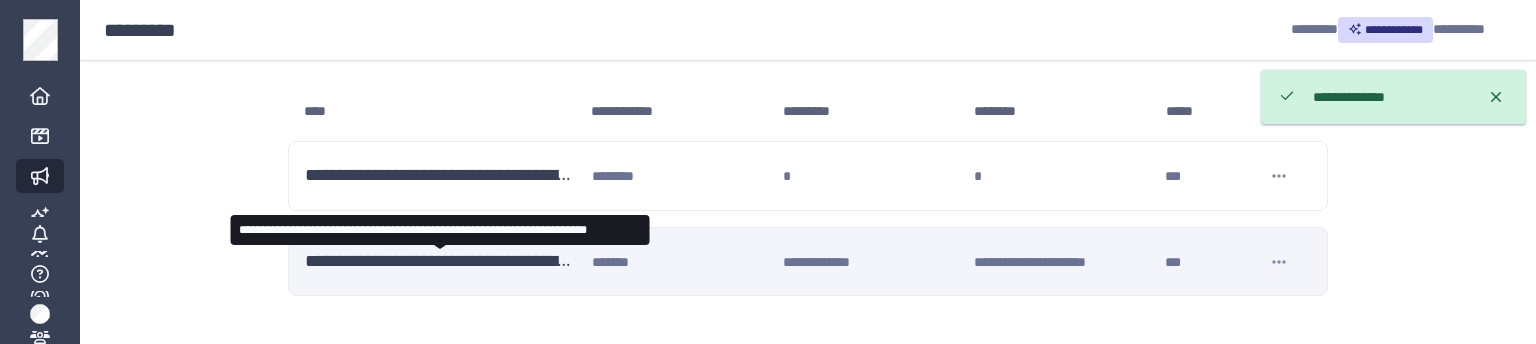 click on "**********" at bounding box center [440, 262] 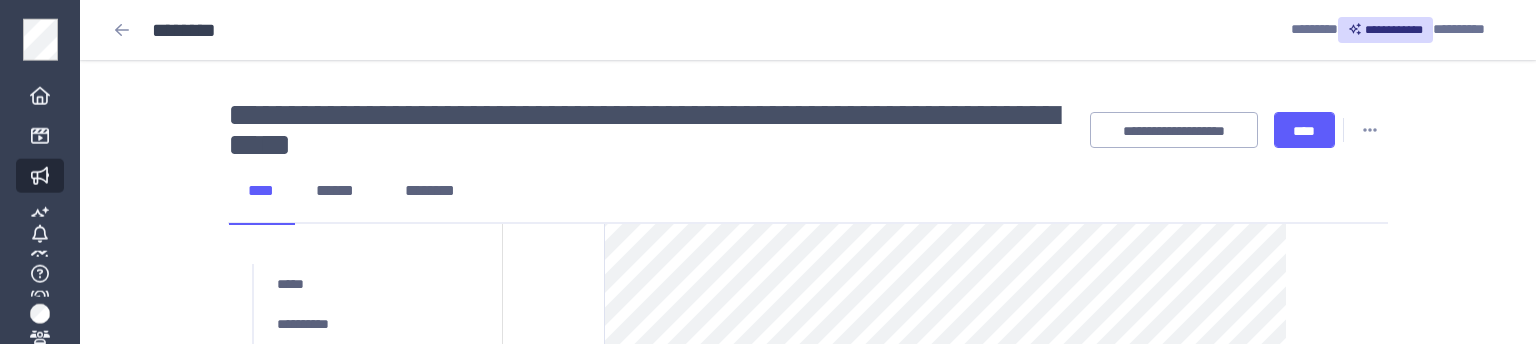 scroll, scrollTop: 422, scrollLeft: 0, axis: vertical 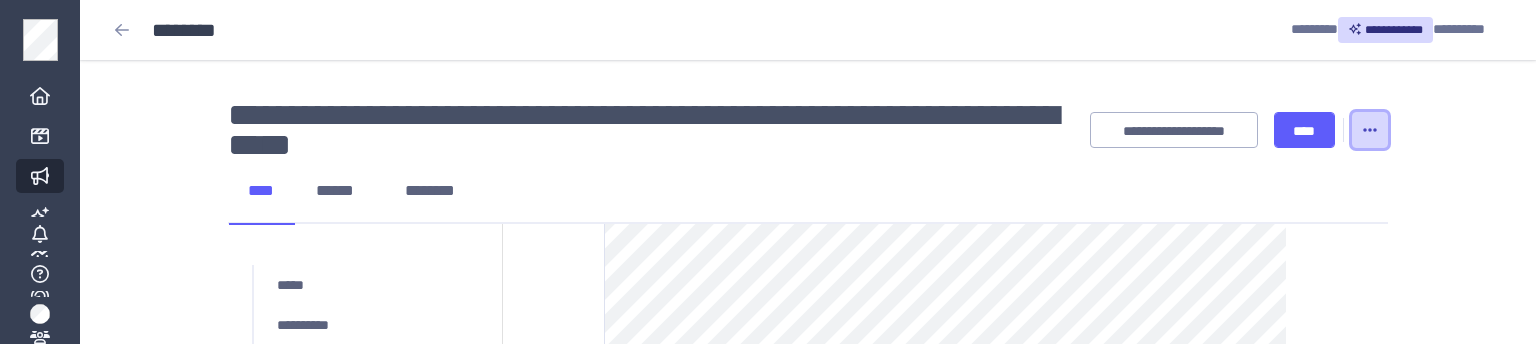 click 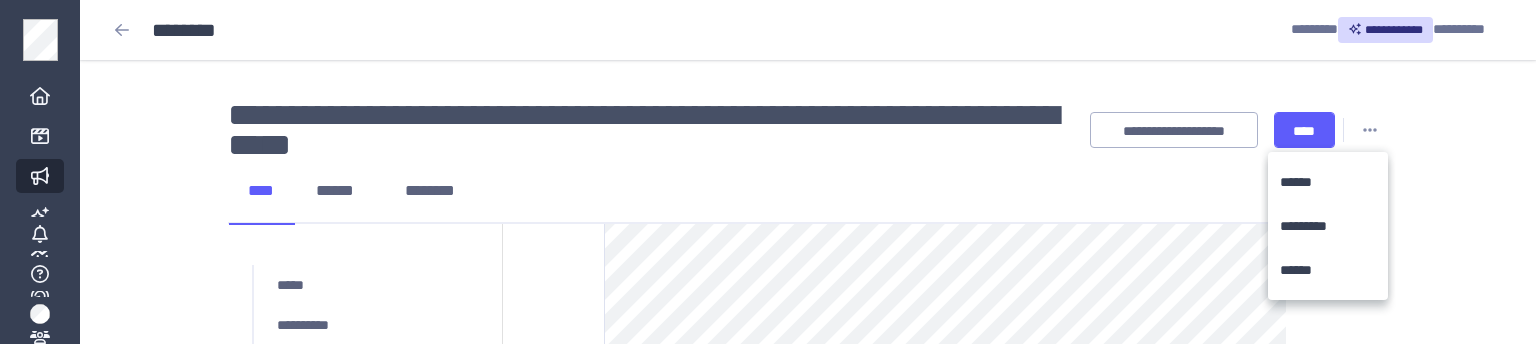 click on "**********" at bounding box center (808, 187) 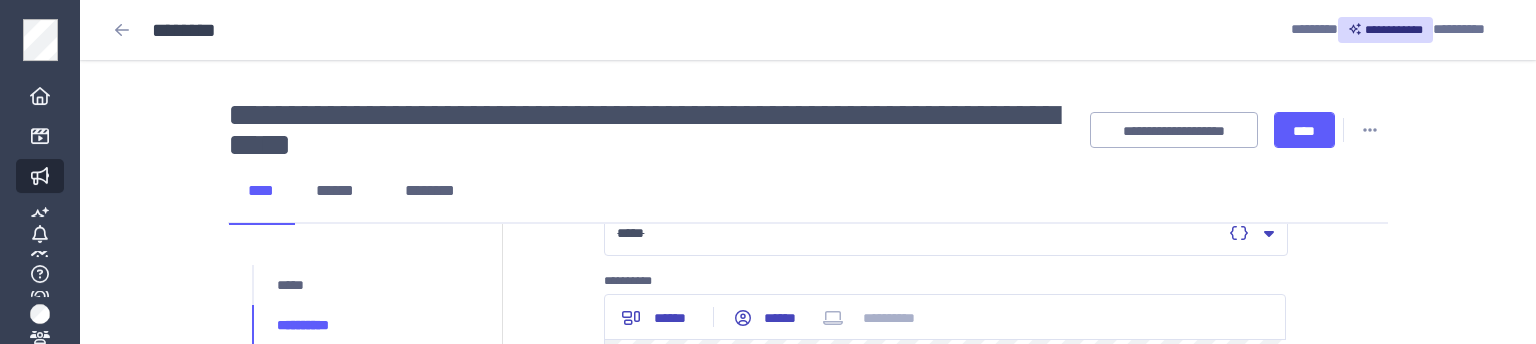 scroll, scrollTop: 0, scrollLeft: 0, axis: both 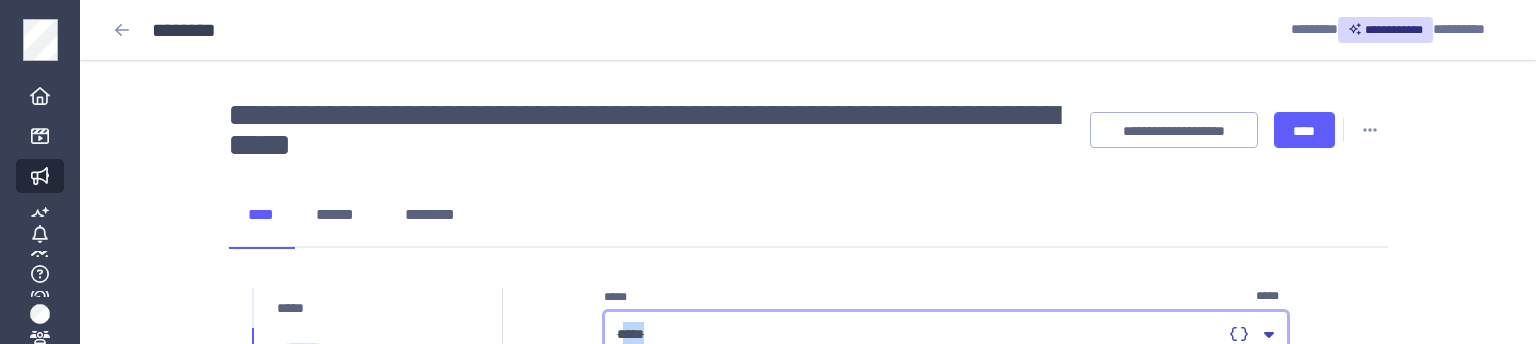 drag, startPoint x: 620, startPoint y: 332, endPoint x: 651, endPoint y: 330, distance: 31.06445 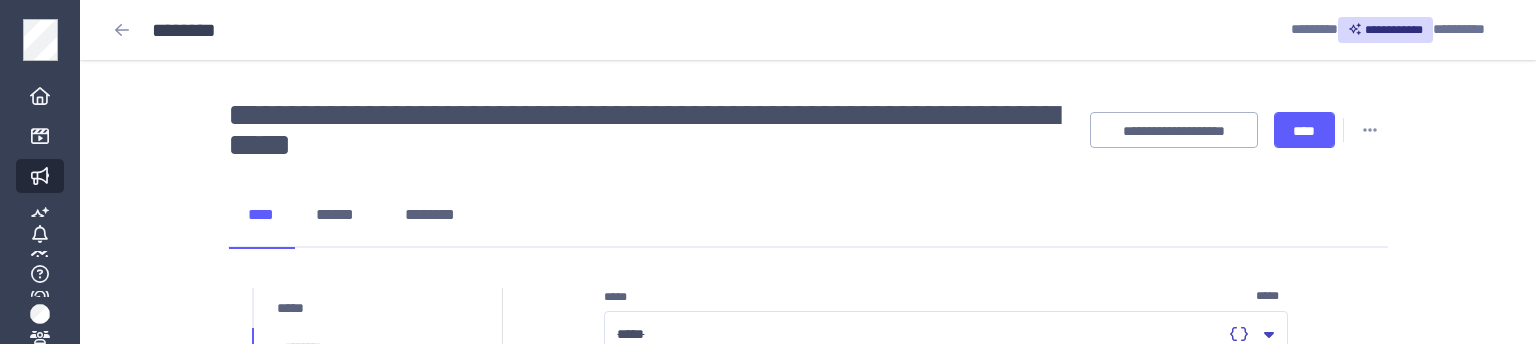 click on "**********" at bounding box center (808, 722) 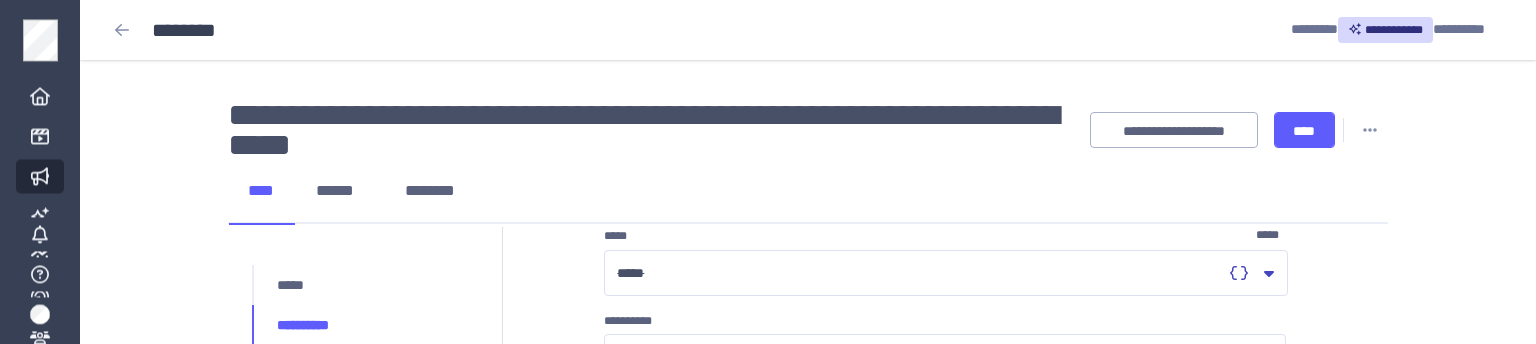 scroll, scrollTop: 0, scrollLeft: 0, axis: both 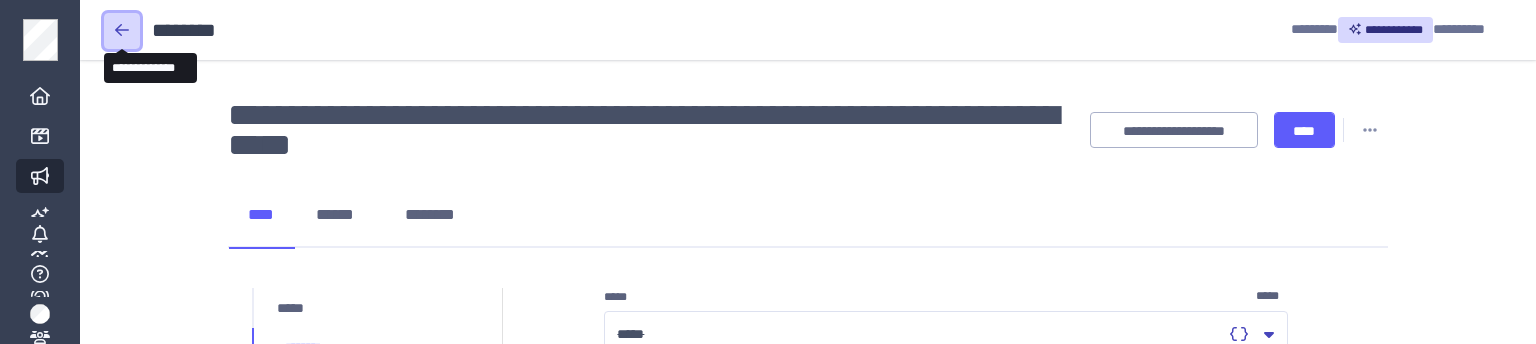 click at bounding box center (122, 31) 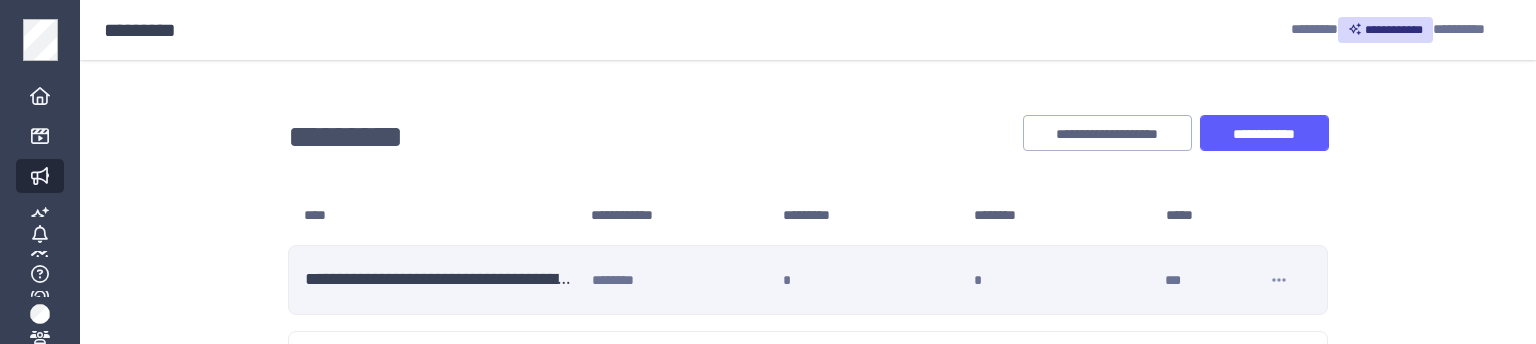 scroll, scrollTop: 104, scrollLeft: 0, axis: vertical 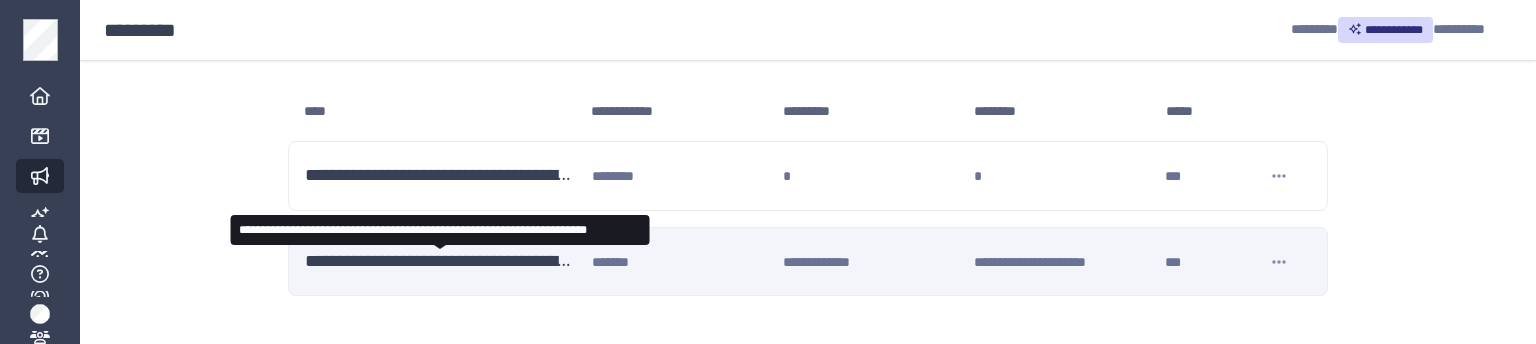 click on "**********" at bounding box center (440, 262) 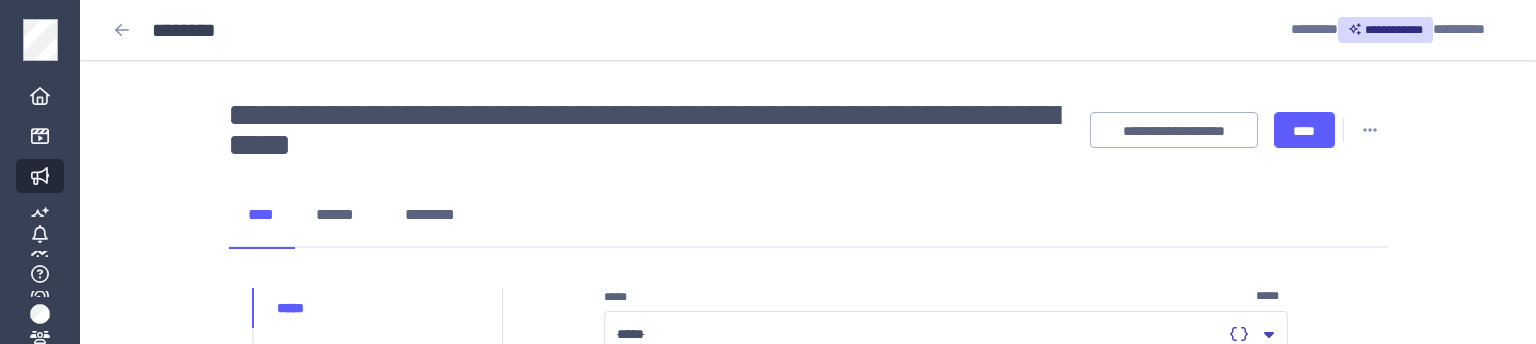 scroll, scrollTop: 105, scrollLeft: 0, axis: vertical 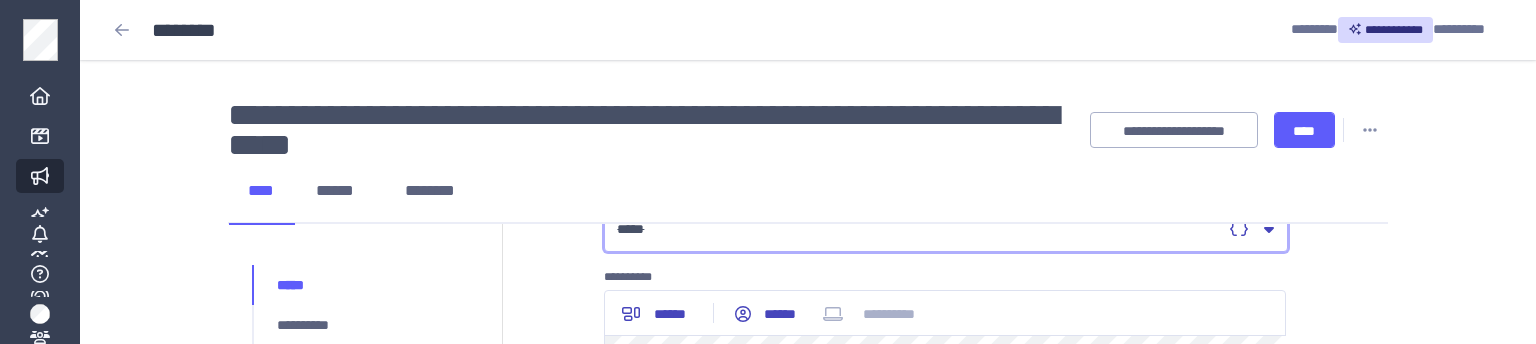 click on "*****" at bounding box center [919, 229] 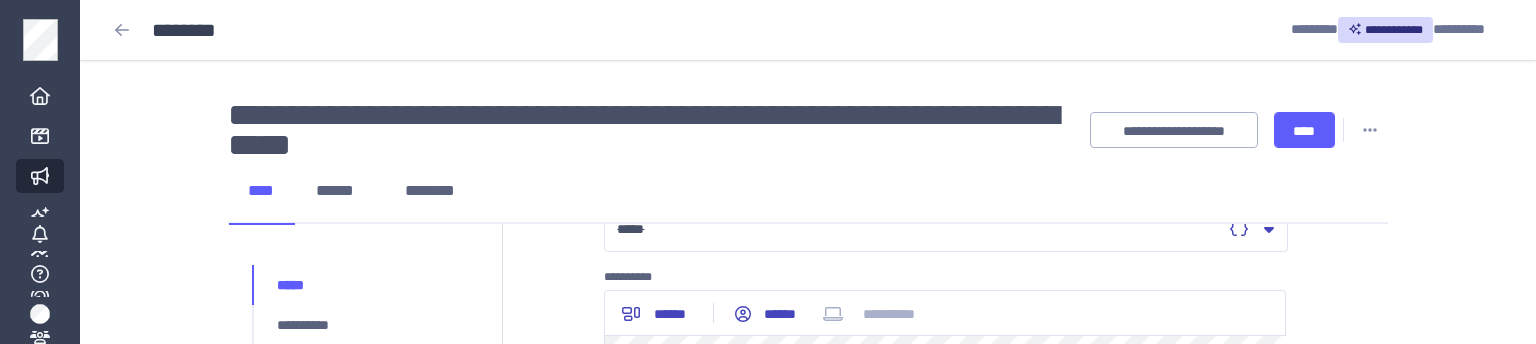 click on "**********" at bounding box center [808, 617] 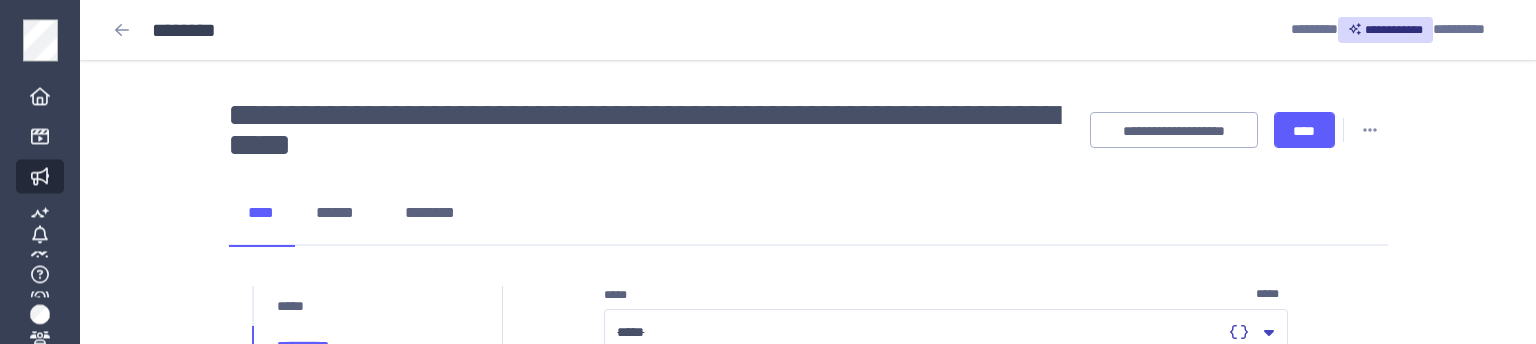 scroll, scrollTop: 0, scrollLeft: 0, axis: both 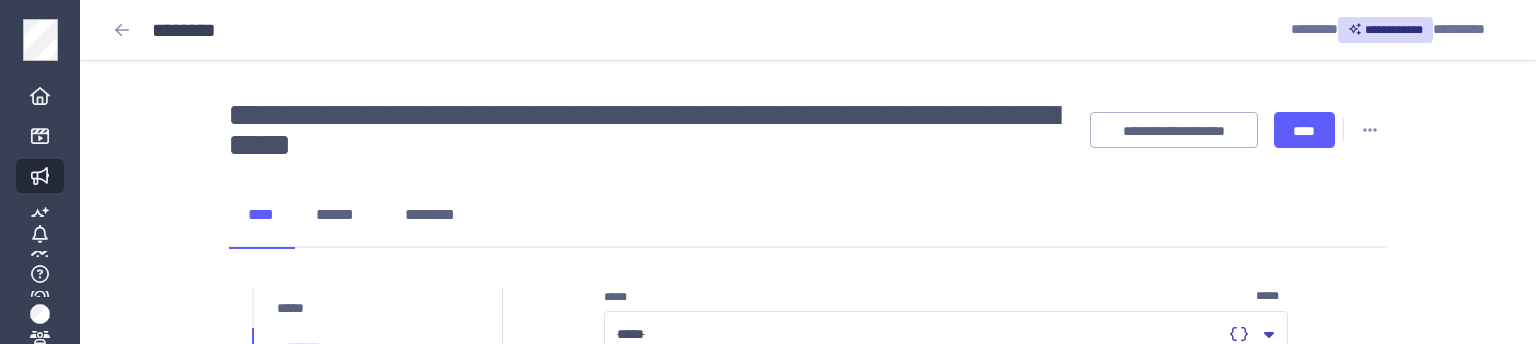 drag, startPoint x: 566, startPoint y: 299, endPoint x: 542, endPoint y: 298, distance: 24.020824 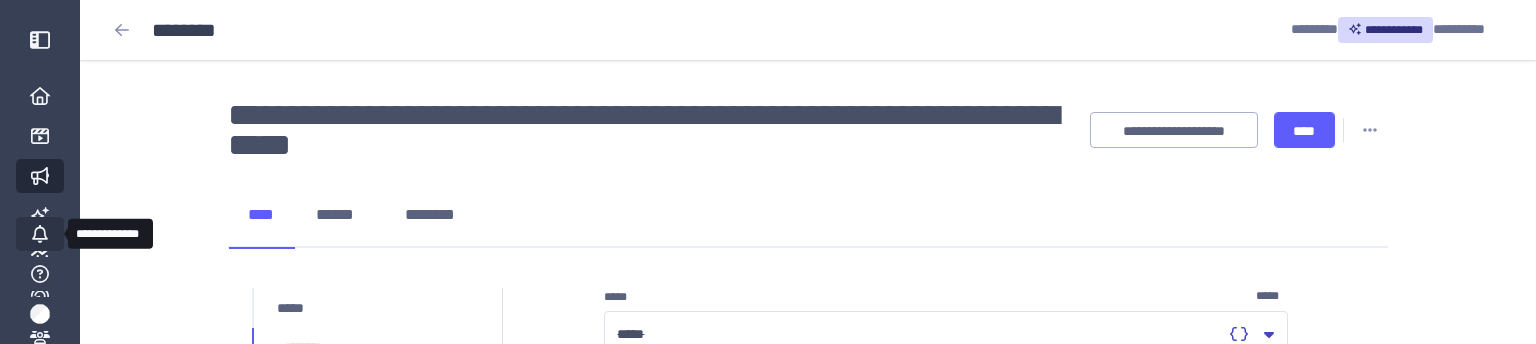 scroll, scrollTop: 105, scrollLeft: 0, axis: vertical 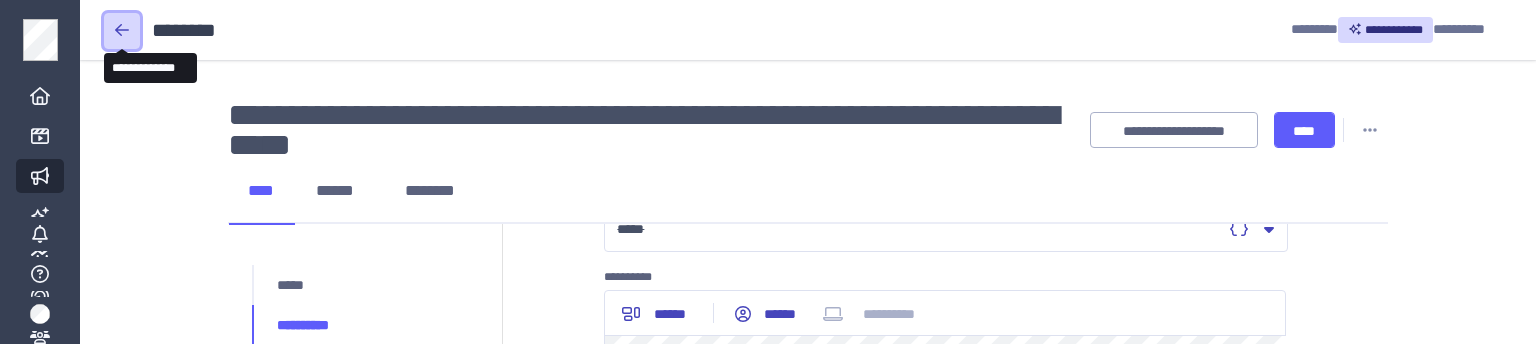 click 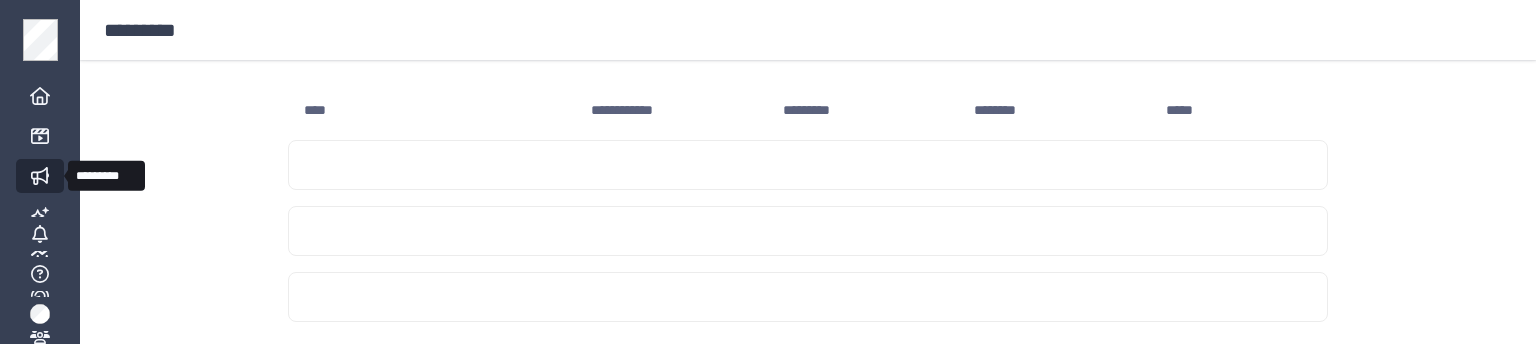 scroll, scrollTop: 104, scrollLeft: 0, axis: vertical 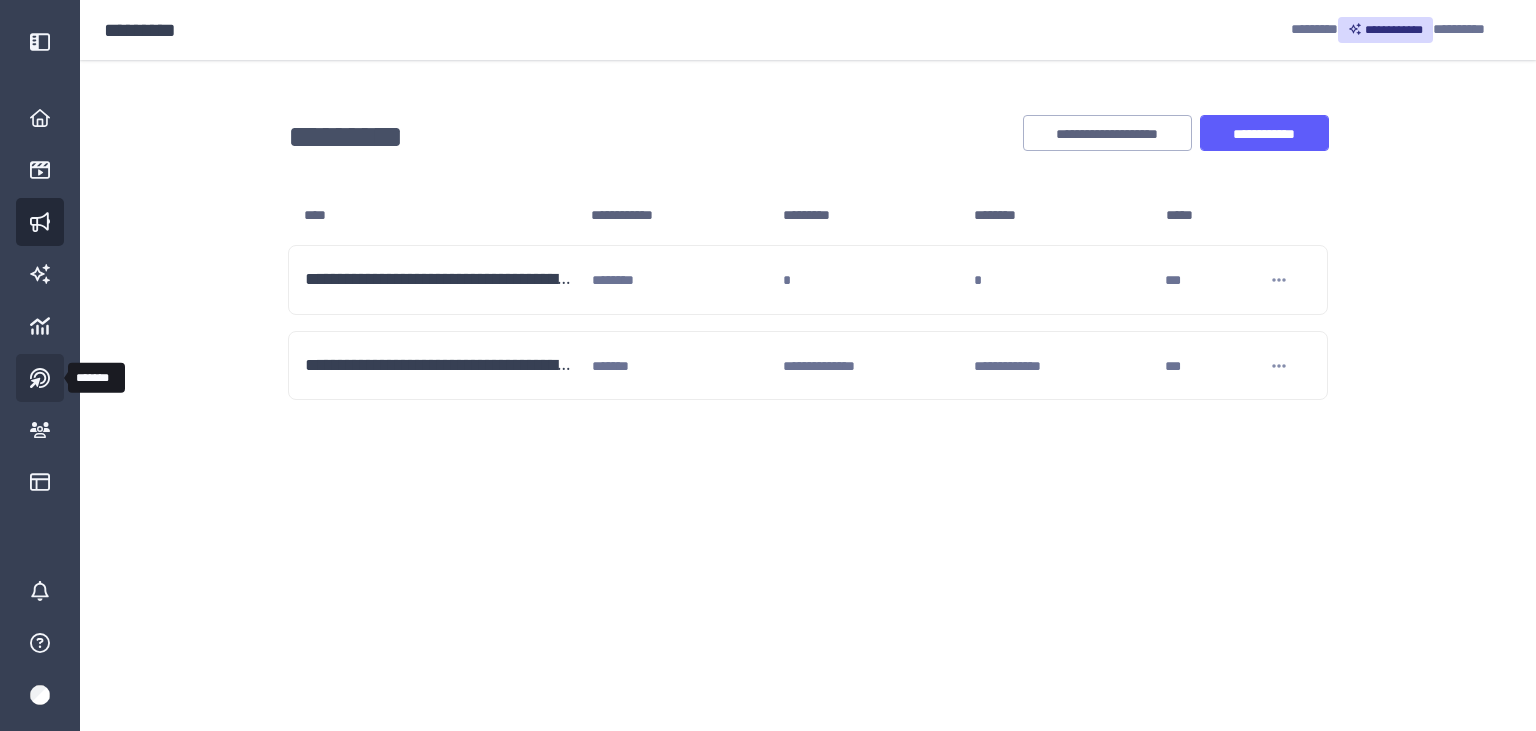 click 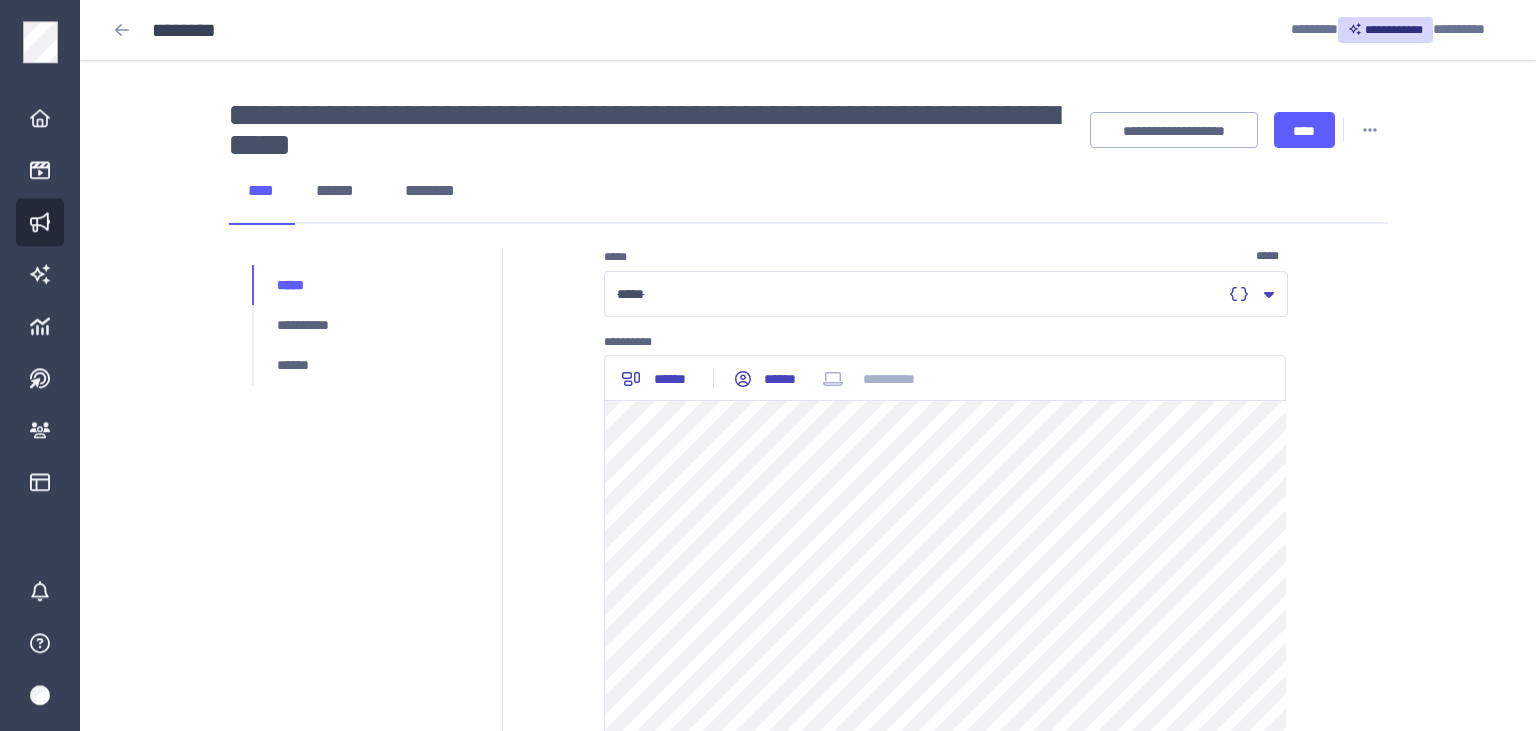 scroll, scrollTop: 0, scrollLeft: 0, axis: both 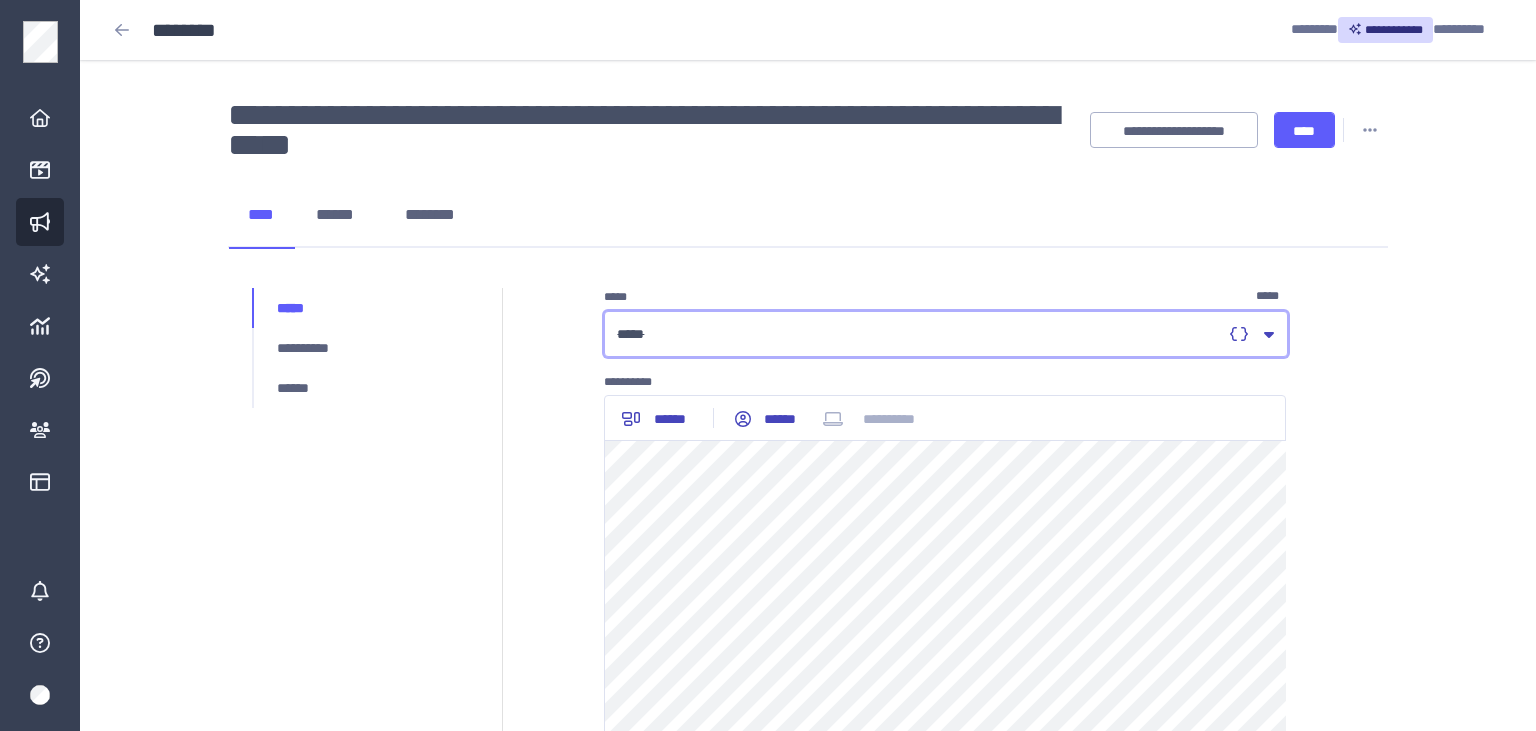 click on "*****" at bounding box center (630, 334) 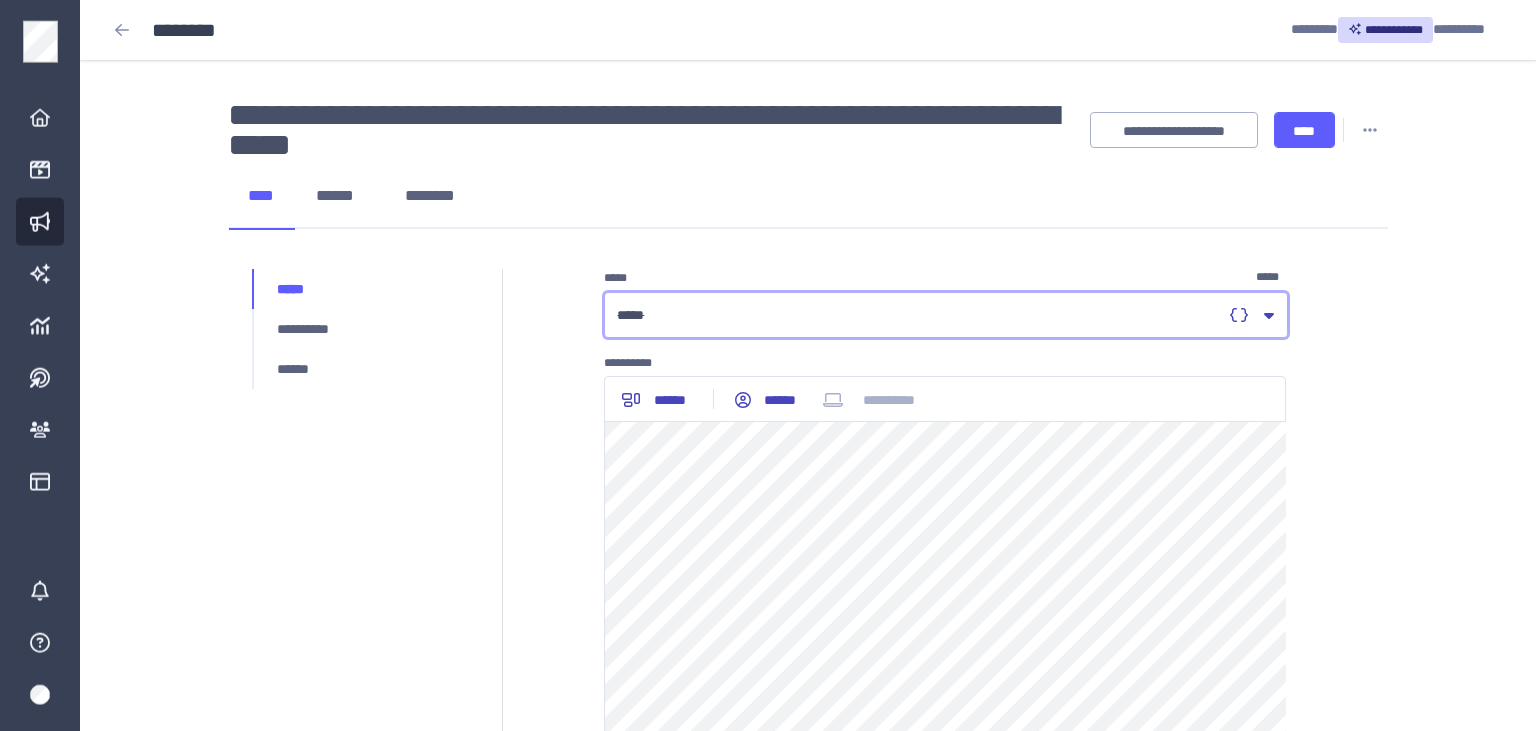 scroll, scrollTop: 422, scrollLeft: 0, axis: vertical 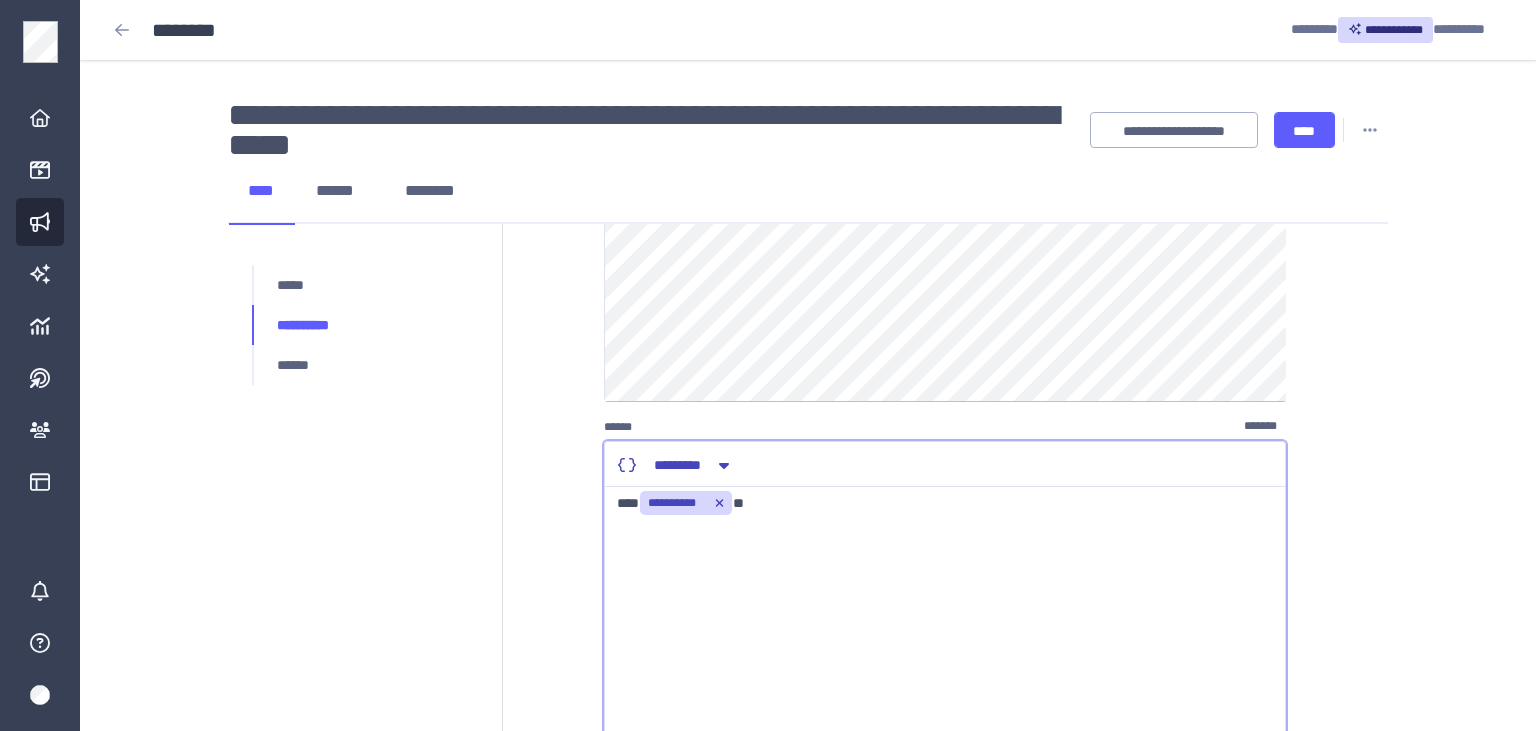 click on "**********" at bounding box center (945, 611) 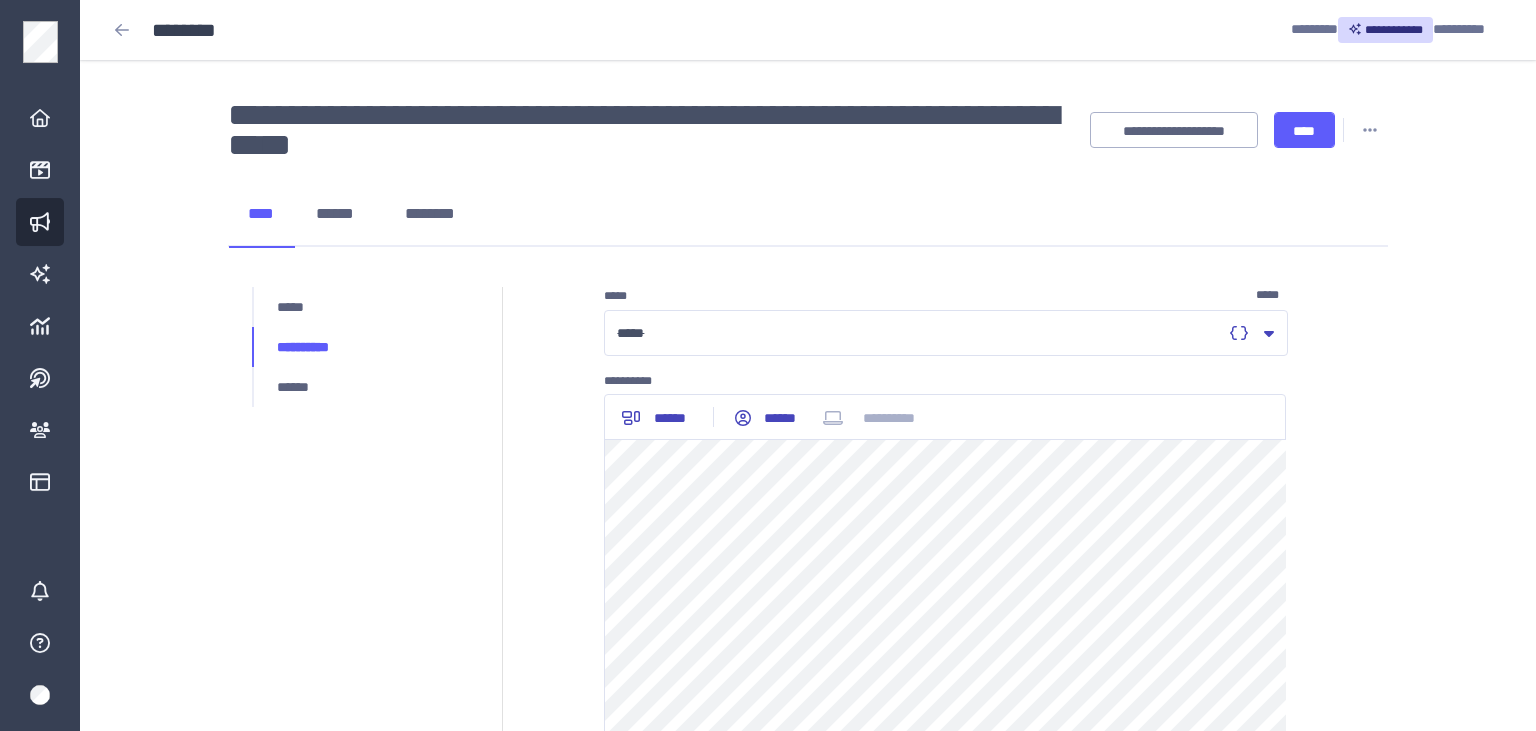 scroll, scrollTop: 0, scrollLeft: 0, axis: both 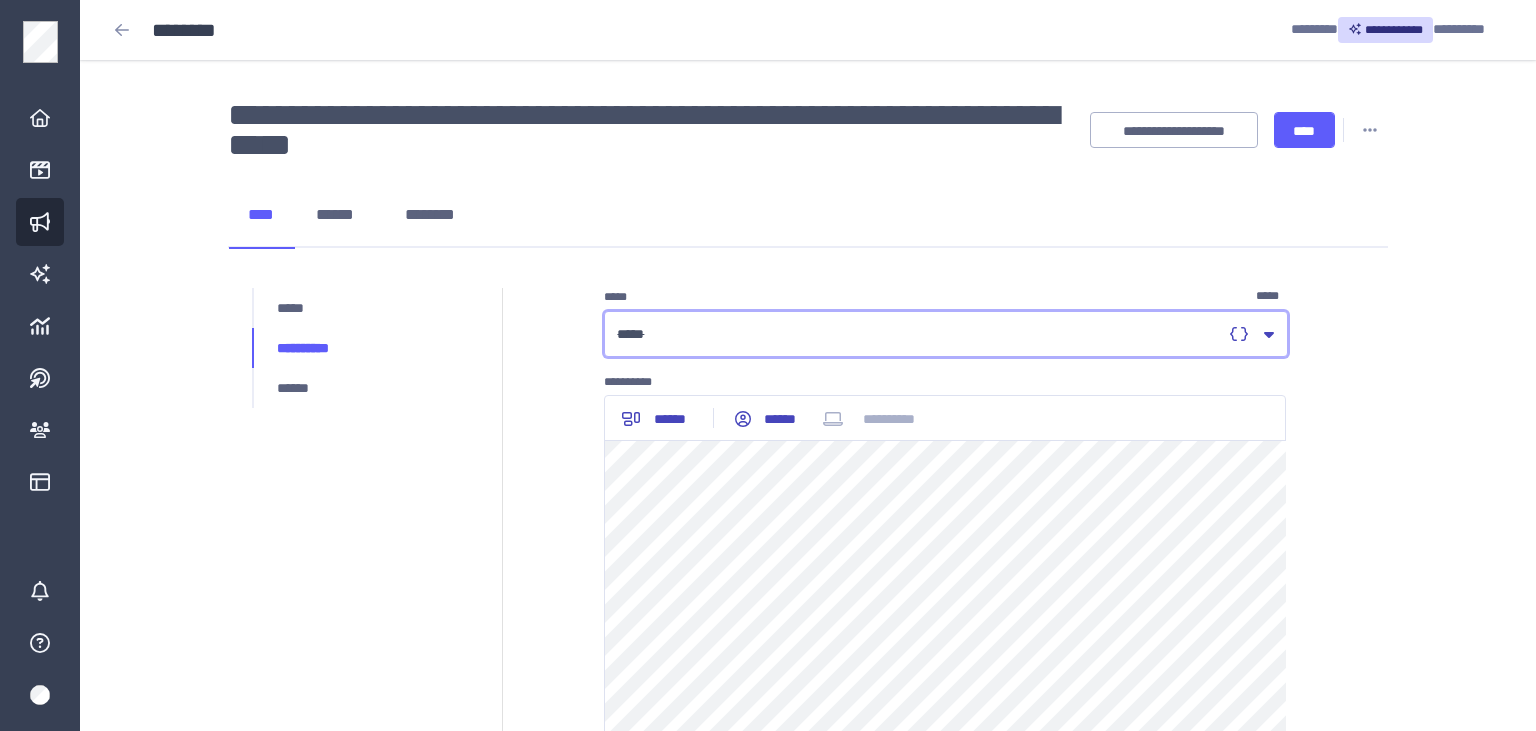 click on "*****" at bounding box center [630, 334] 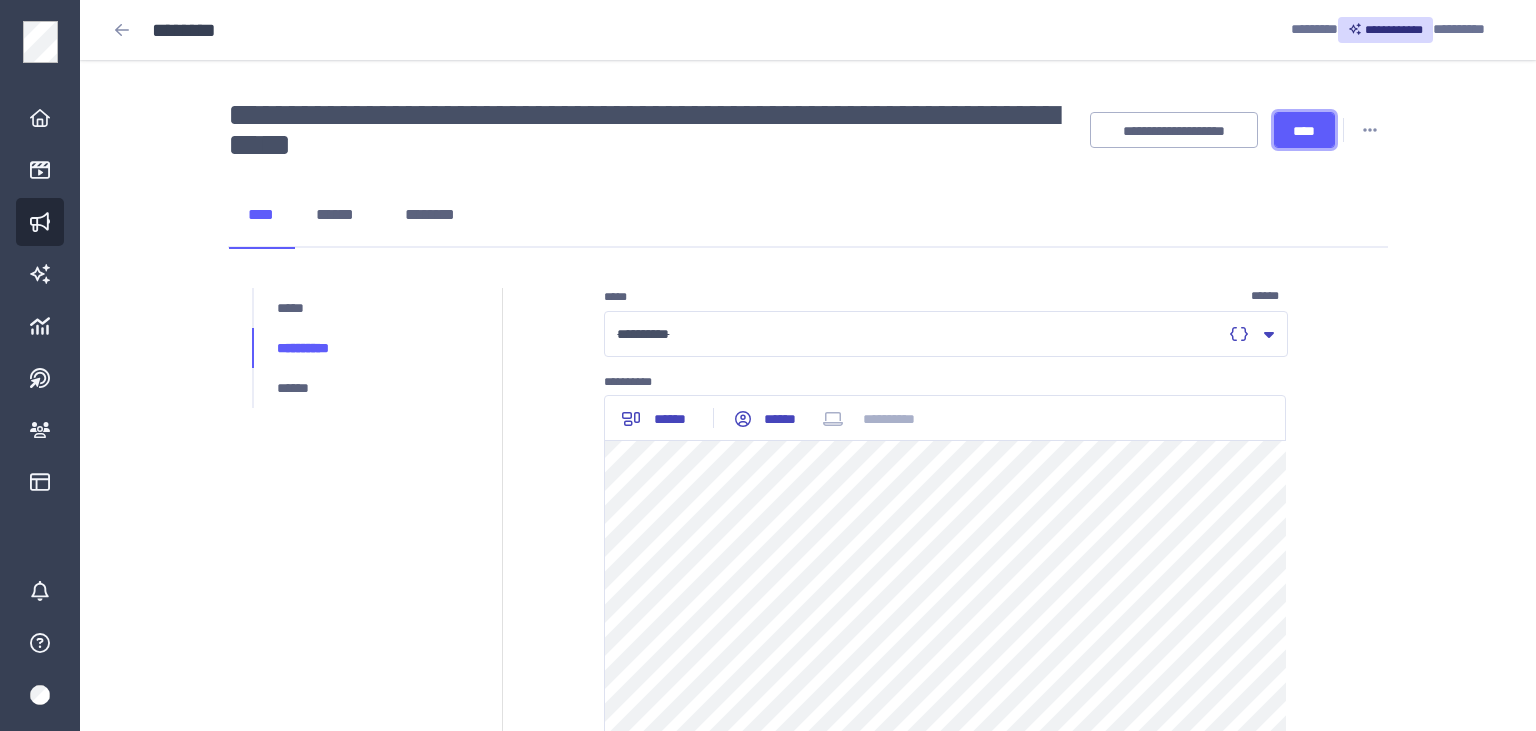 click on "****" at bounding box center [1304, 131] 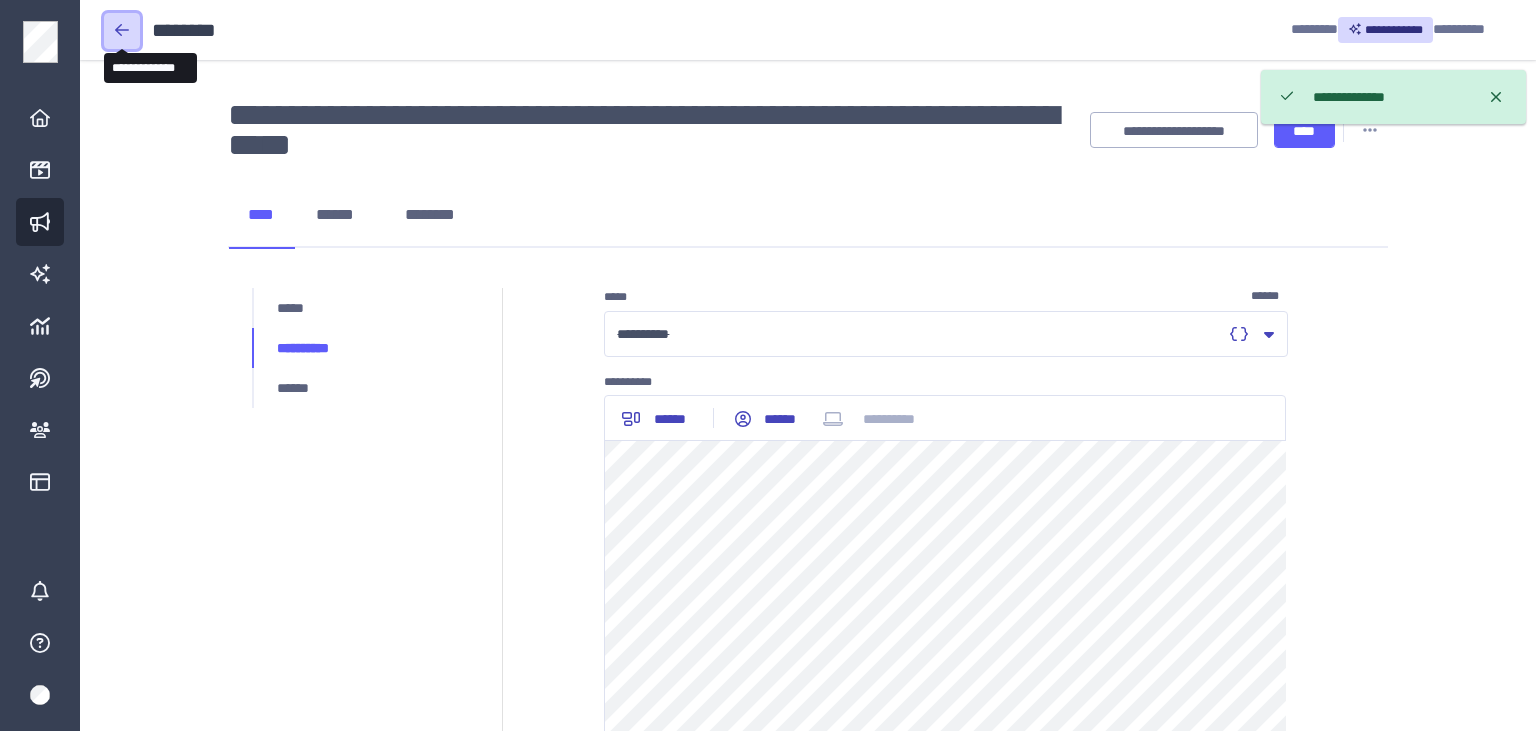 click 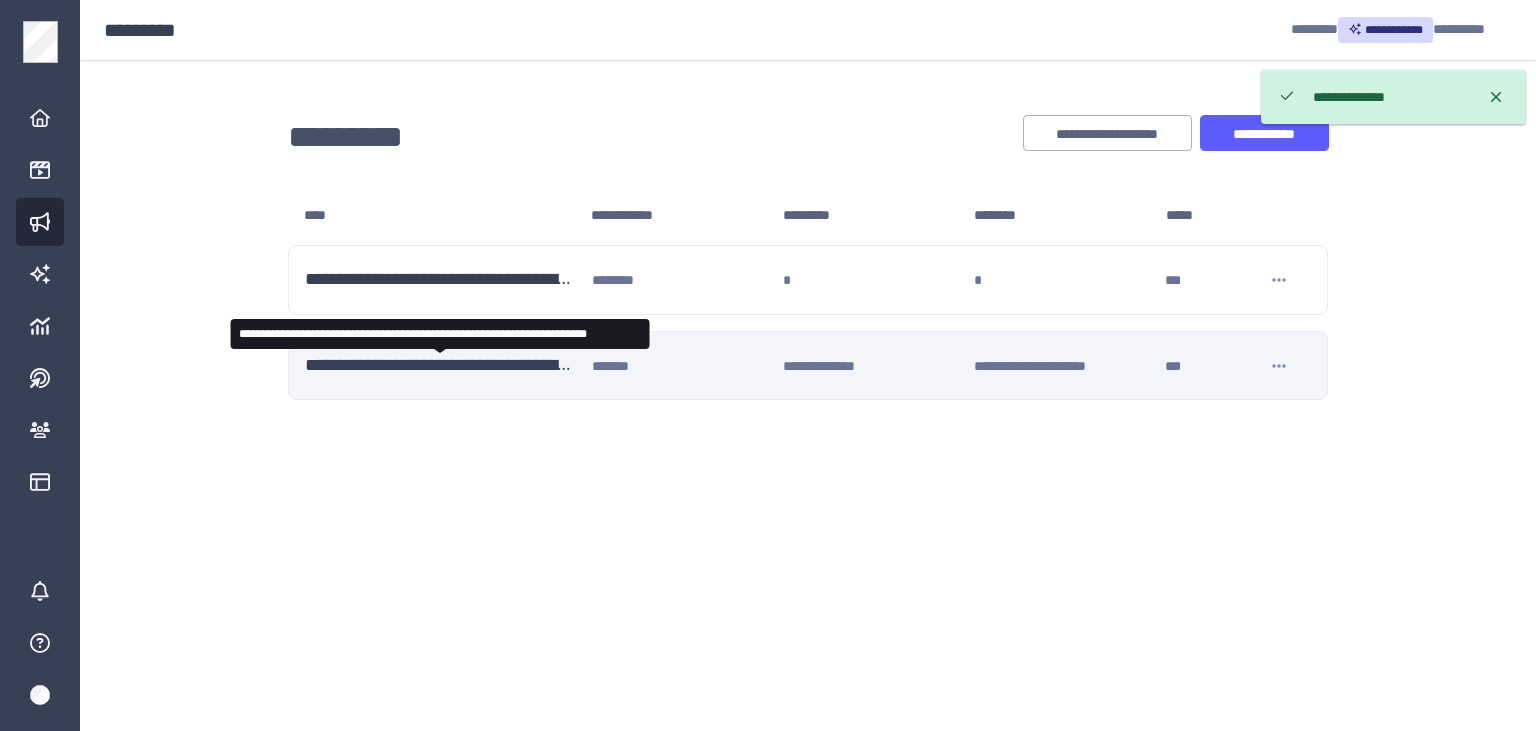 click on "**********" at bounding box center (440, 366) 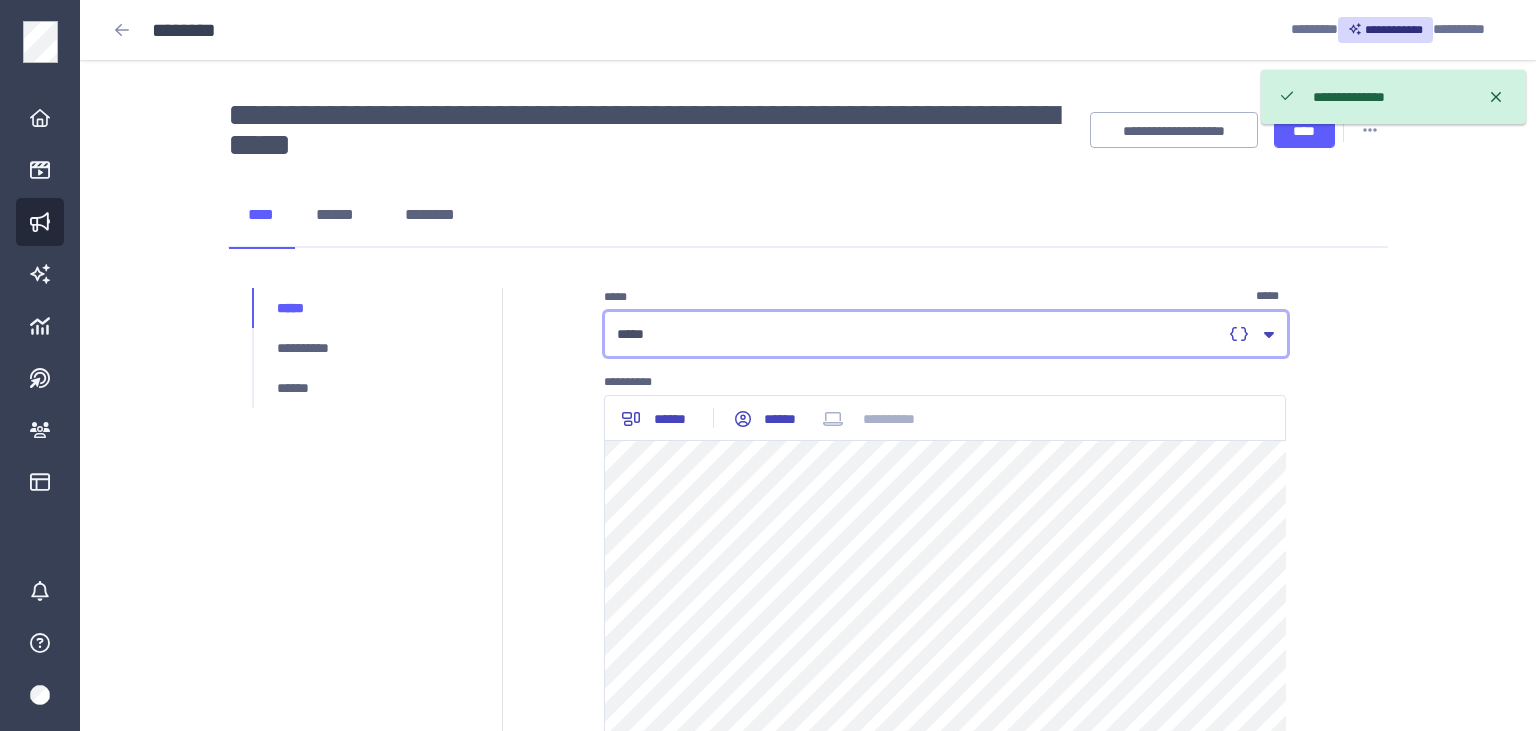 click on "*****" at bounding box center [919, 334] 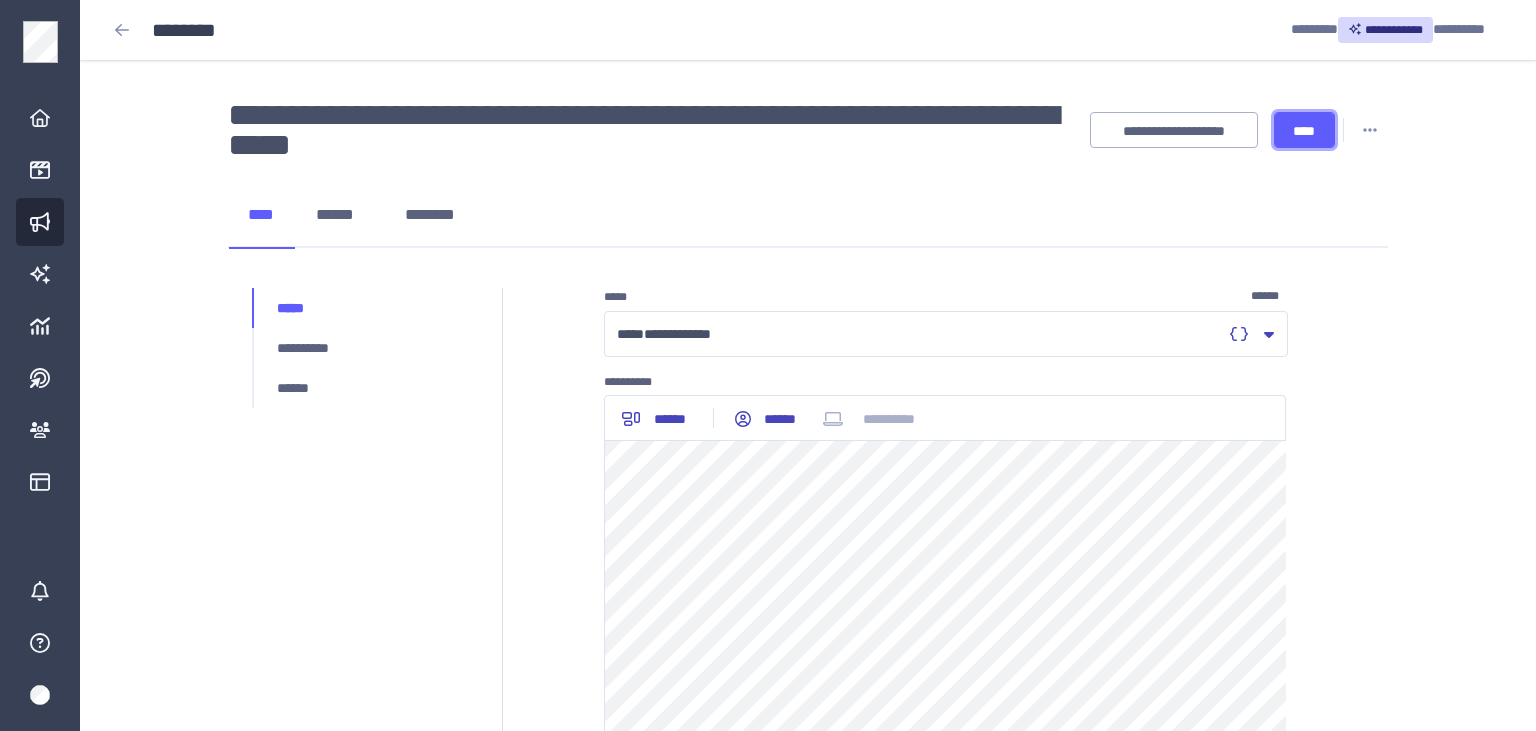 click on "****" at bounding box center [1304, 131] 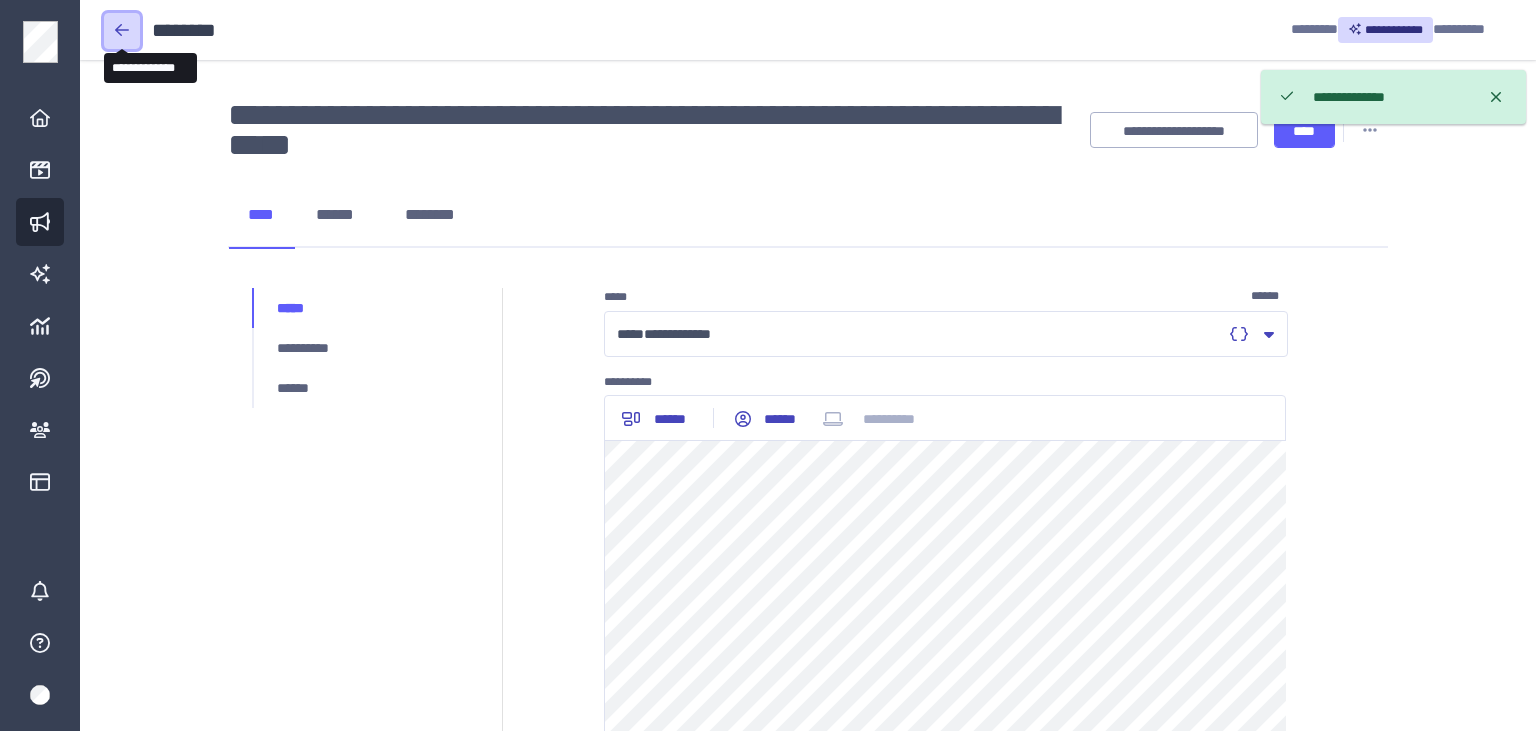 click at bounding box center [122, 30] 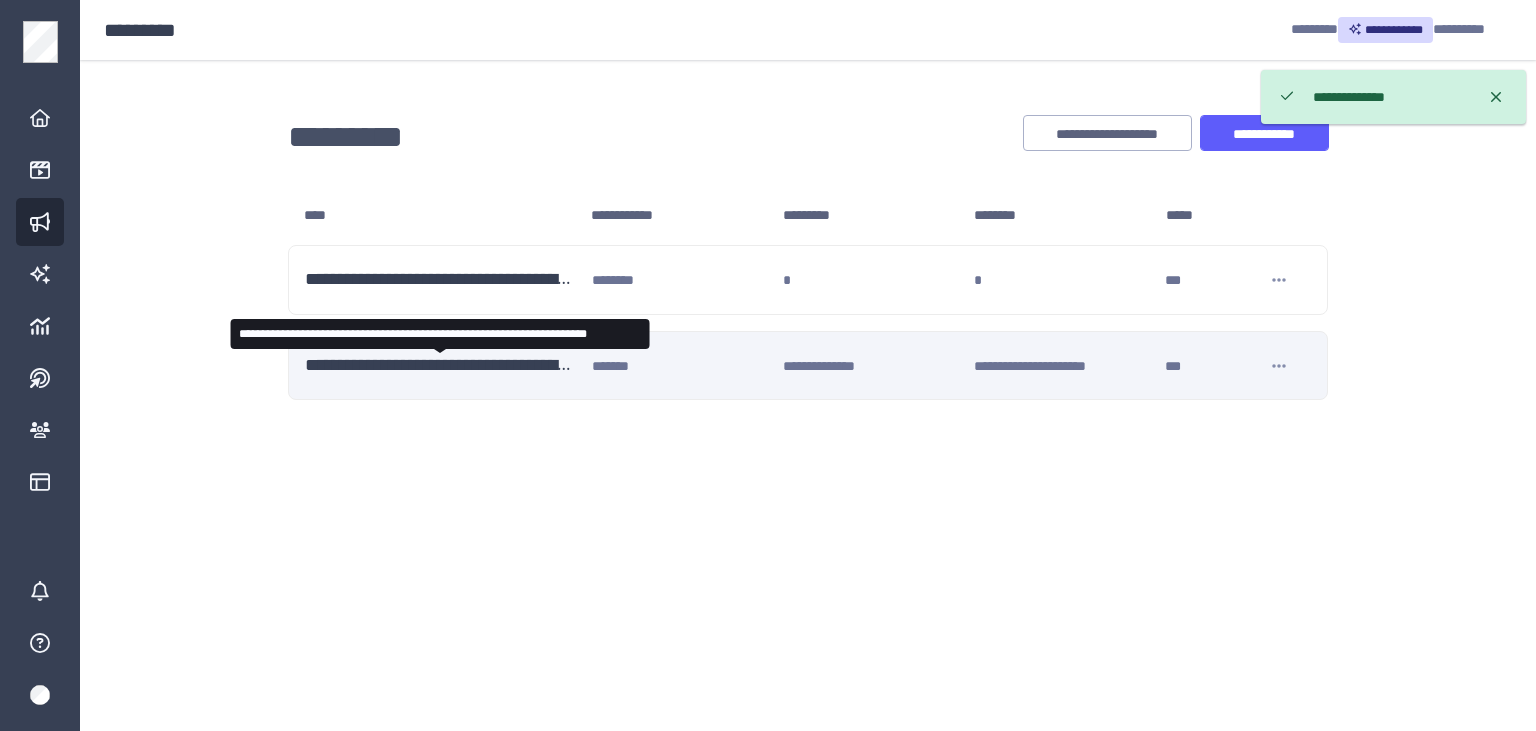 click on "**********" at bounding box center (440, 366) 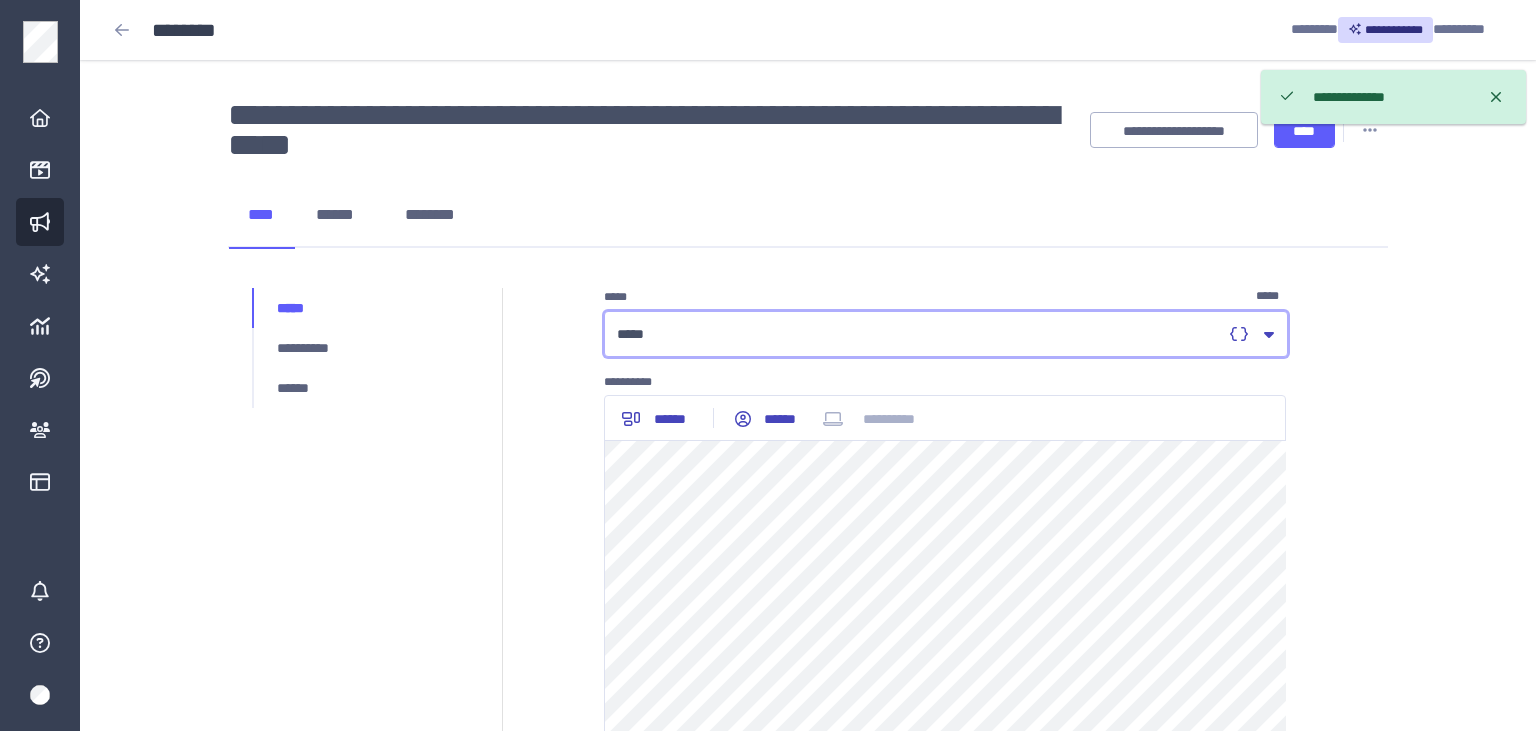 click on "*****" at bounding box center (919, 334) 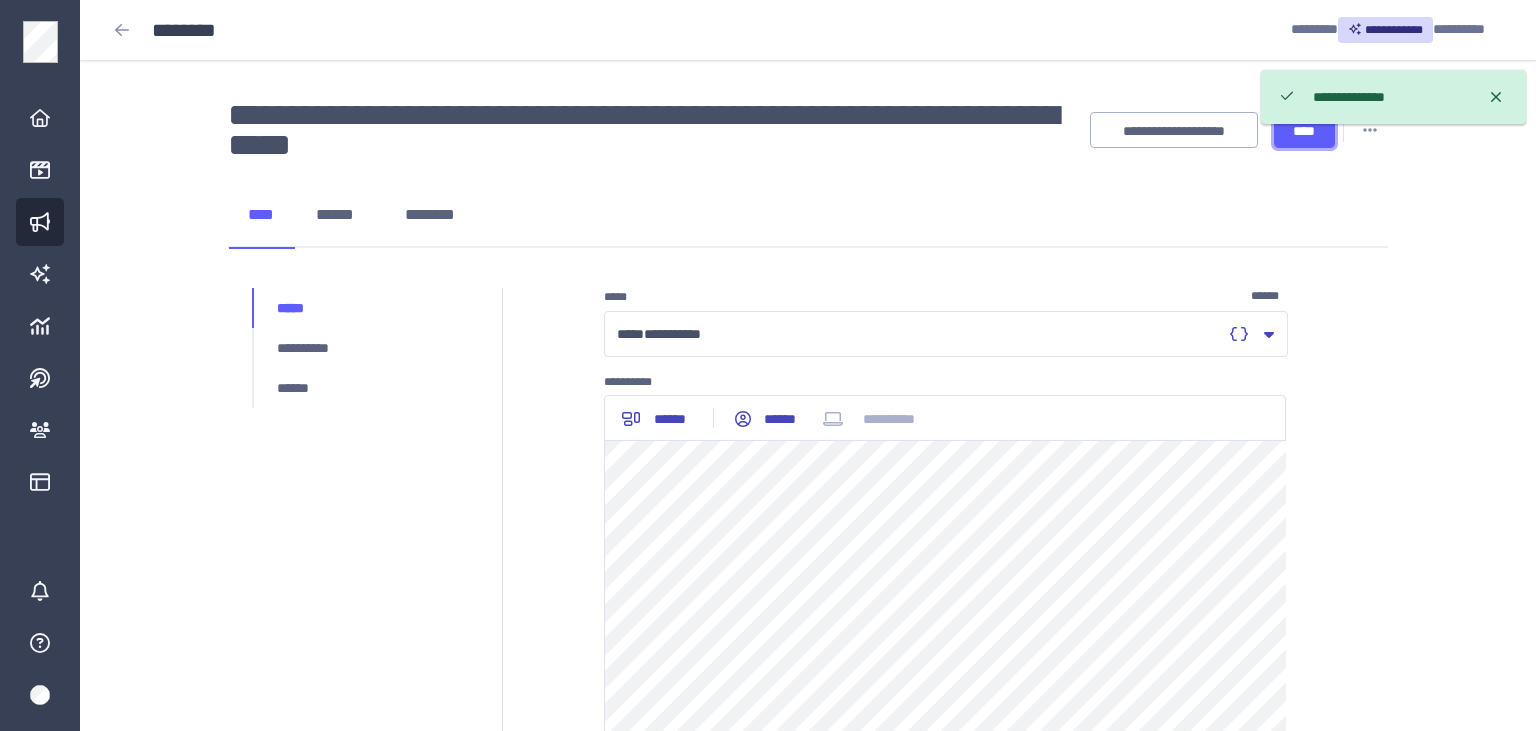 click on "****" at bounding box center [1304, 130] 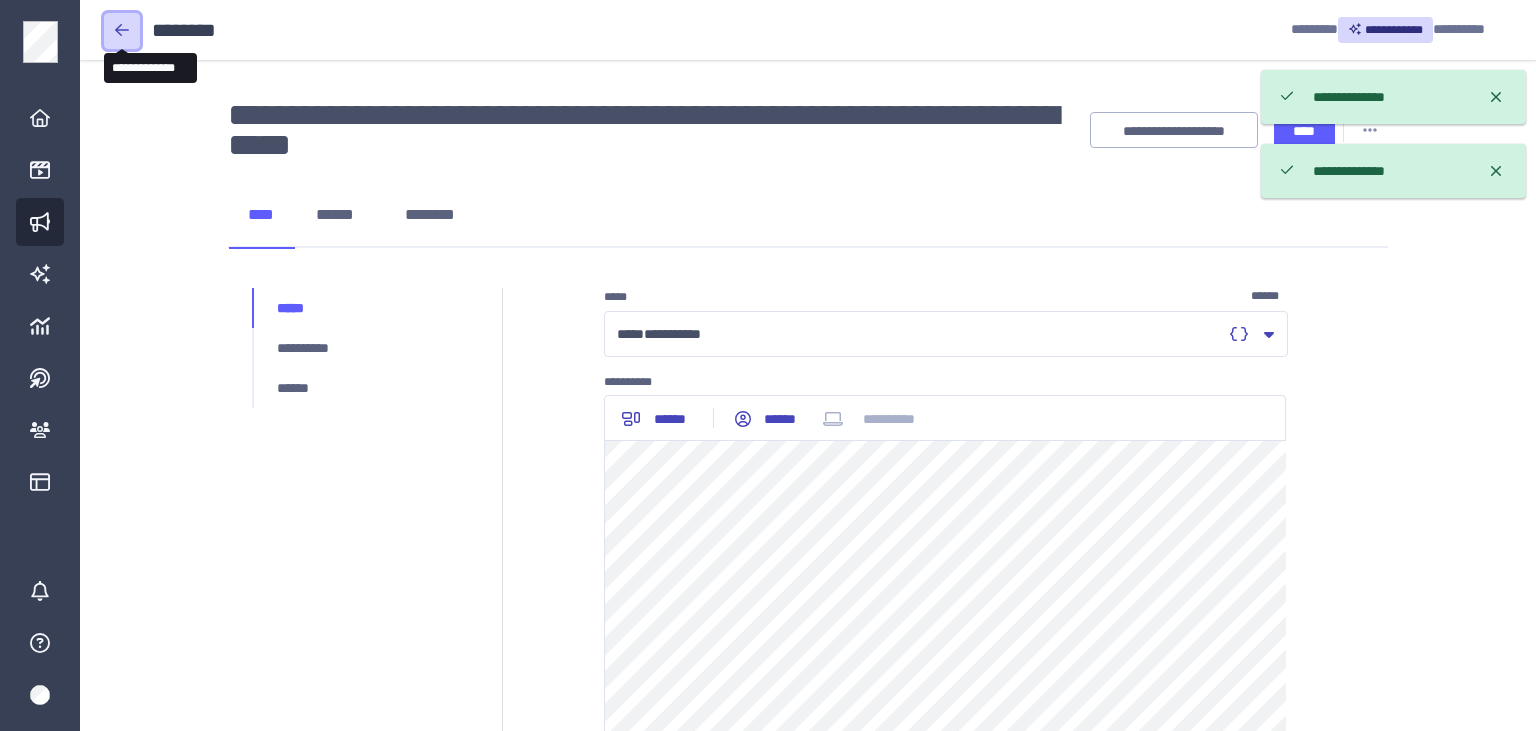 click 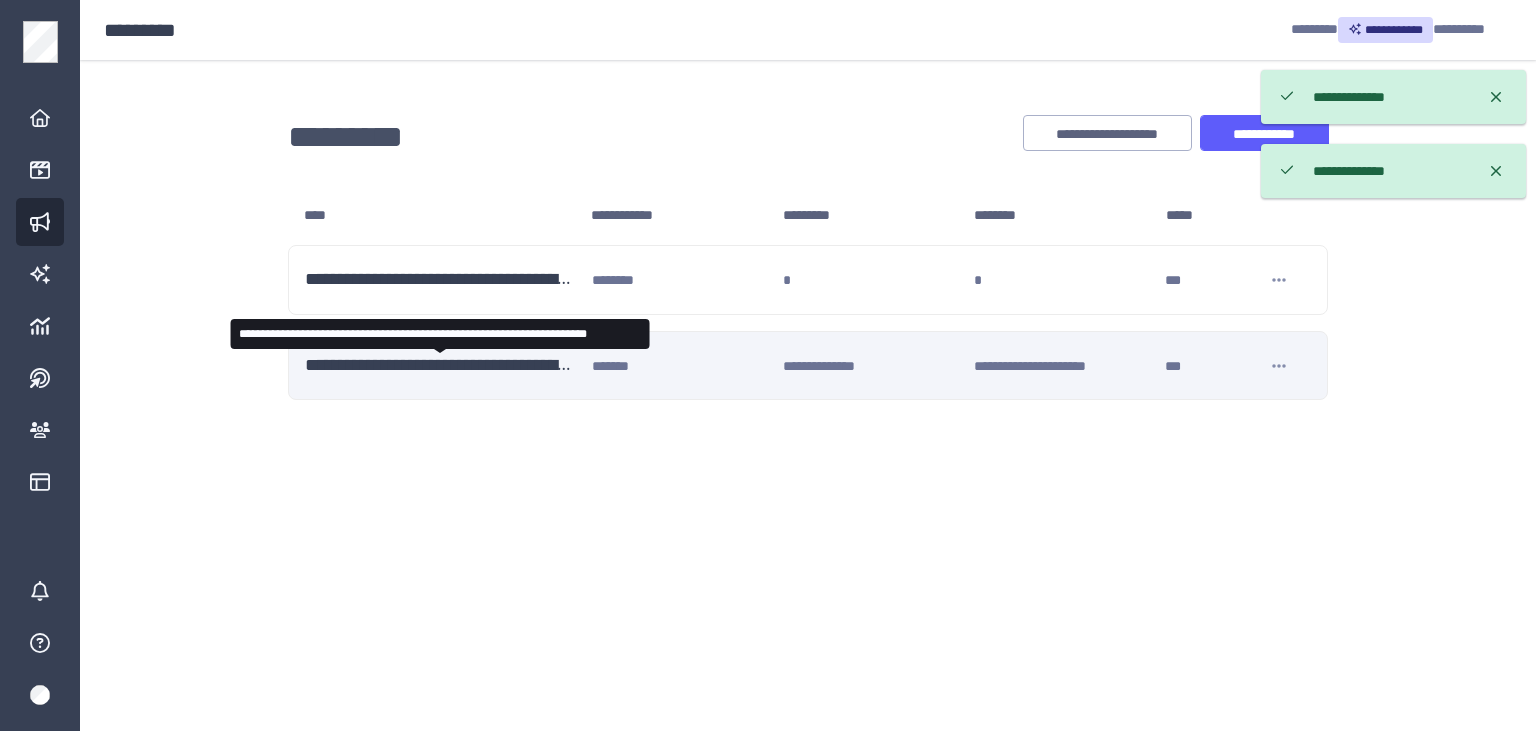 click on "**********" at bounding box center (440, 366) 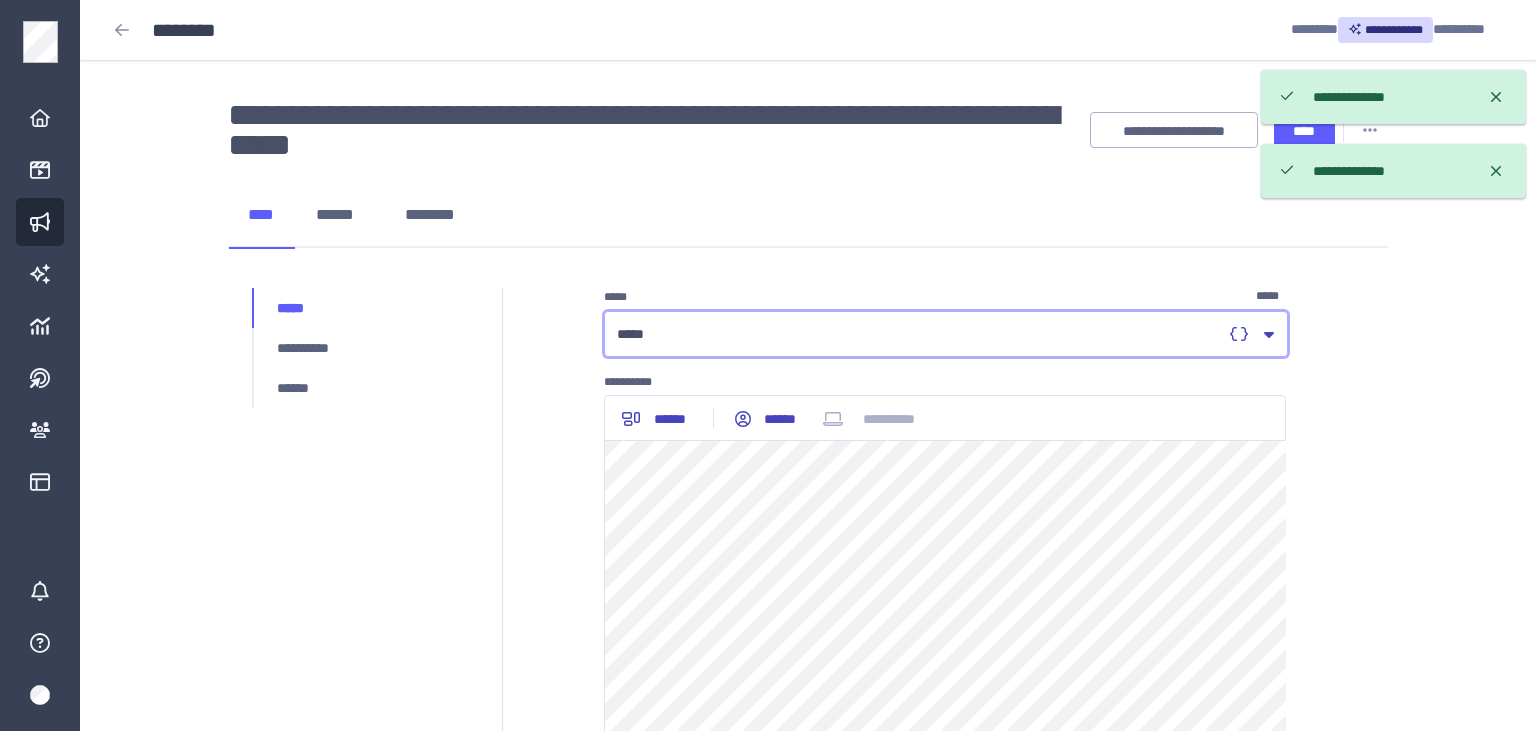 click on "*****" at bounding box center (919, 334) 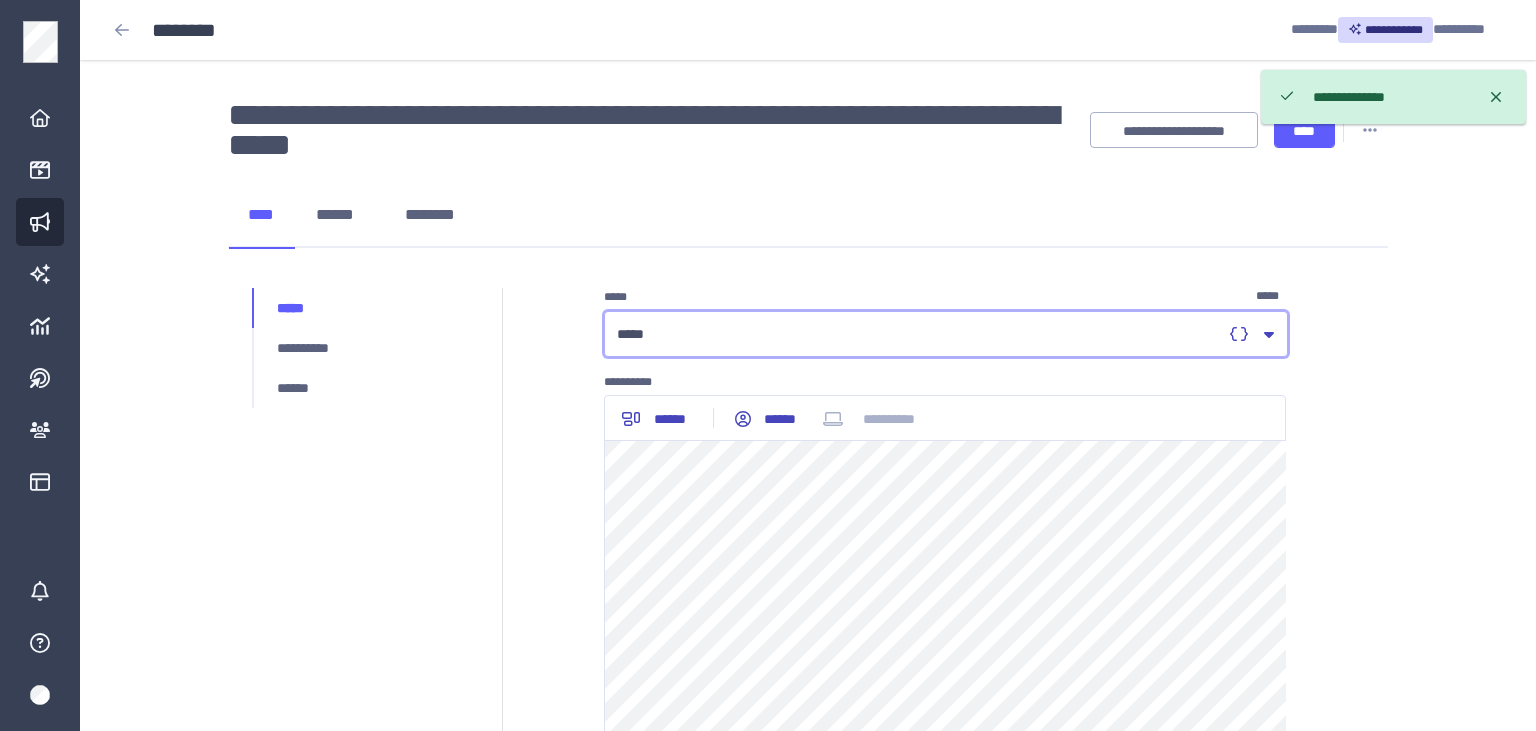 type 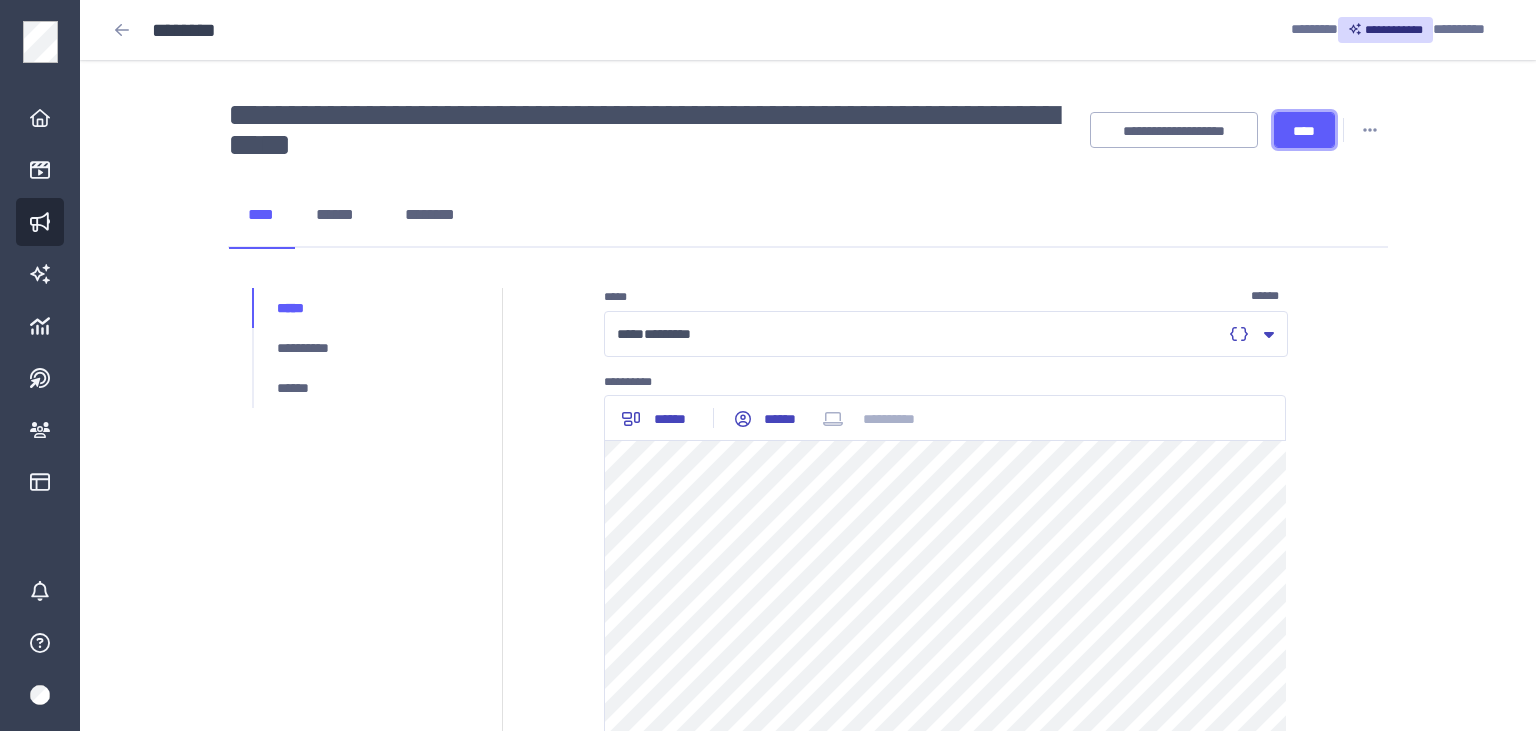 click on "****" at bounding box center [1304, 131] 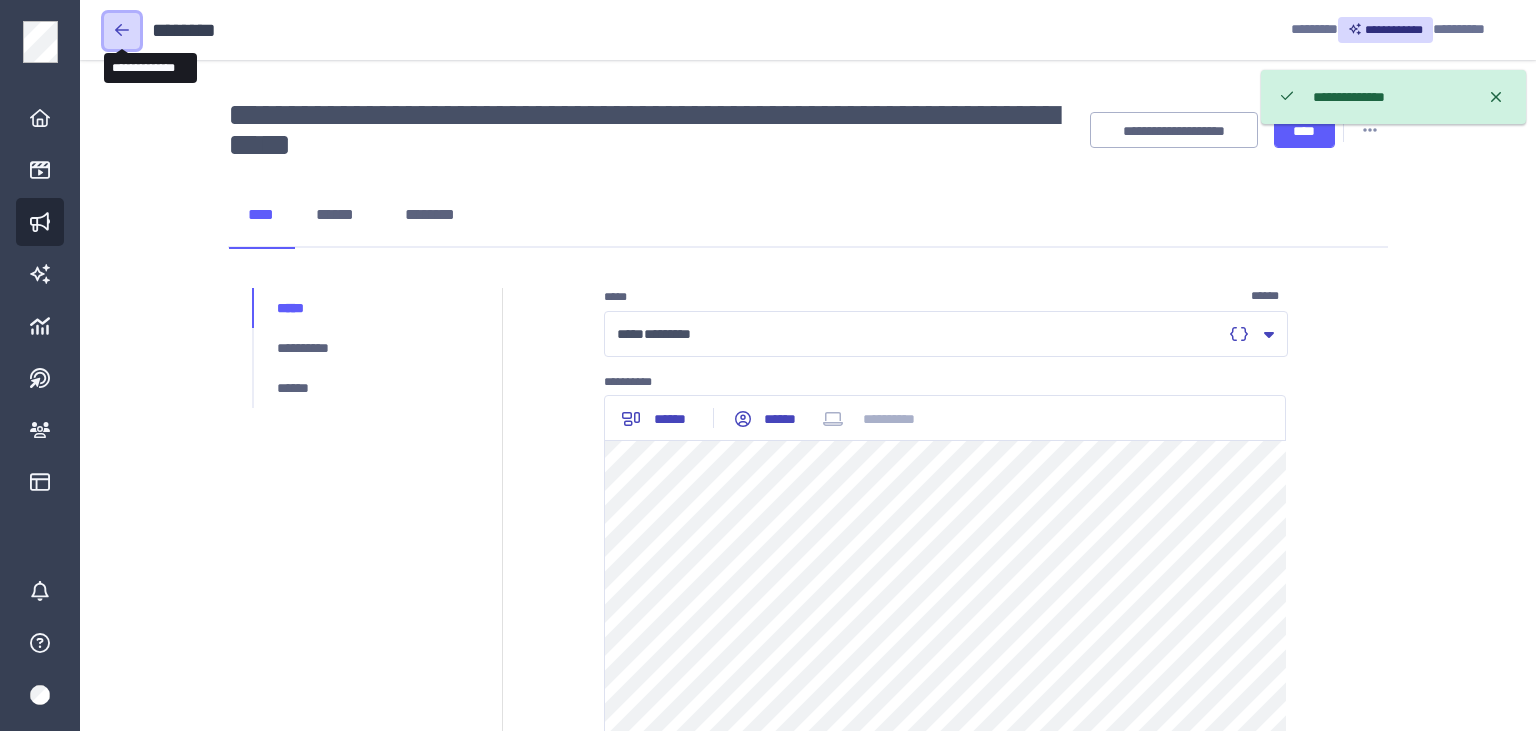 click at bounding box center (122, 30) 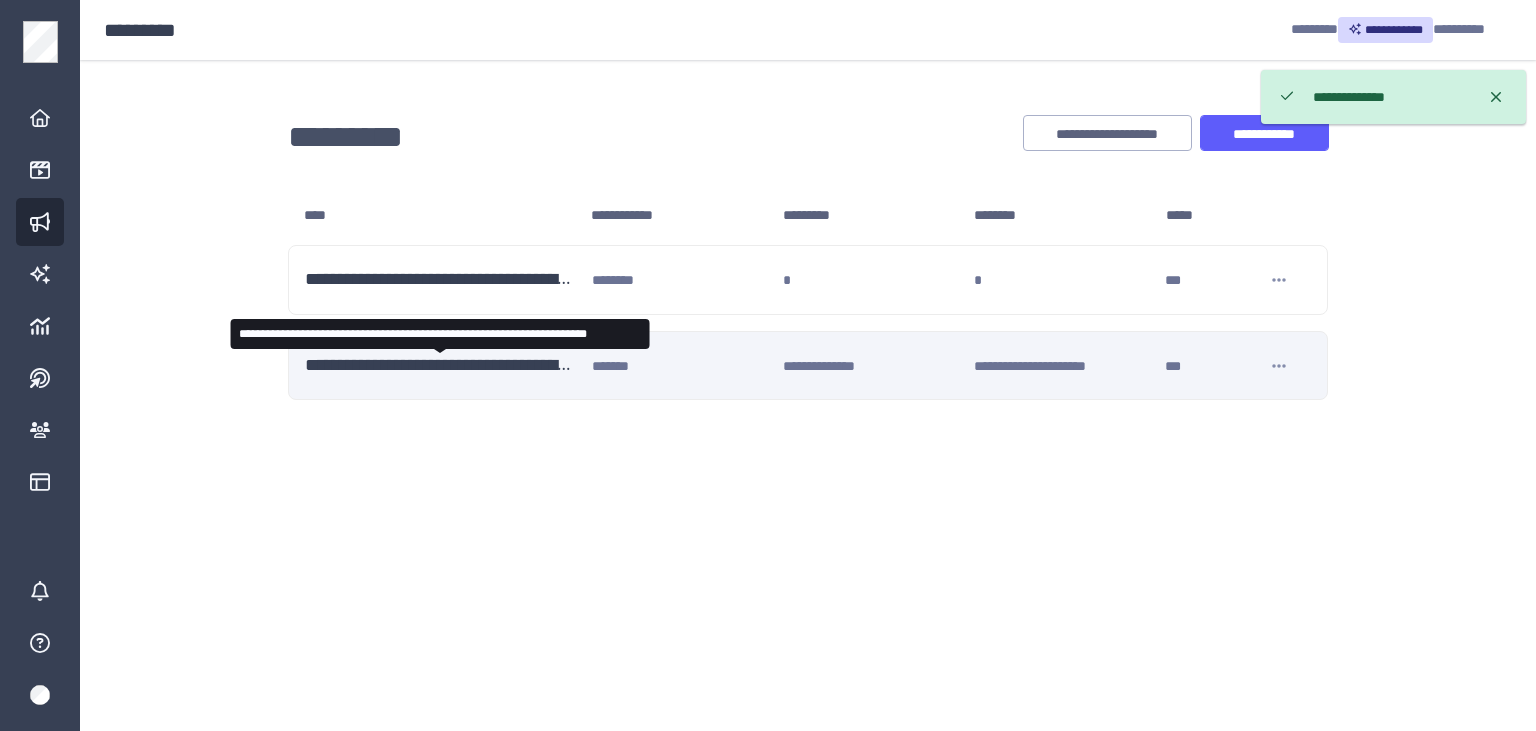 click on "**********" at bounding box center [440, 366] 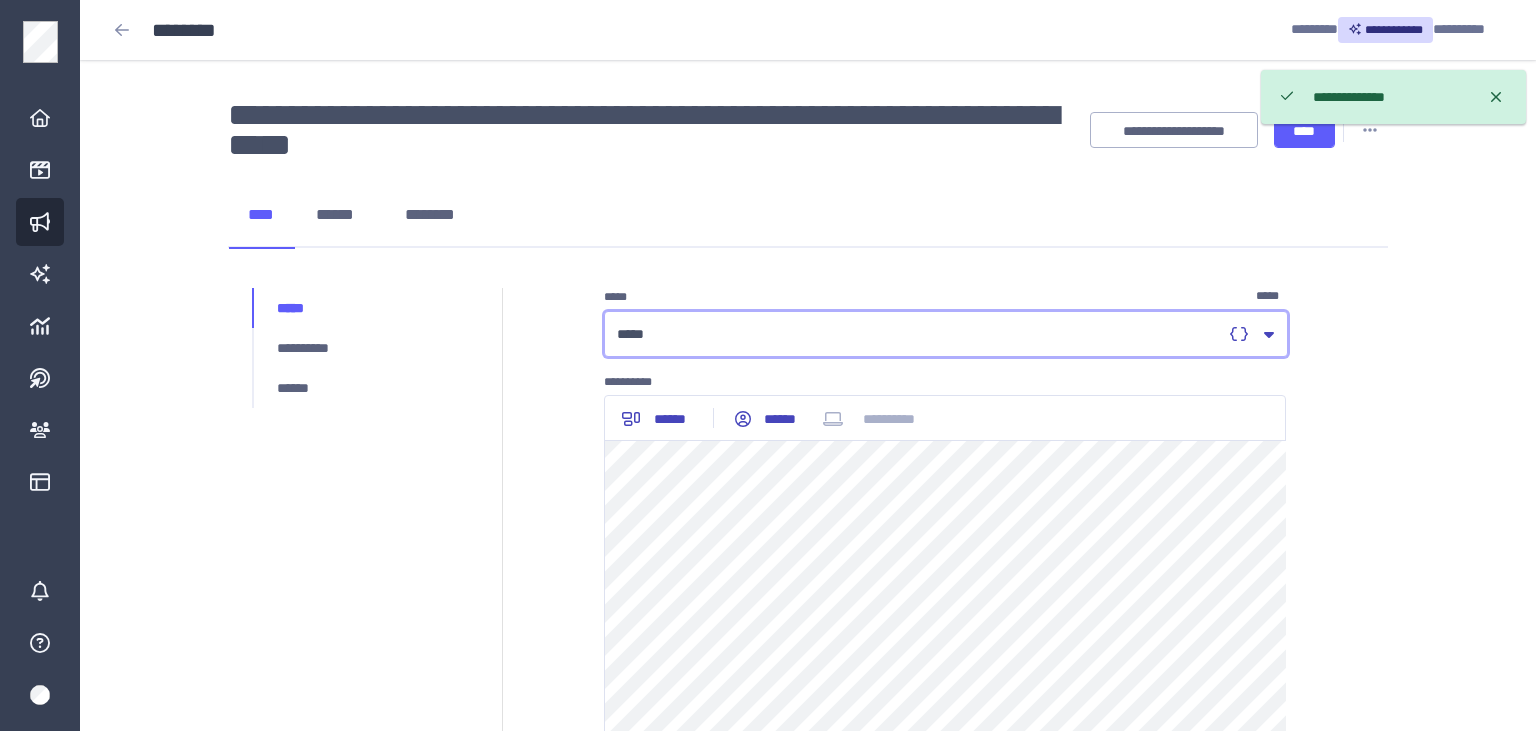 click on "*****" at bounding box center (919, 334) 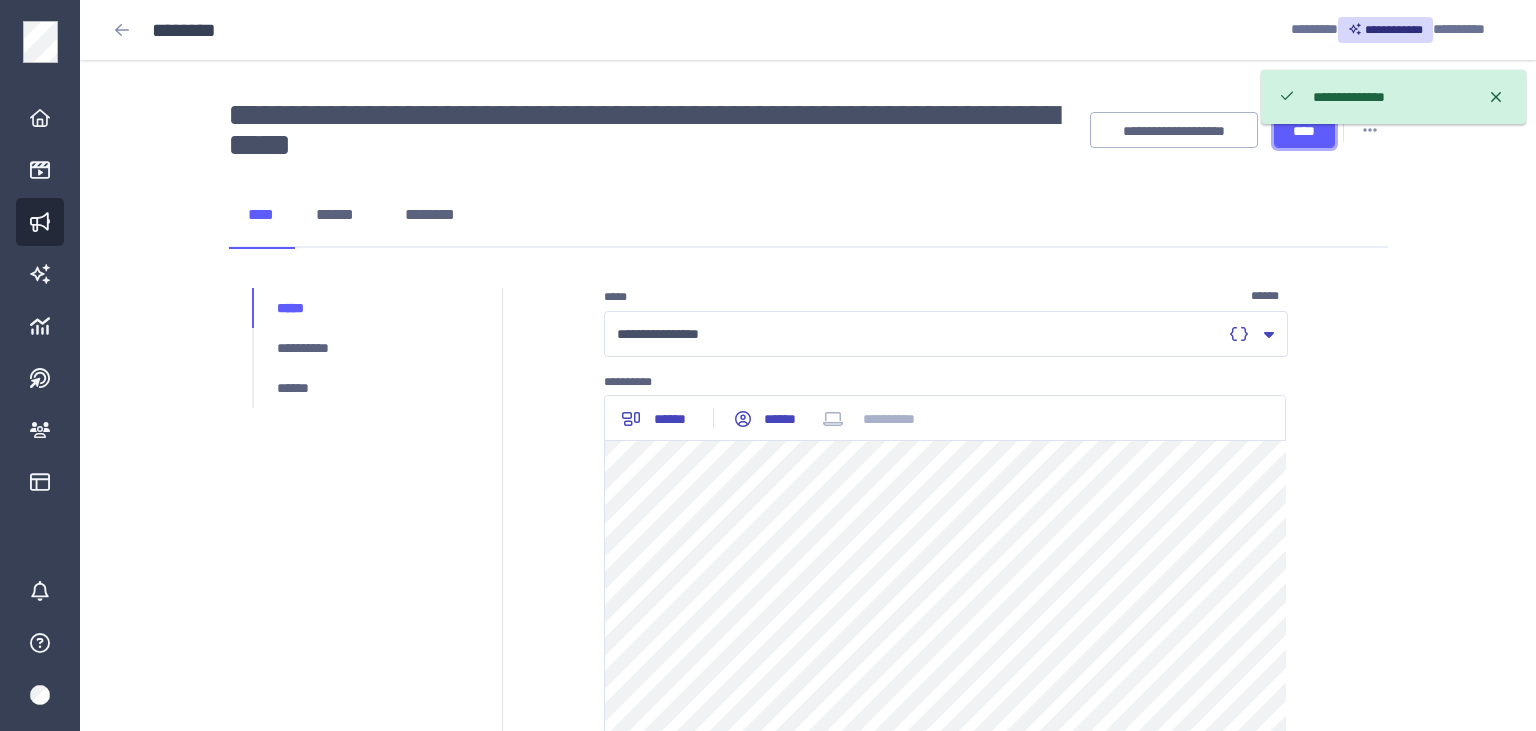 click on "****" at bounding box center [1304, 130] 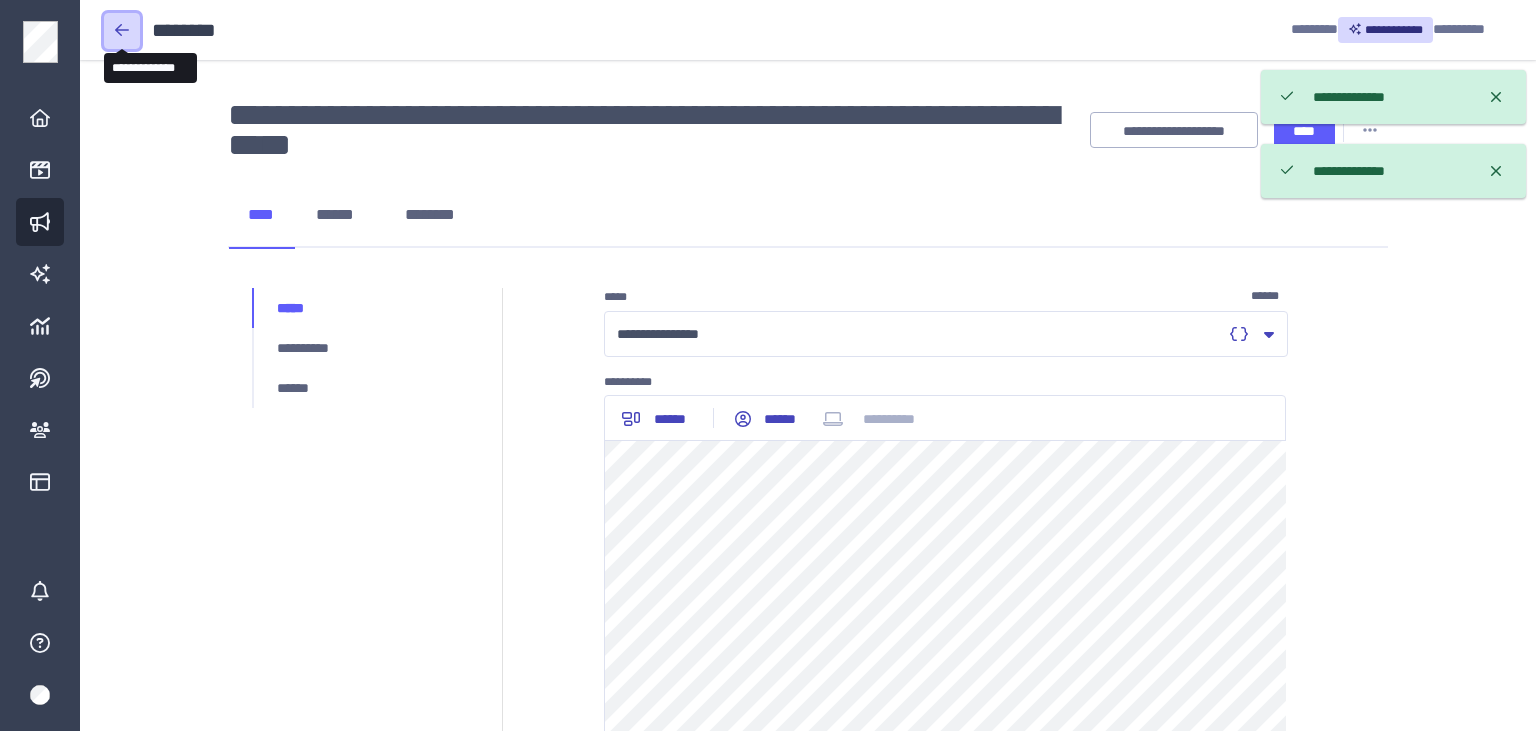click 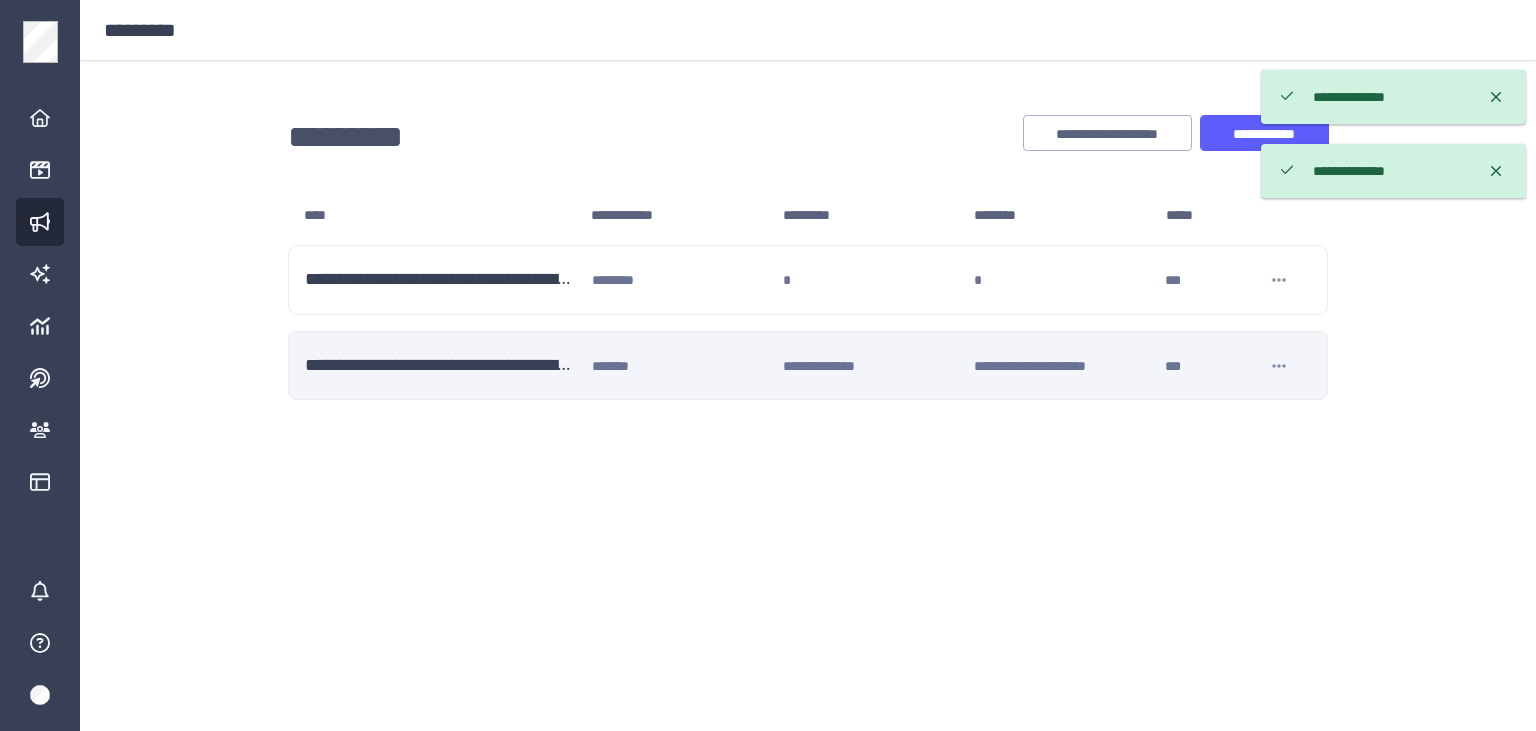 click on "**********" at bounding box center [808, 366] 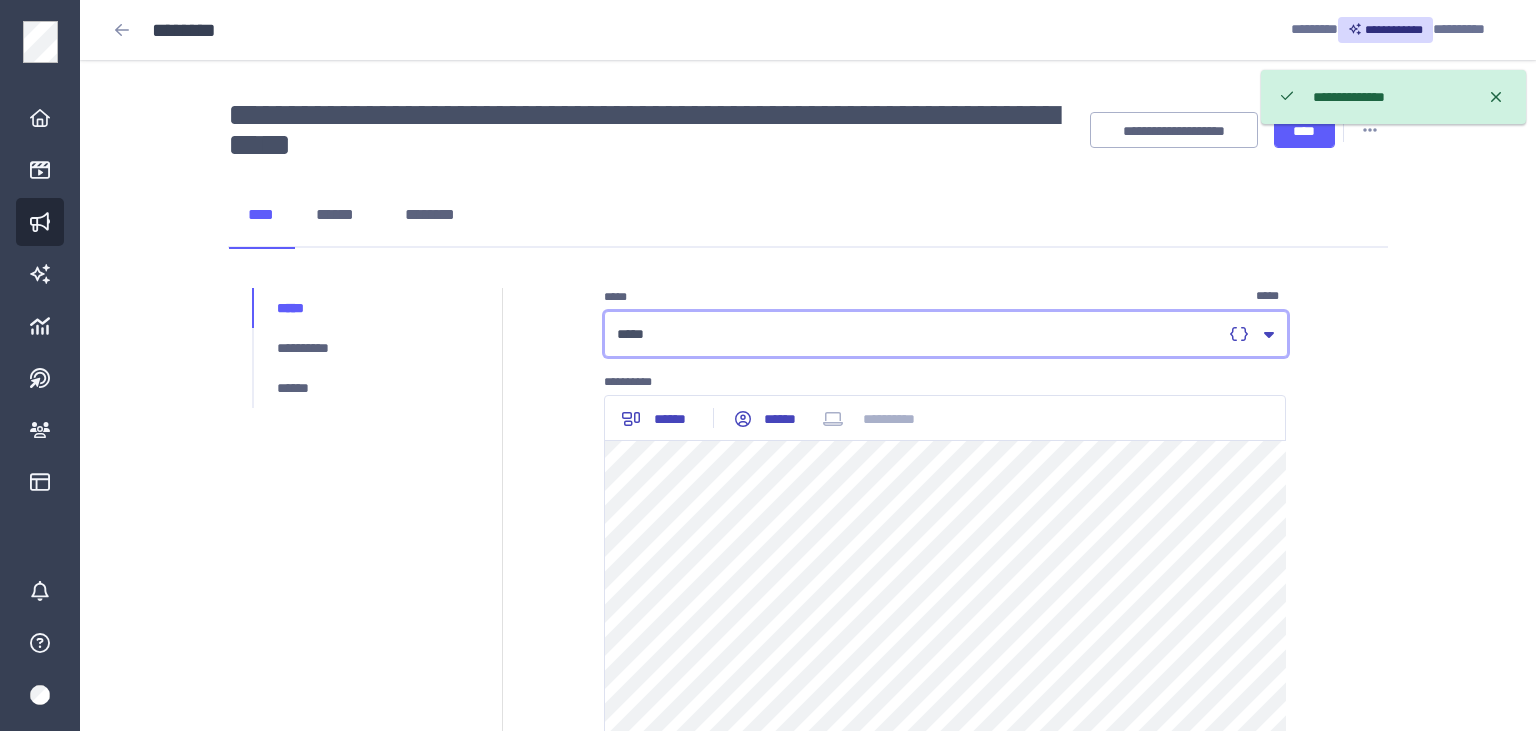 click on "*****" at bounding box center [919, 334] 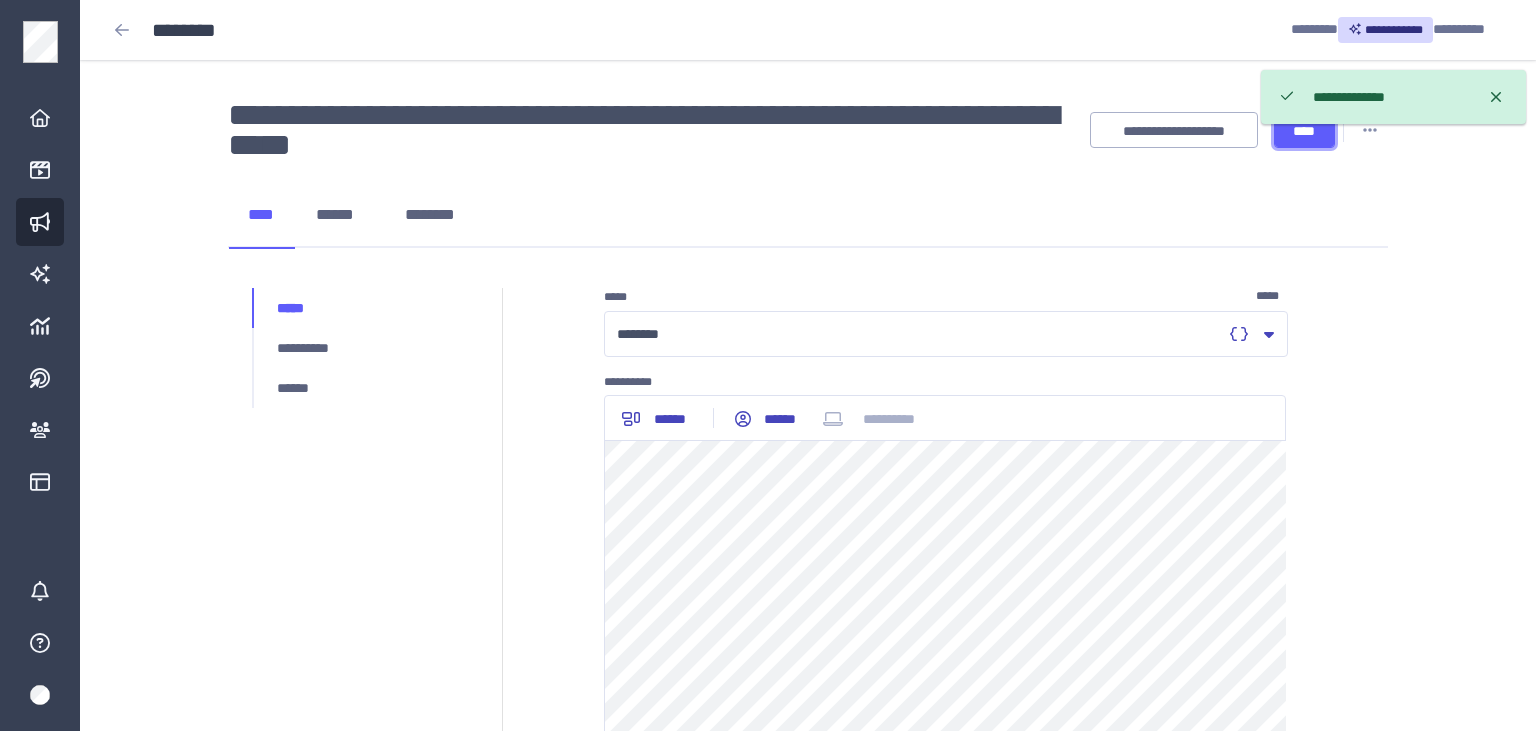 click on "****" at bounding box center [1304, 130] 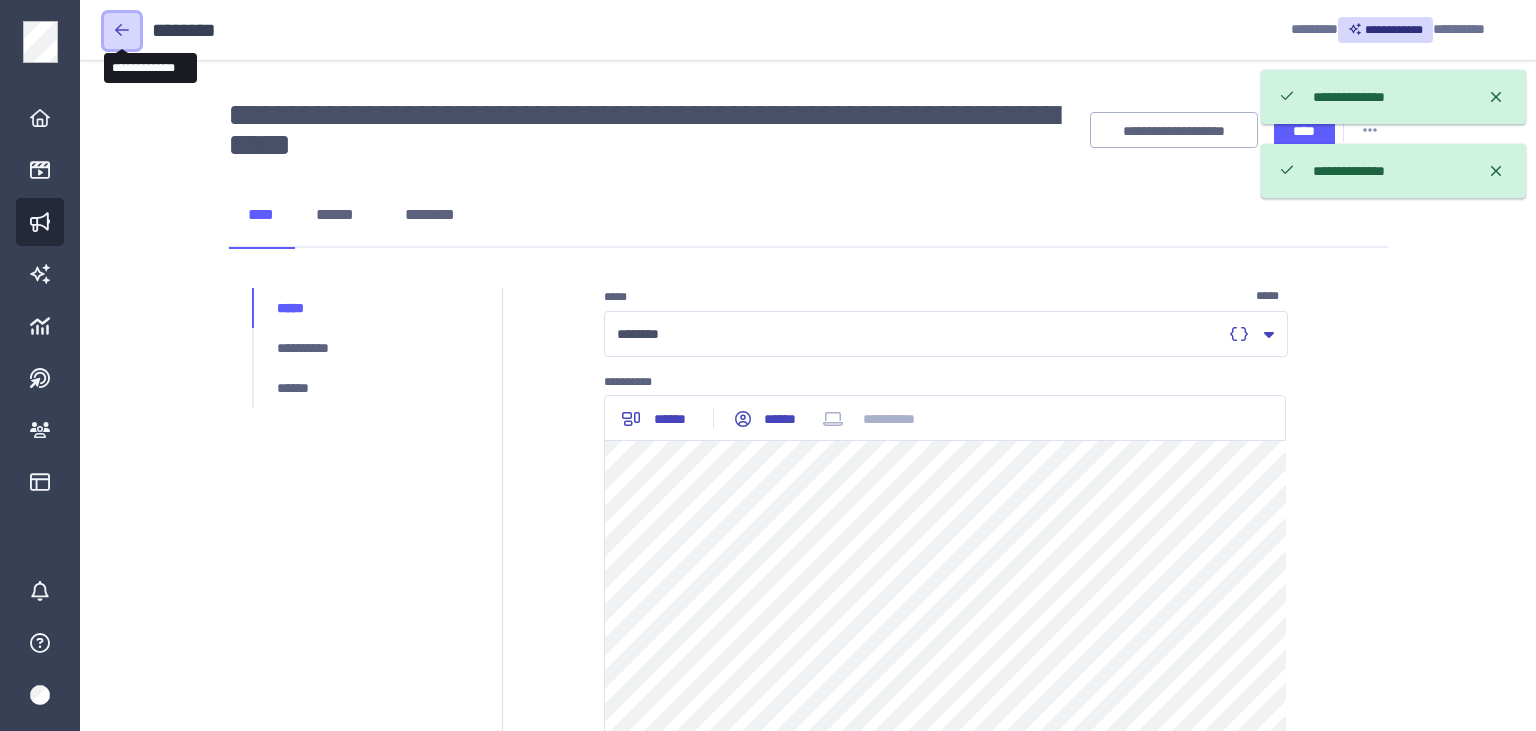 click at bounding box center (122, 30) 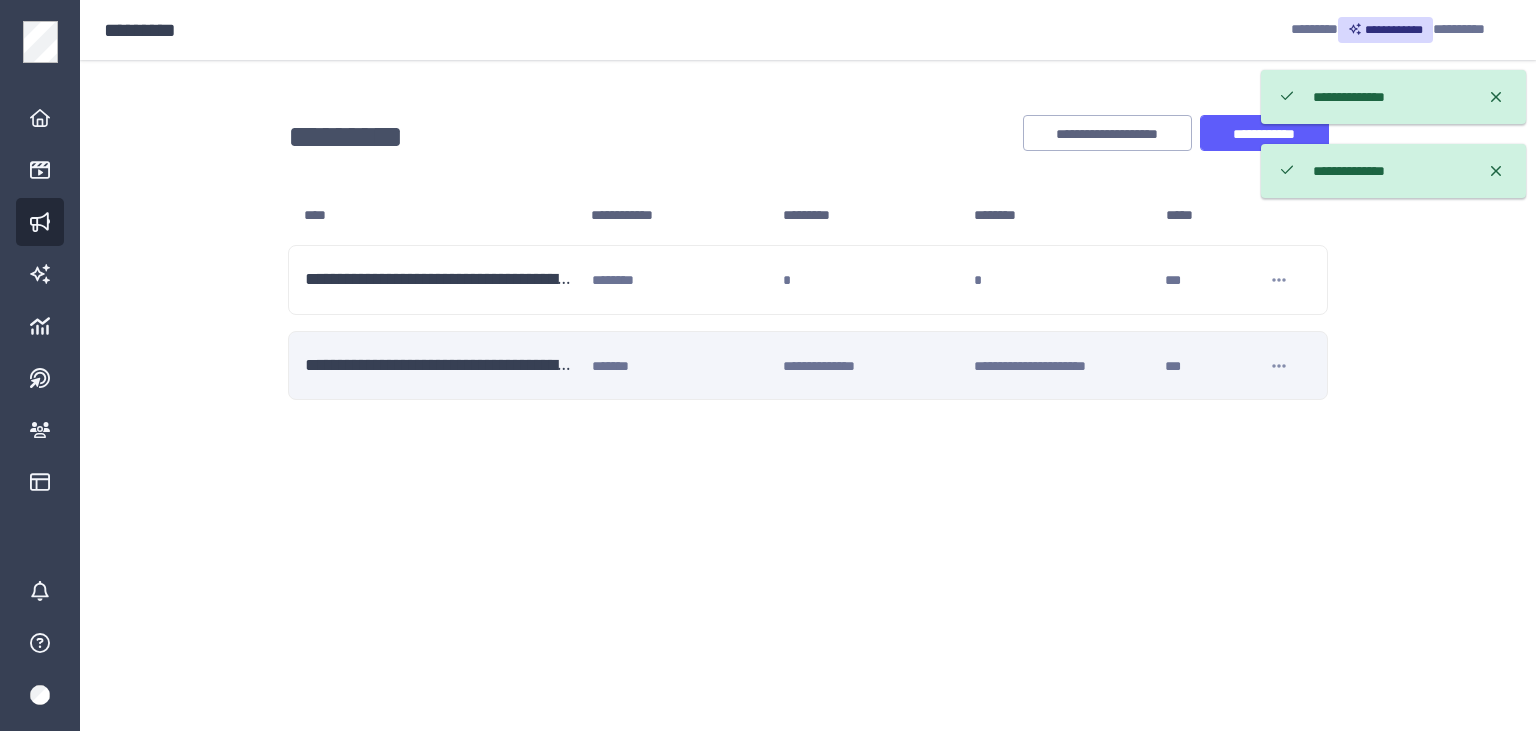 click on "**********" at bounding box center (808, 366) 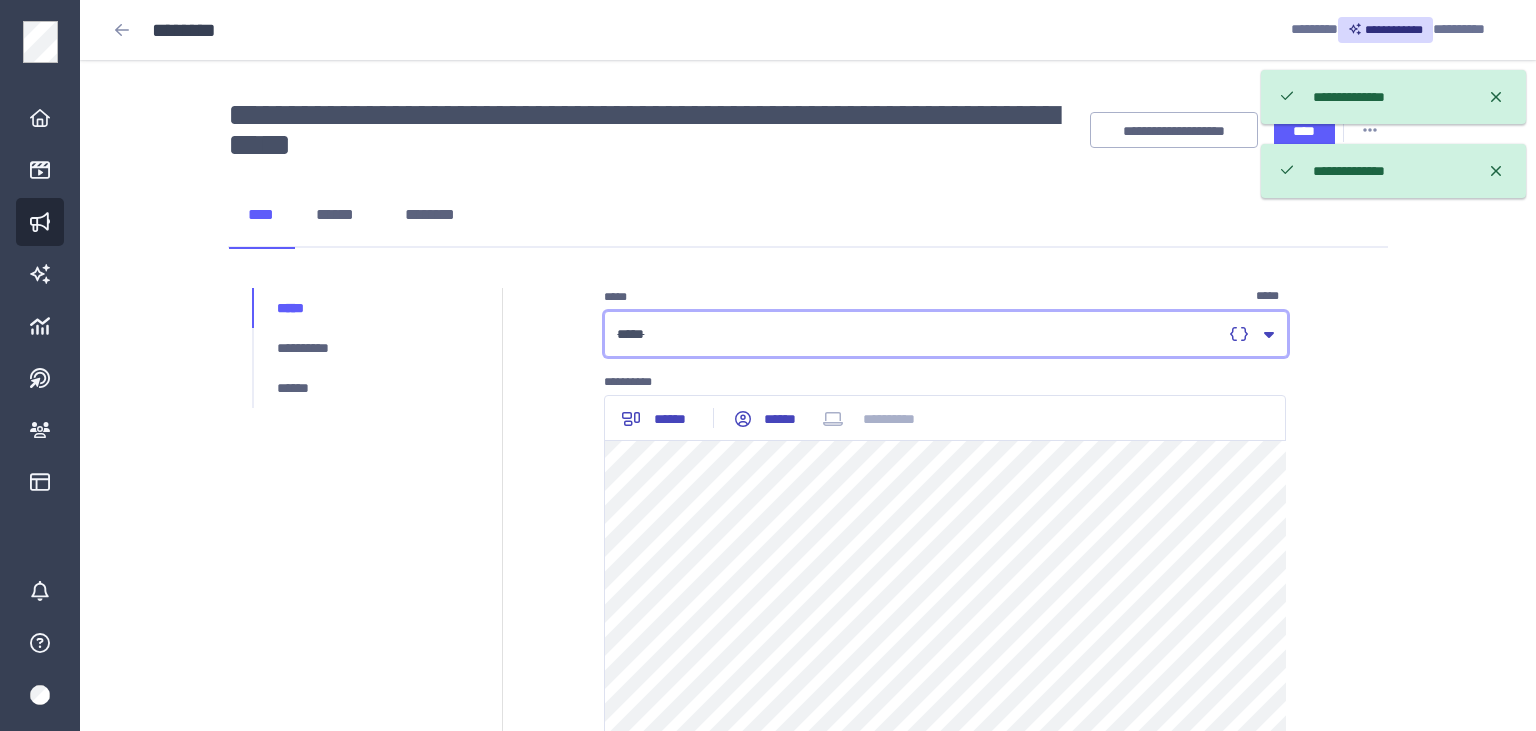 click on "*****" at bounding box center (919, 334) 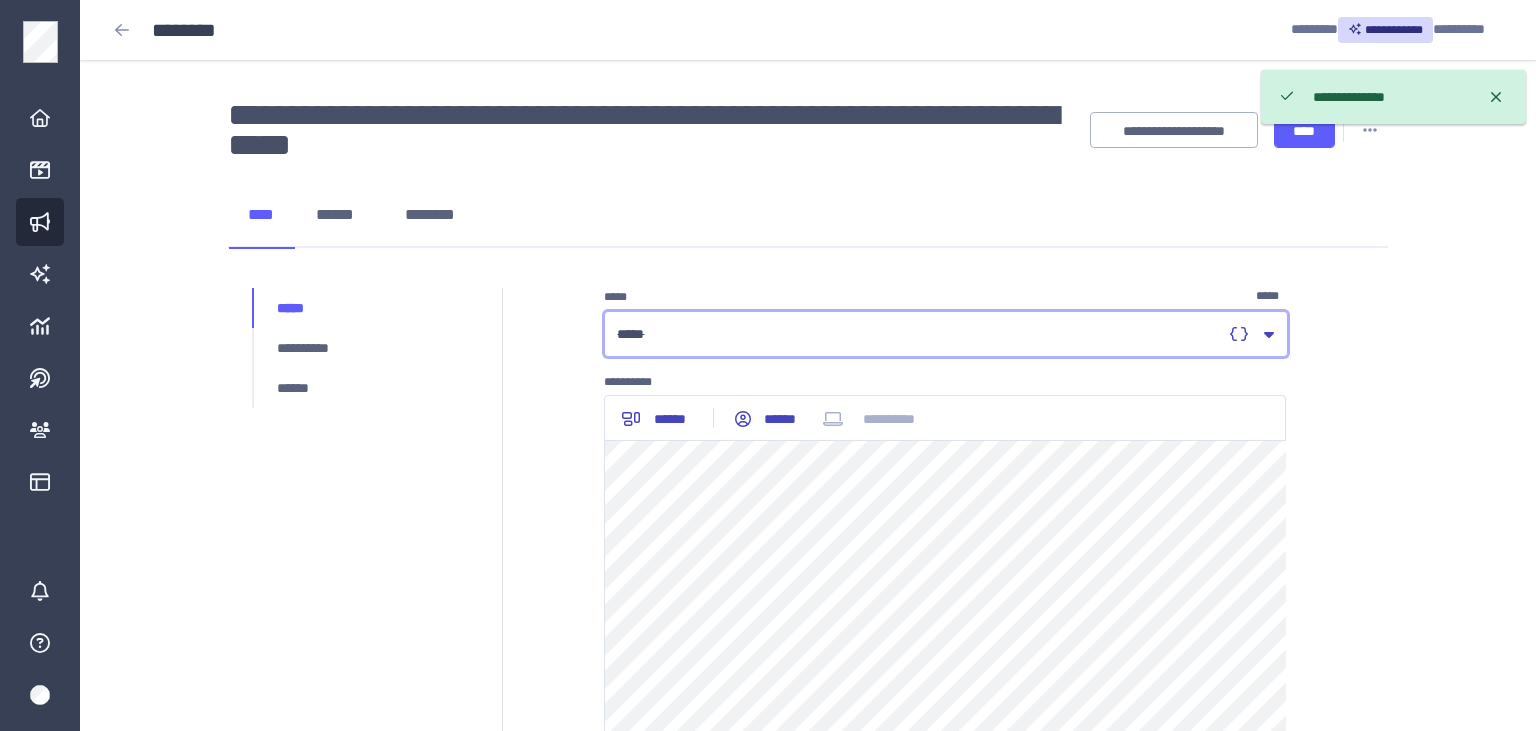 click on "*****" at bounding box center [919, 334] 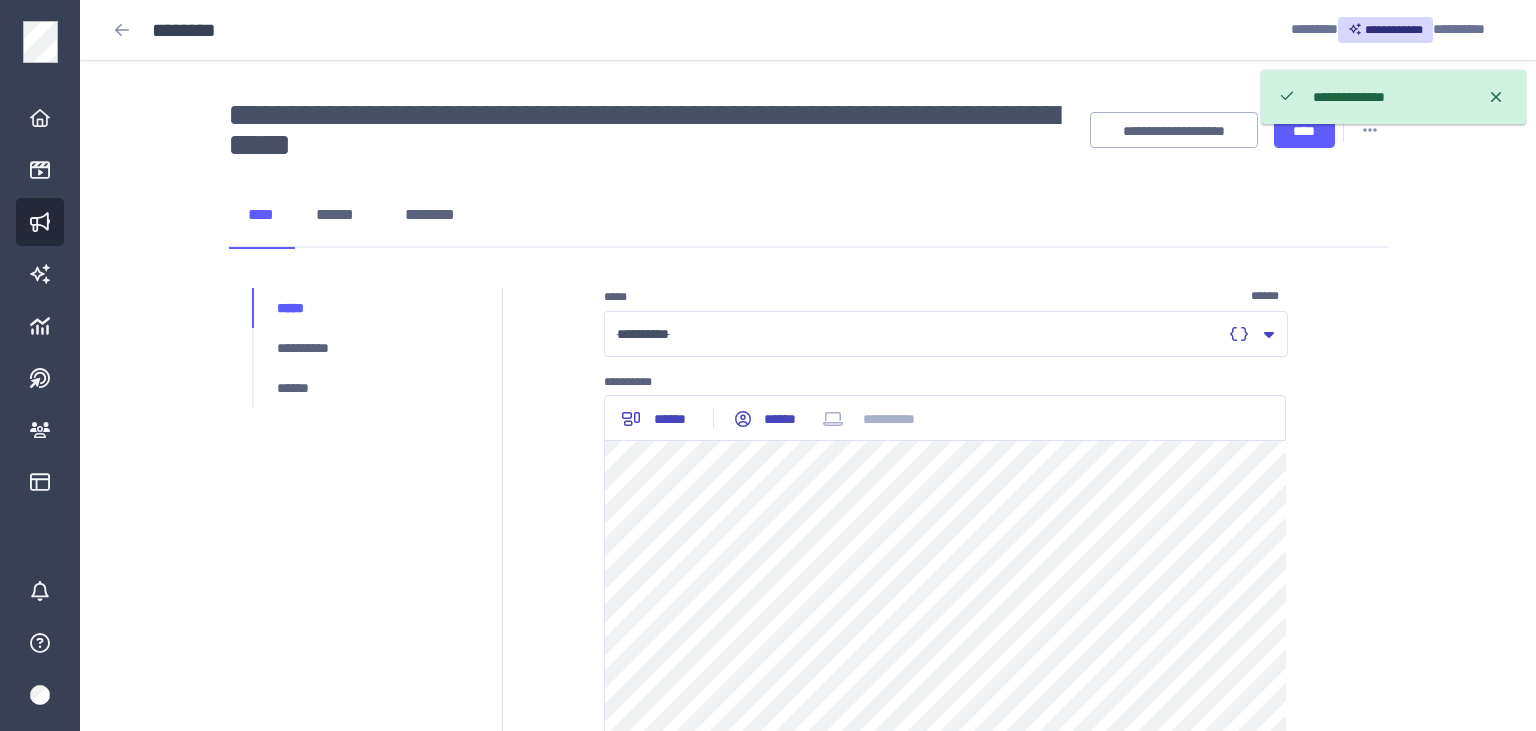 click on "**********" at bounding box center [1393, 97] 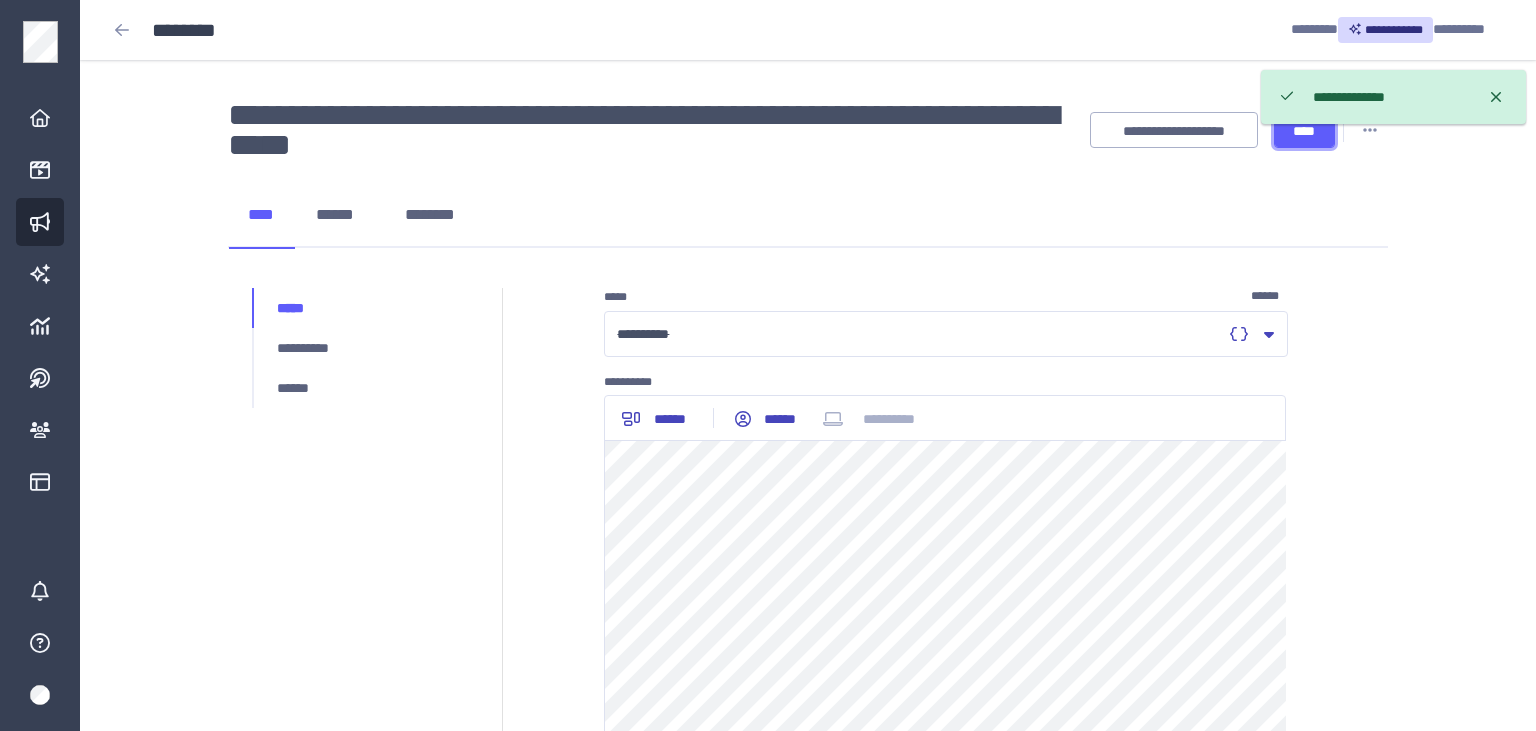click on "****" at bounding box center [1304, 131] 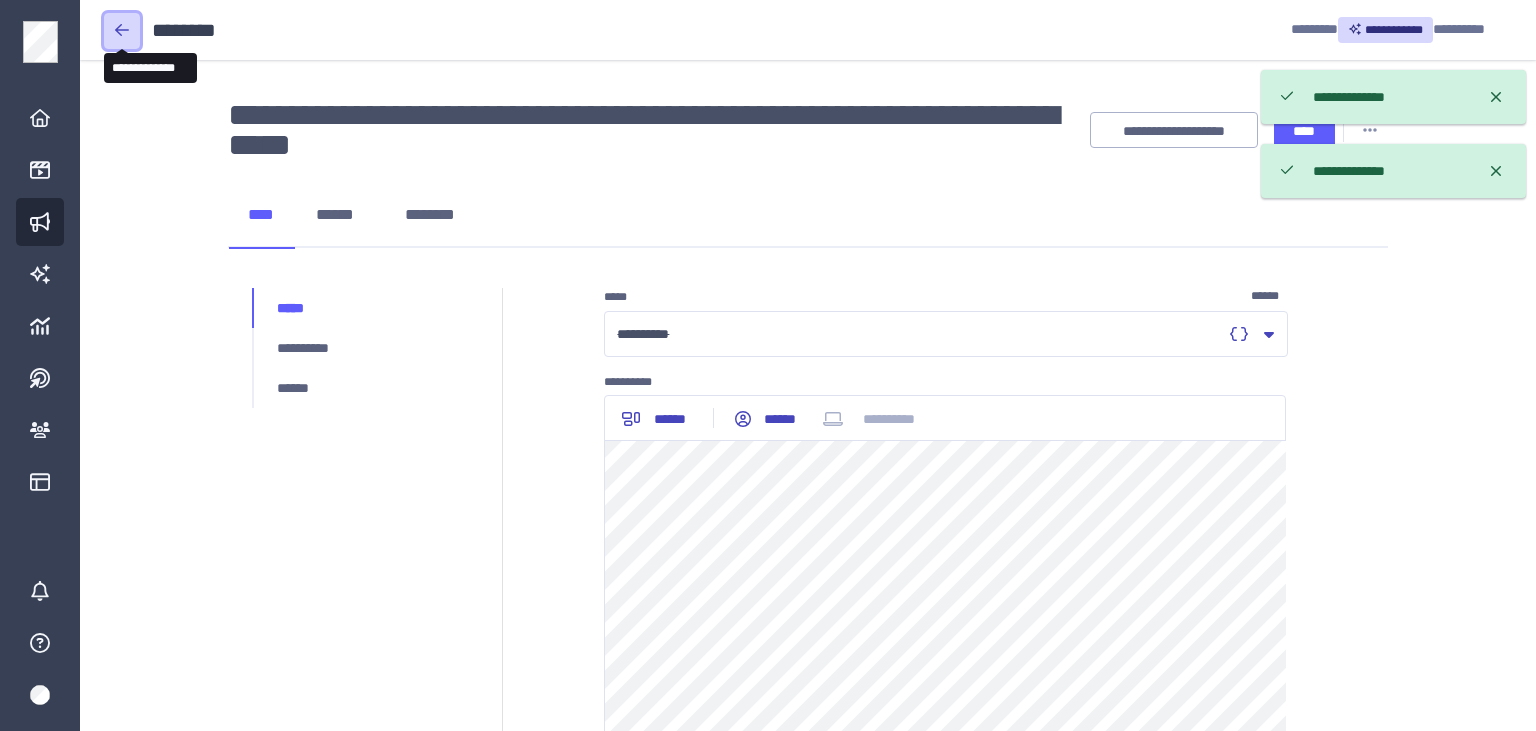 click at bounding box center [122, 30] 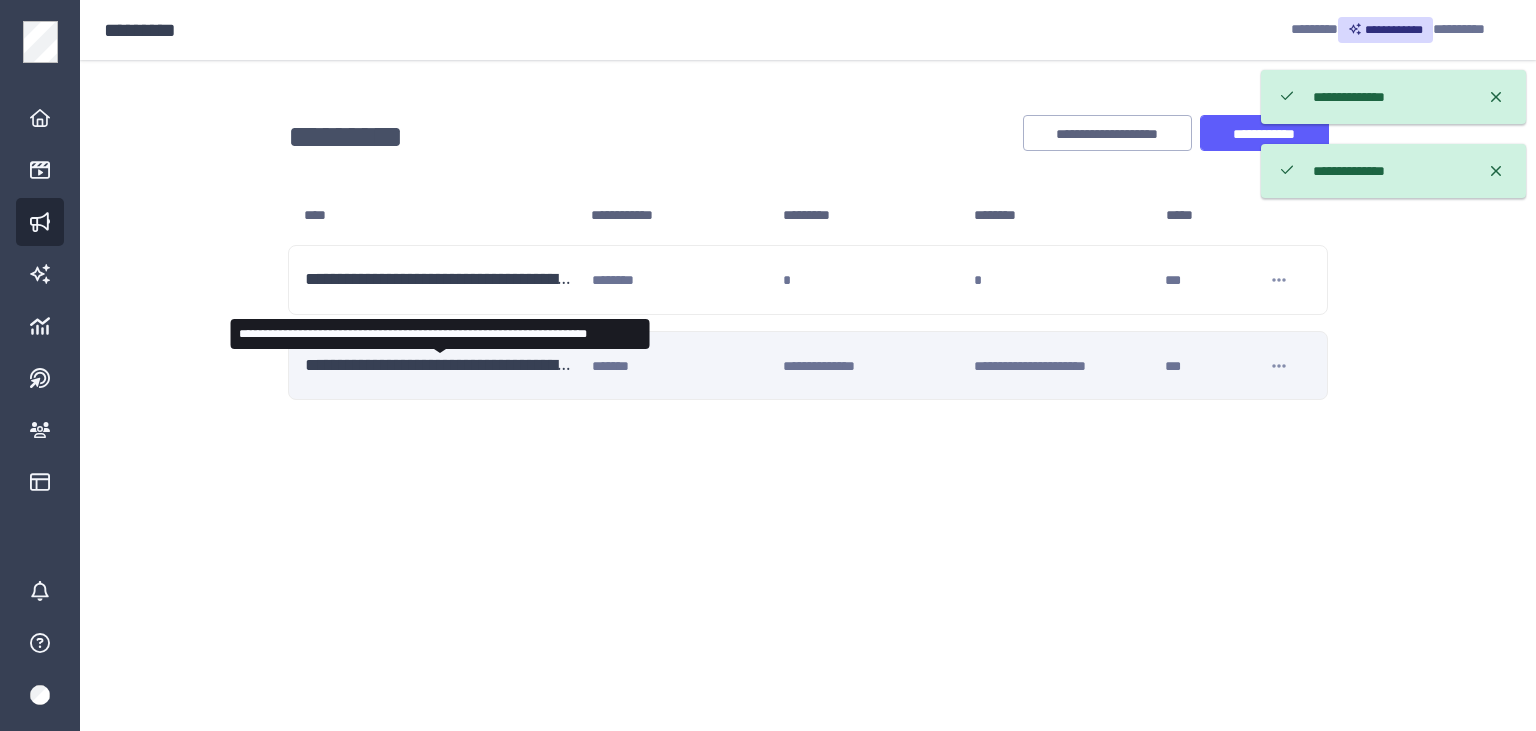 click on "**********" at bounding box center (440, 366) 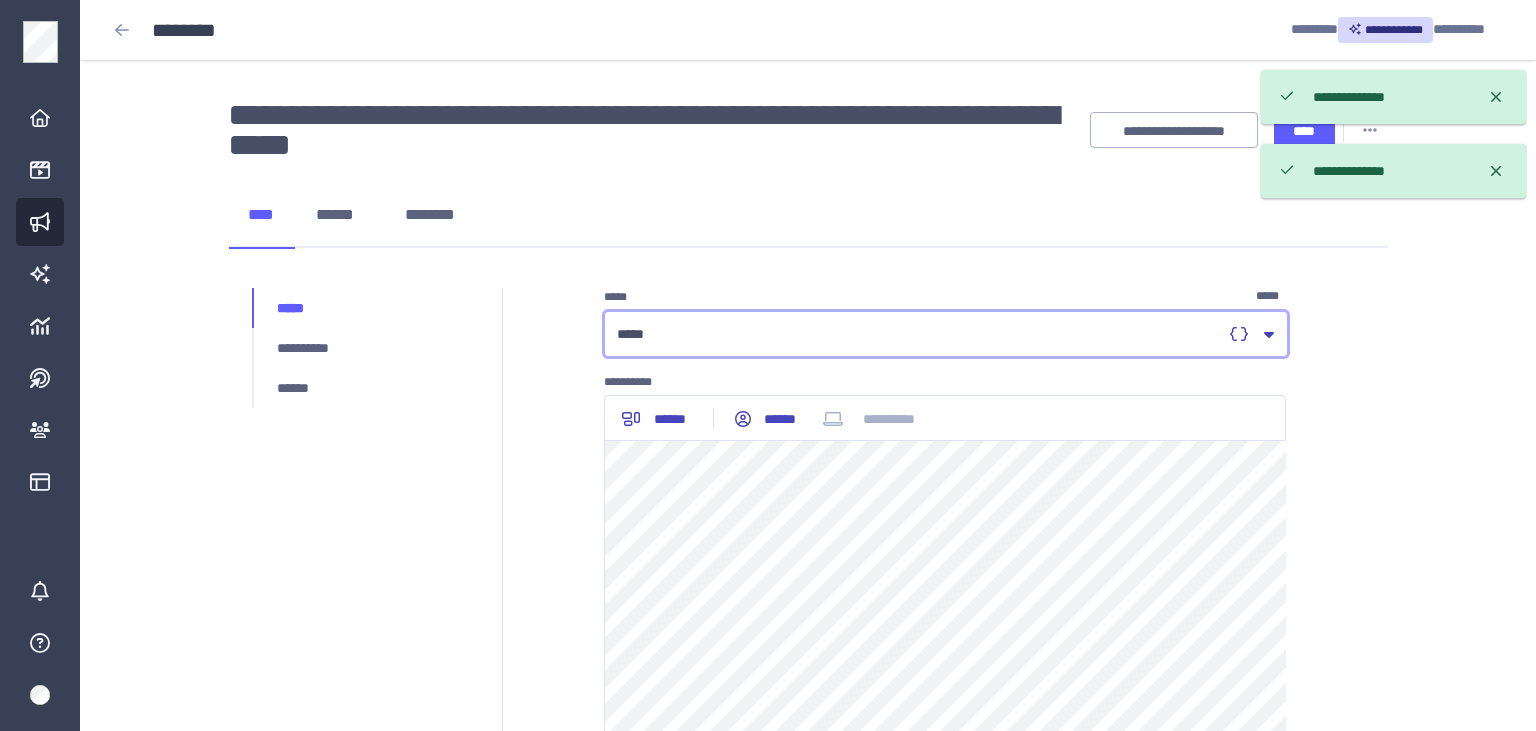click on "*****" at bounding box center [919, 334] 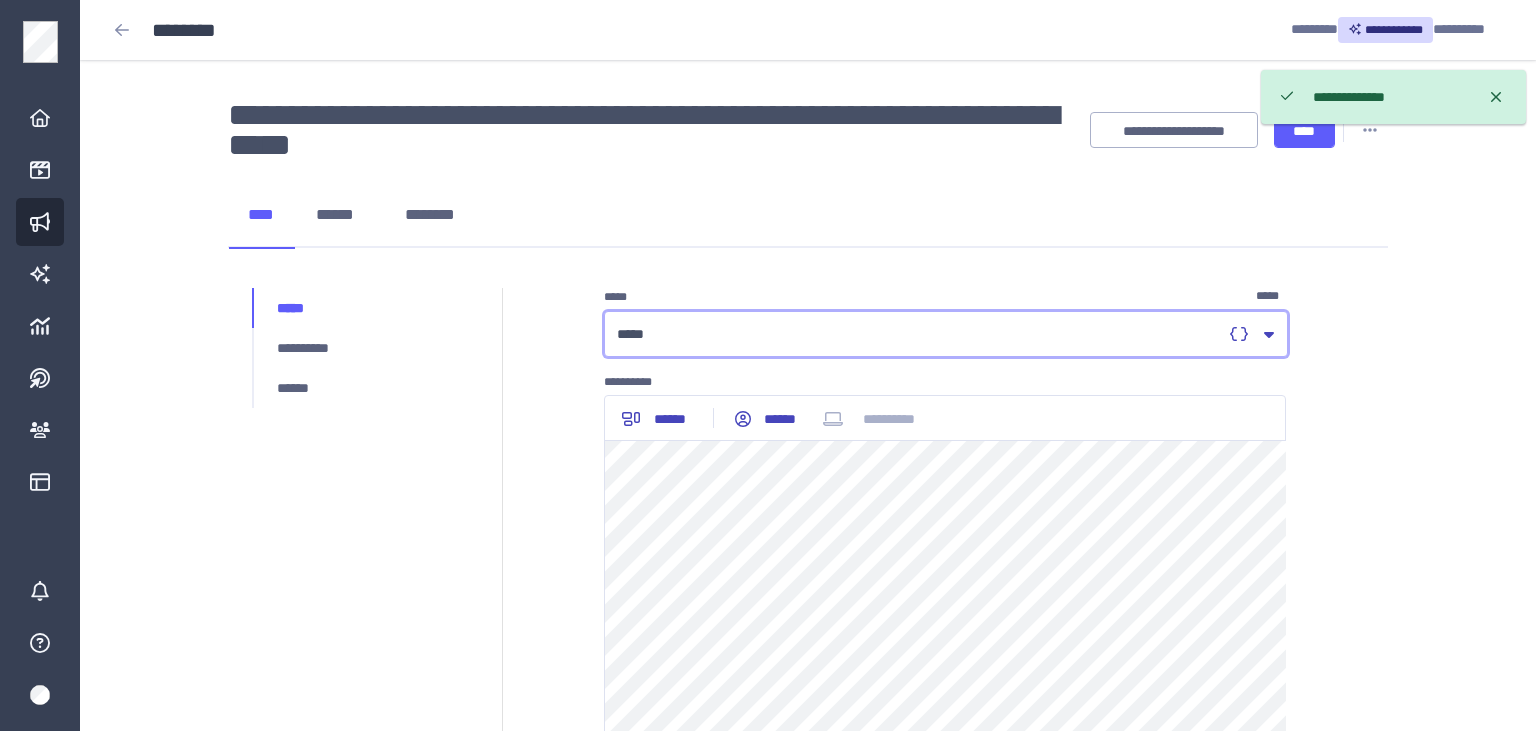 type 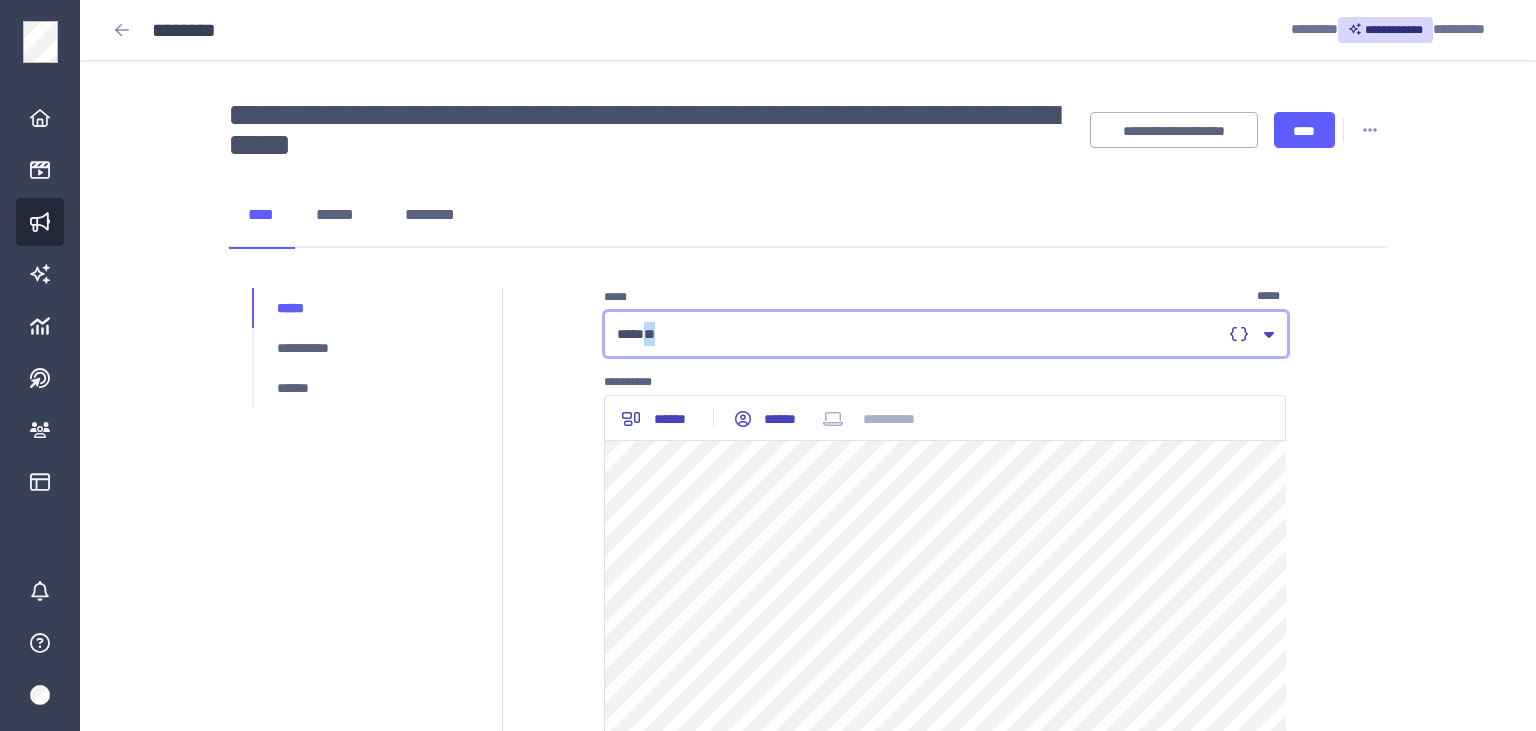 drag, startPoint x: 699, startPoint y: 338, endPoint x: 641, endPoint y: 339, distance: 58.00862 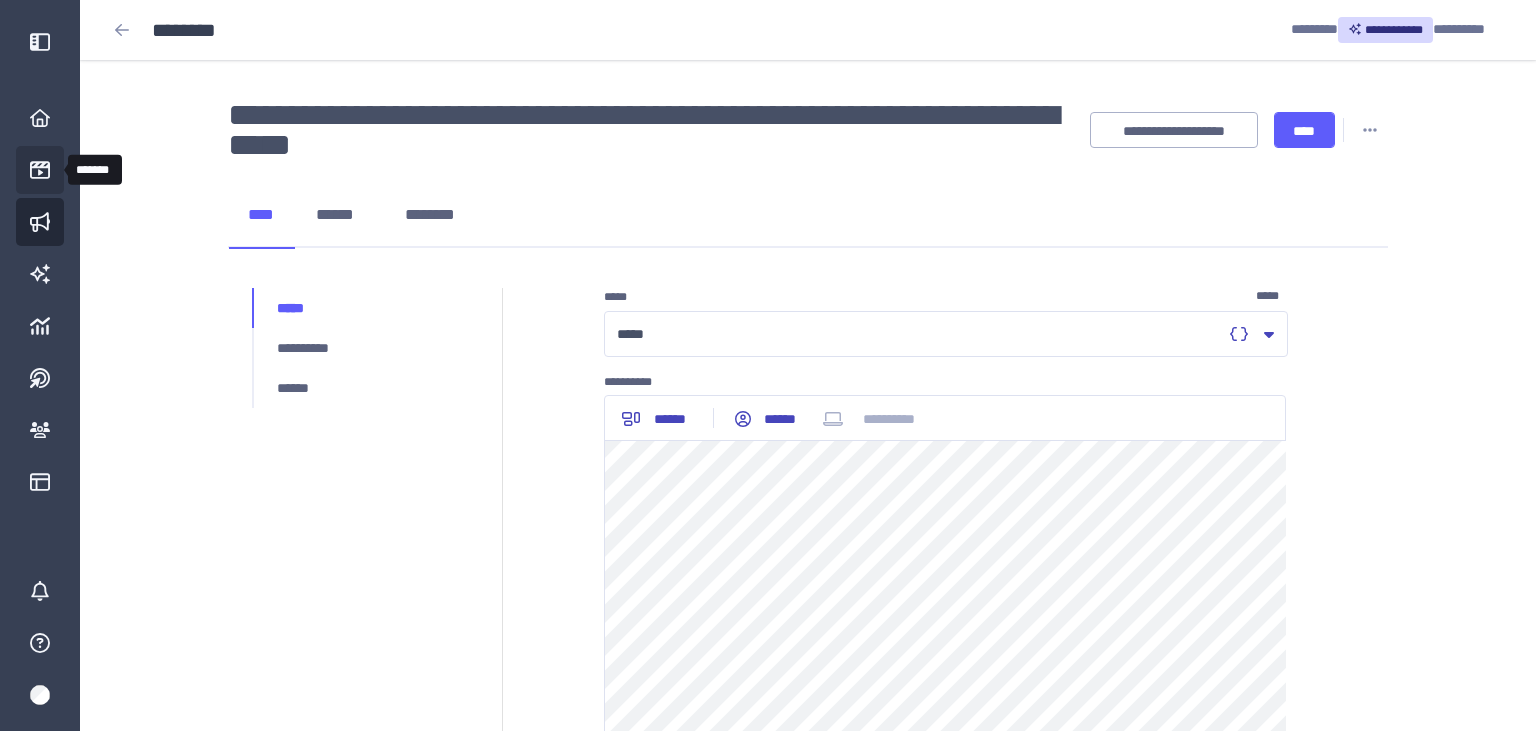 click 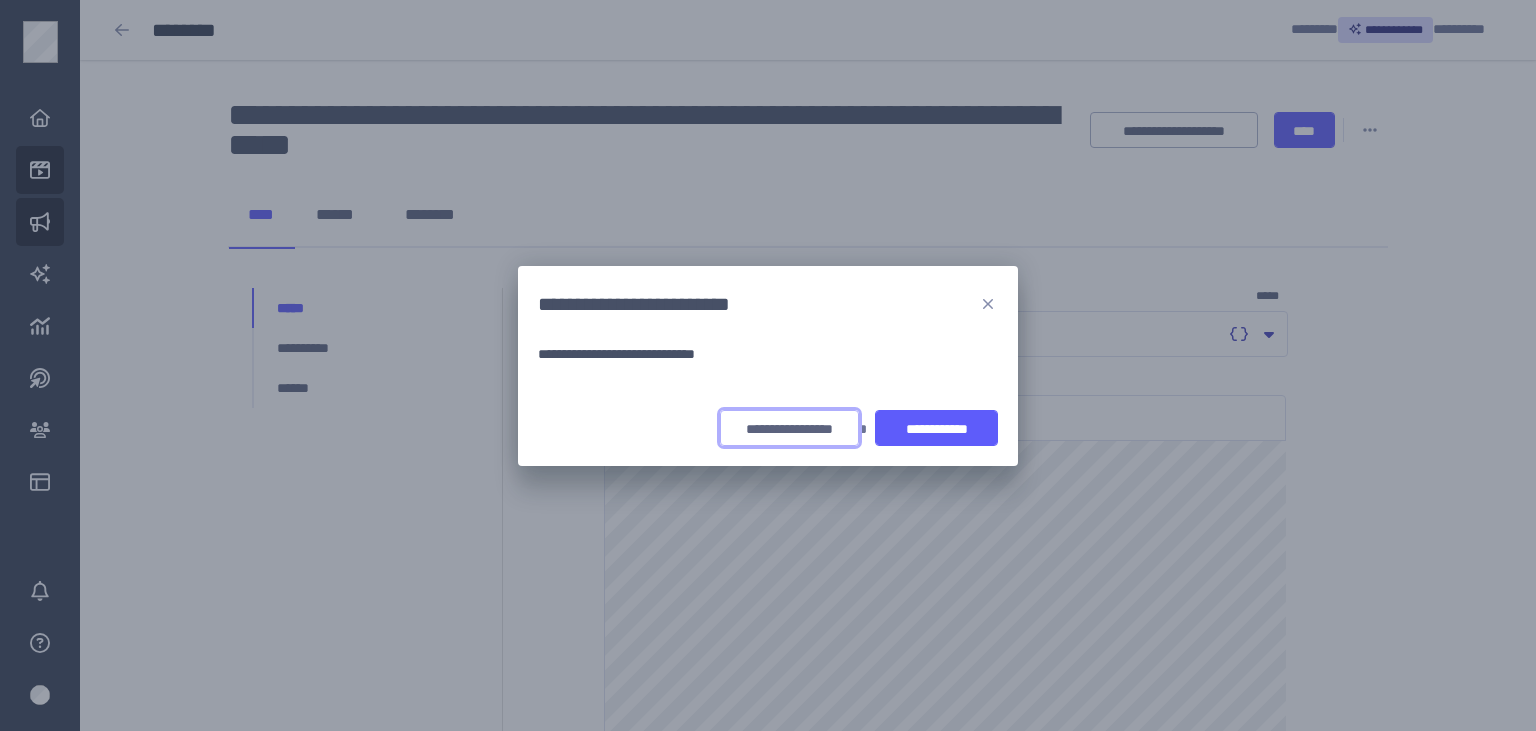 type 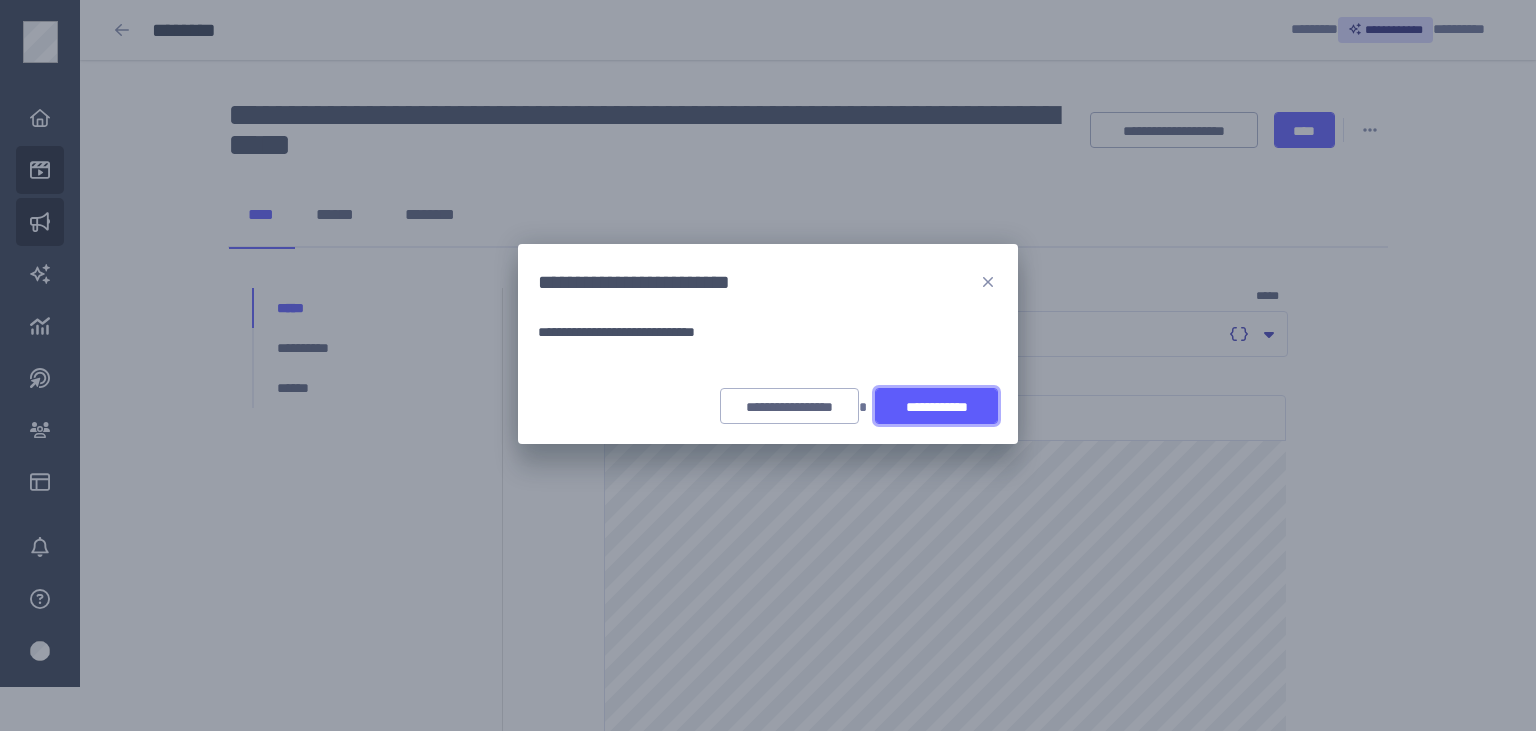 click on "**********" at bounding box center [768, 416] 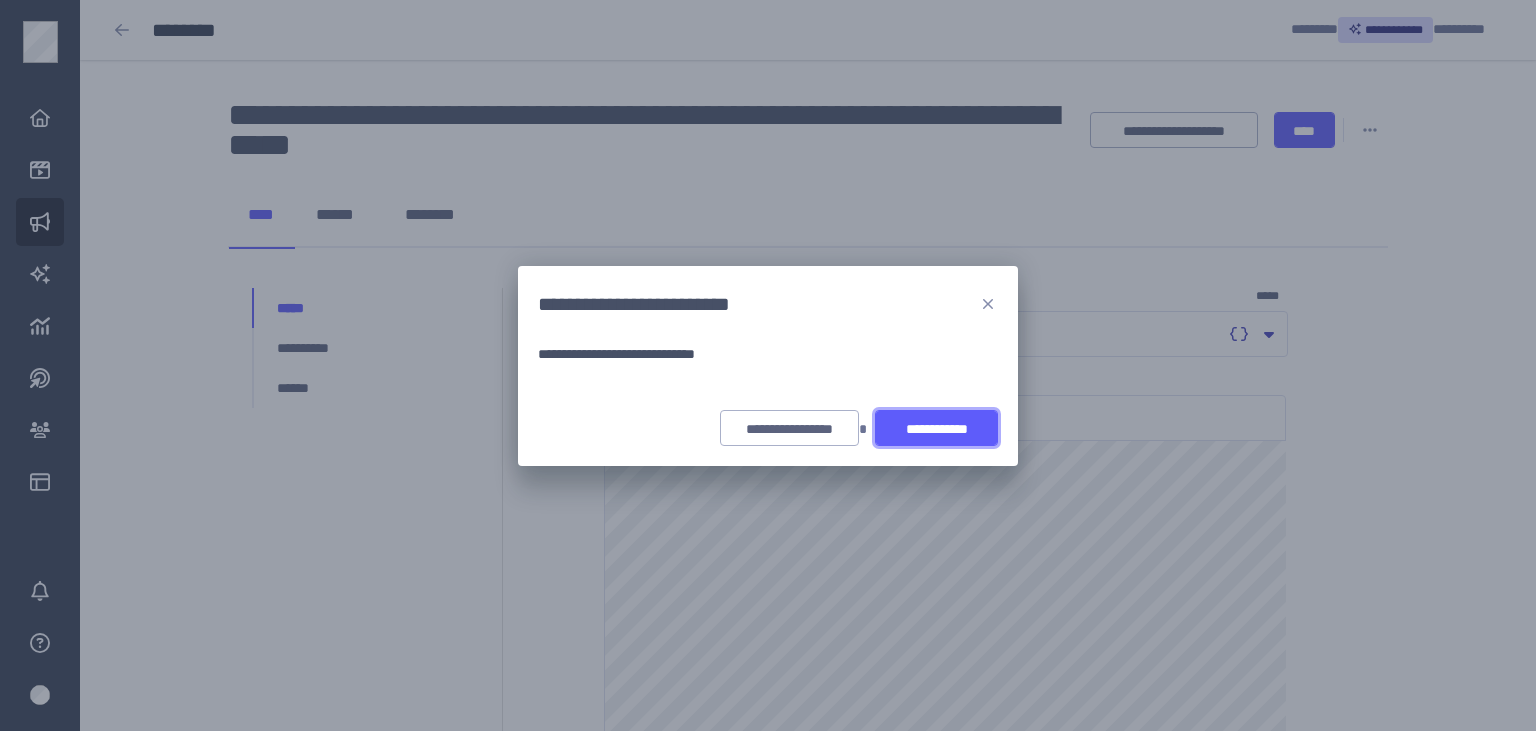 click on "**********" at bounding box center (936, 429) 